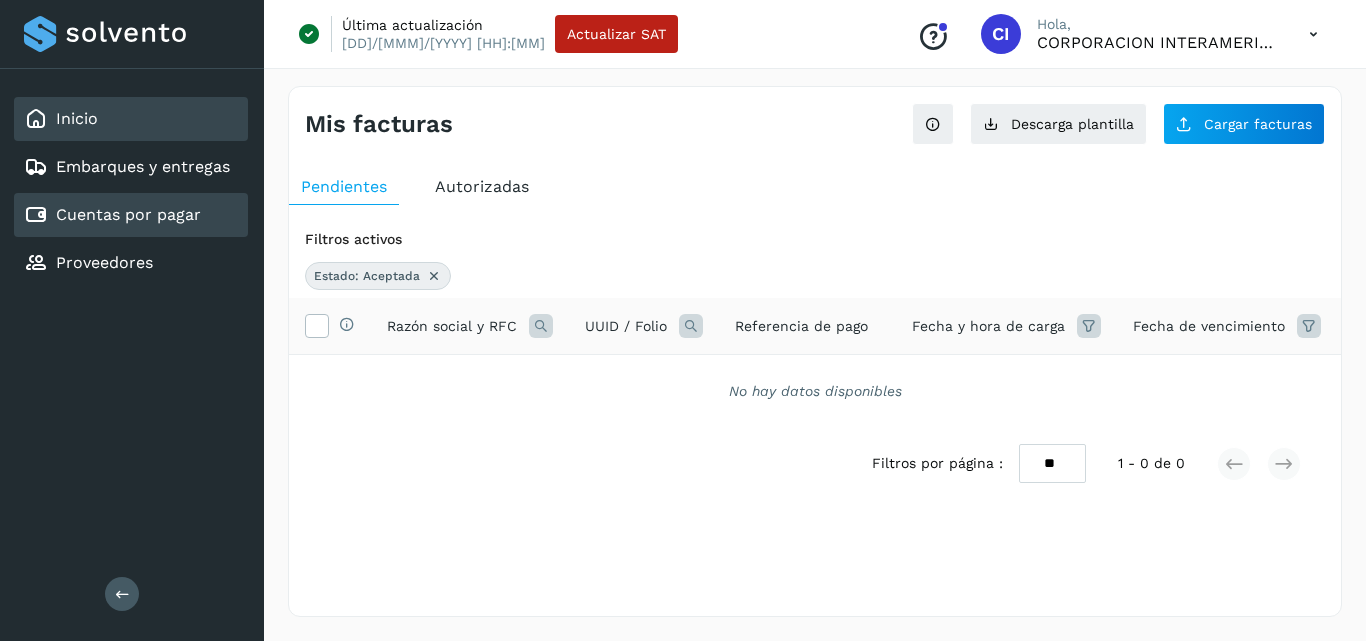 scroll, scrollTop: 0, scrollLeft: 0, axis: both 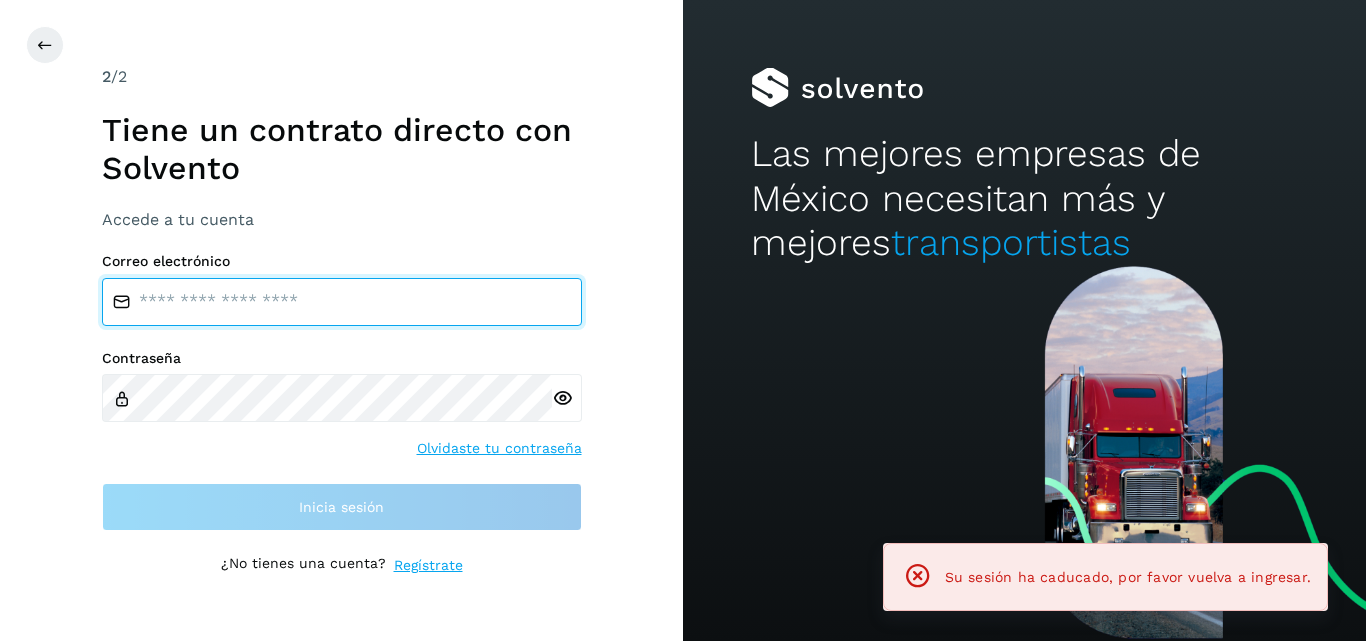 click at bounding box center (342, 302) 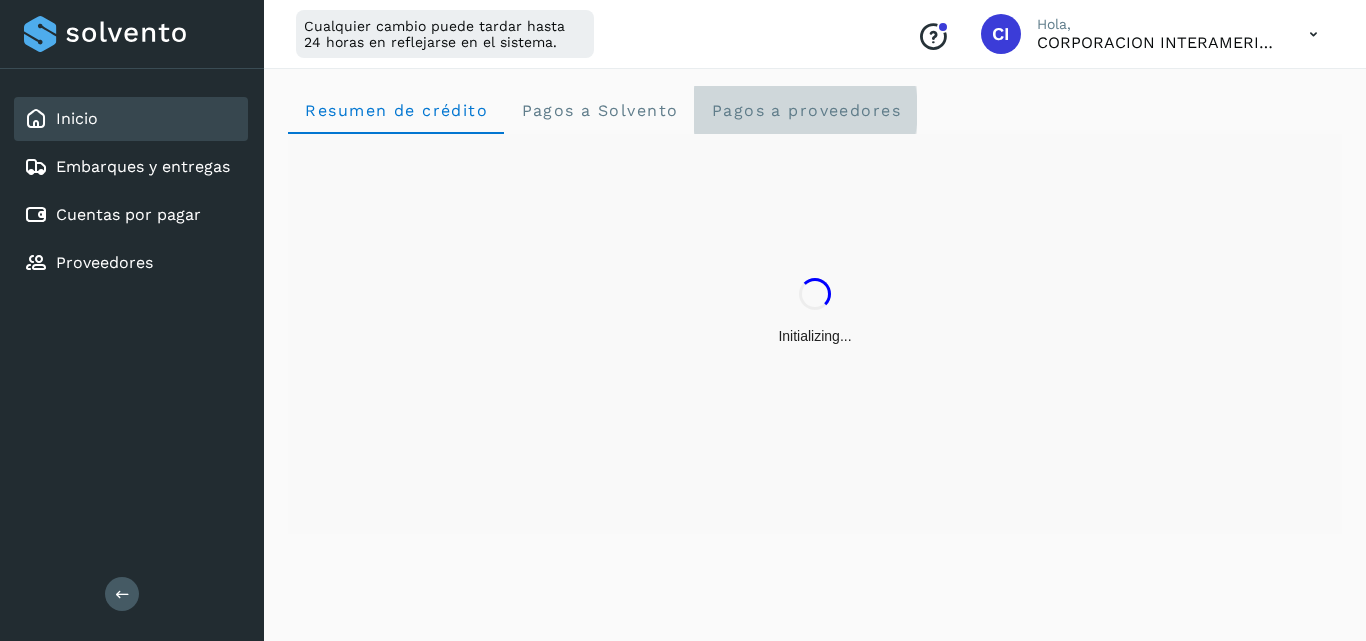 click on "Pagos a proveedores" 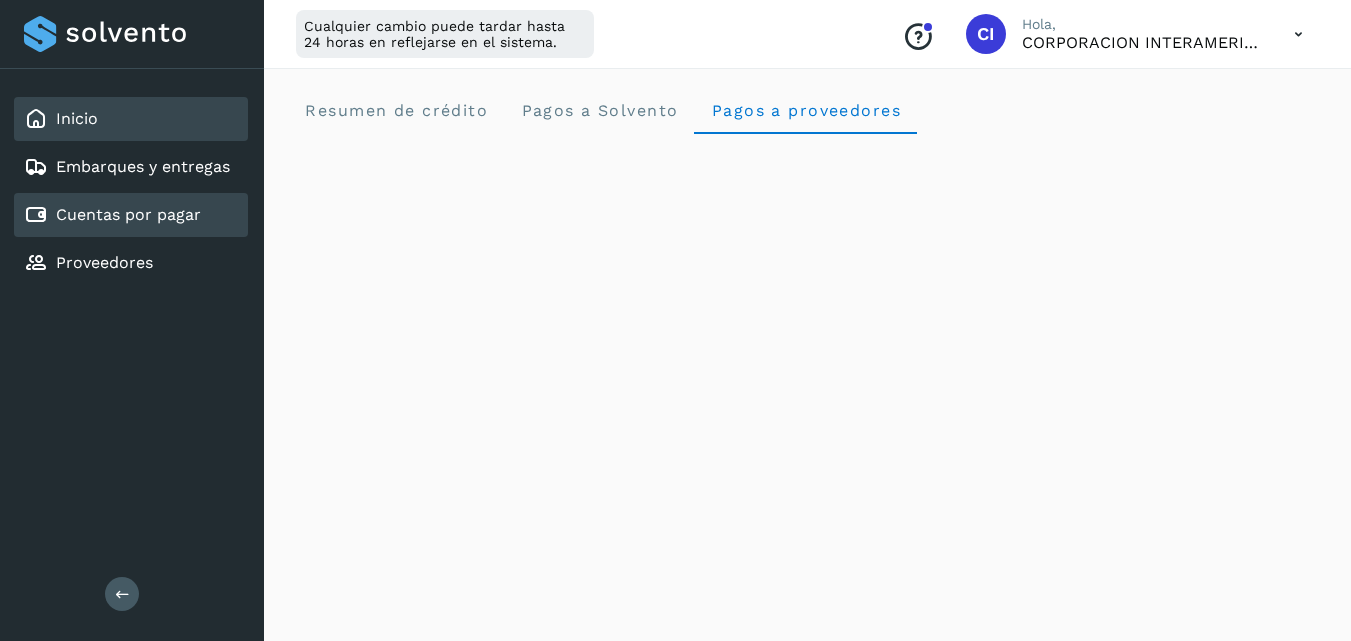 click on "Cuentas por pagar" at bounding box center [128, 214] 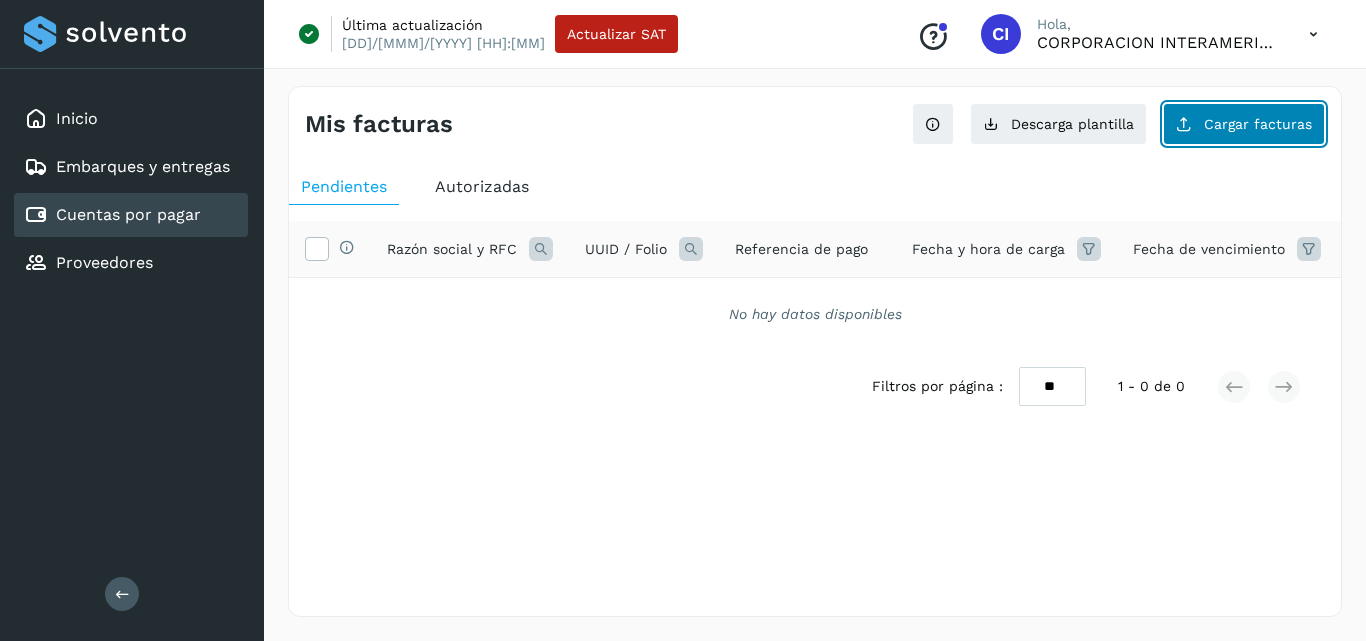 click on "Cargar facturas" 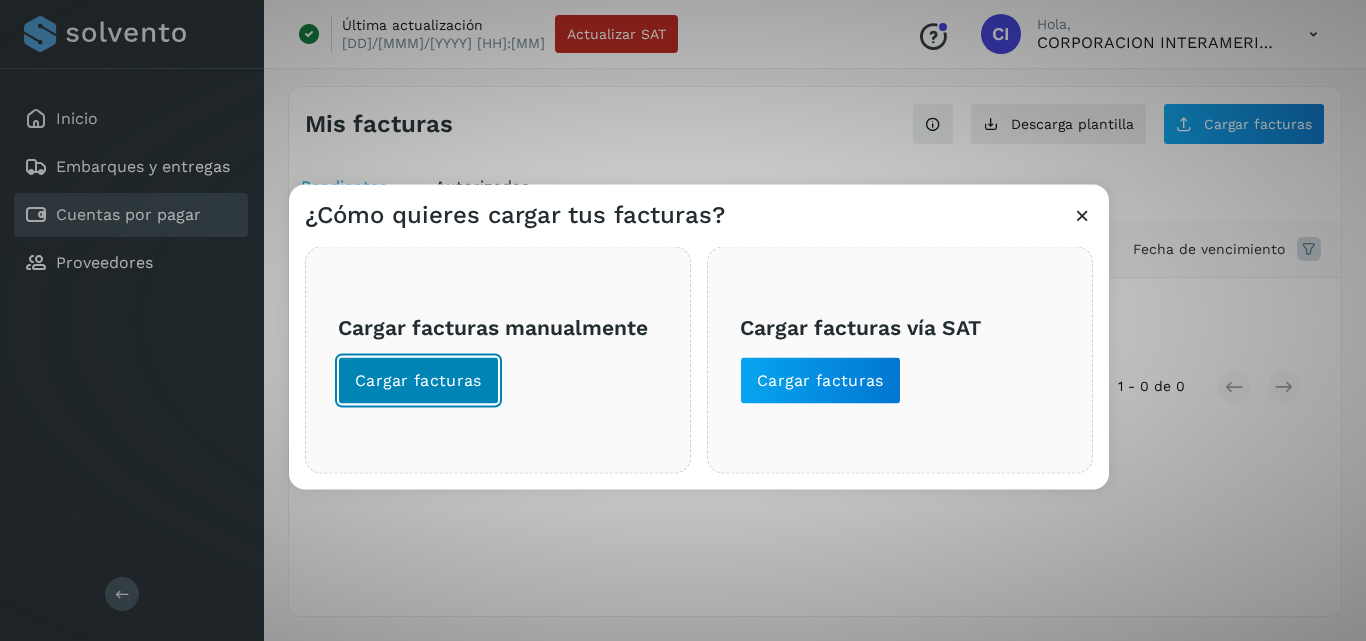 click on "Cargar facturas" at bounding box center [418, 380] 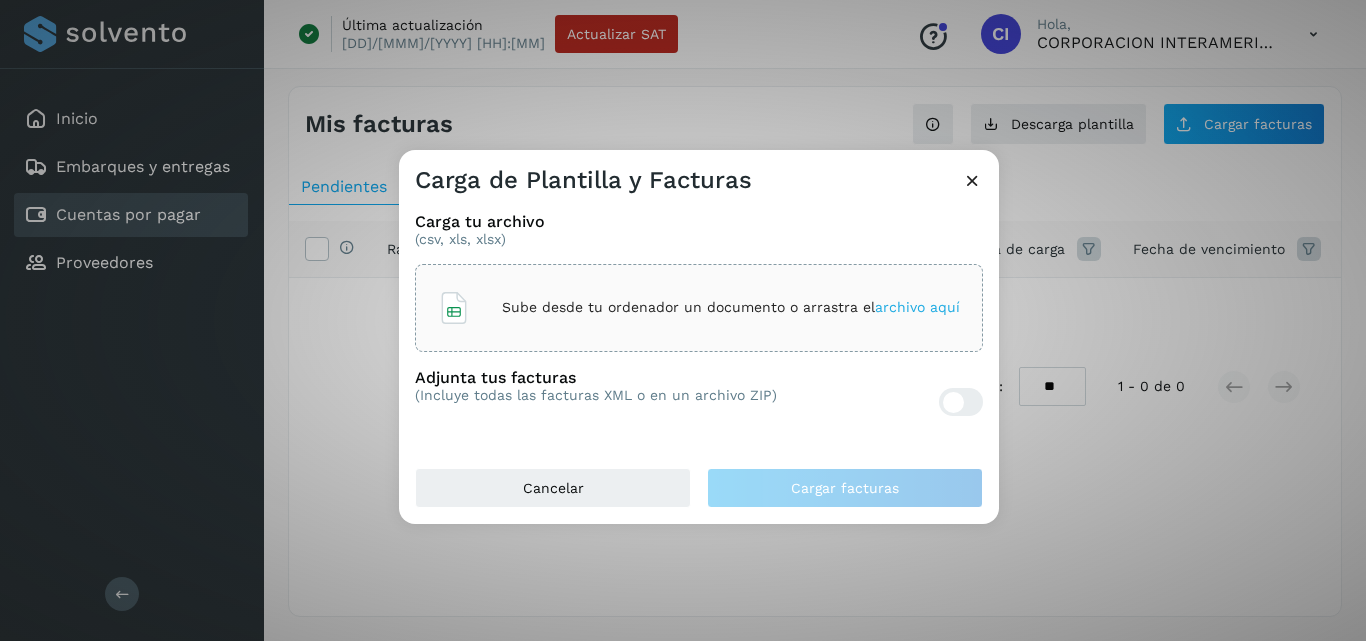 click on "Sube desde tu ordenador un documento o arrastra el  archivo aquí" 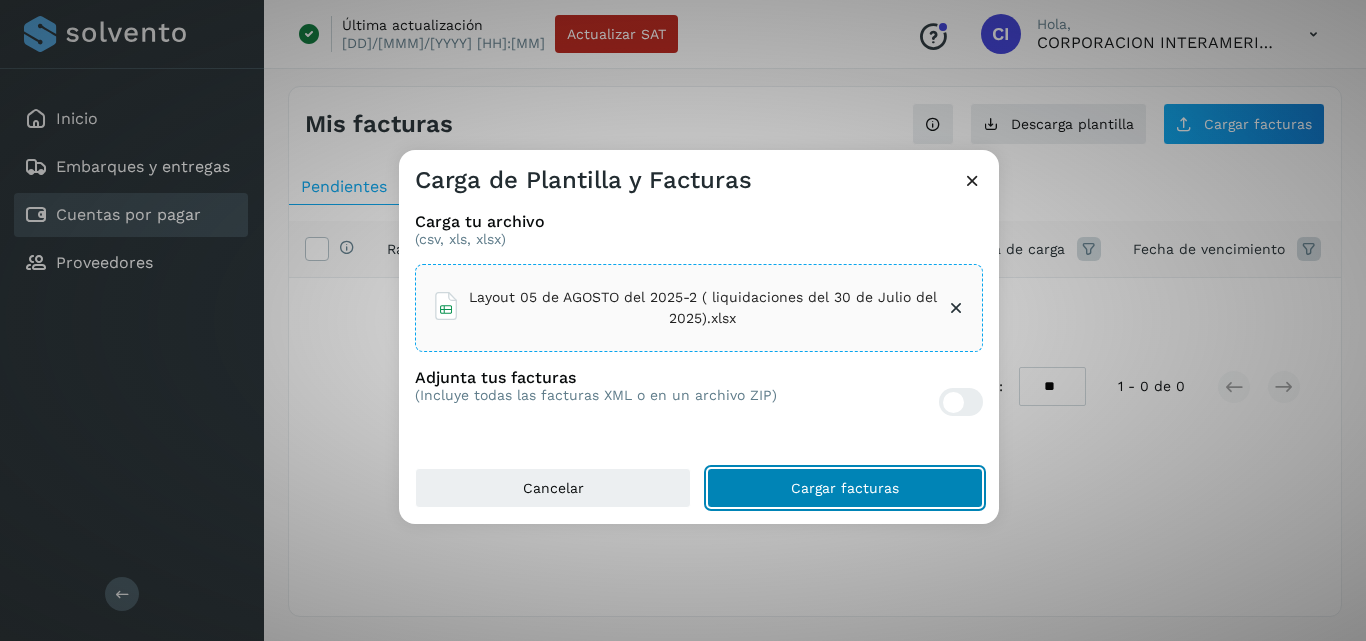 click on "Cargar facturas" 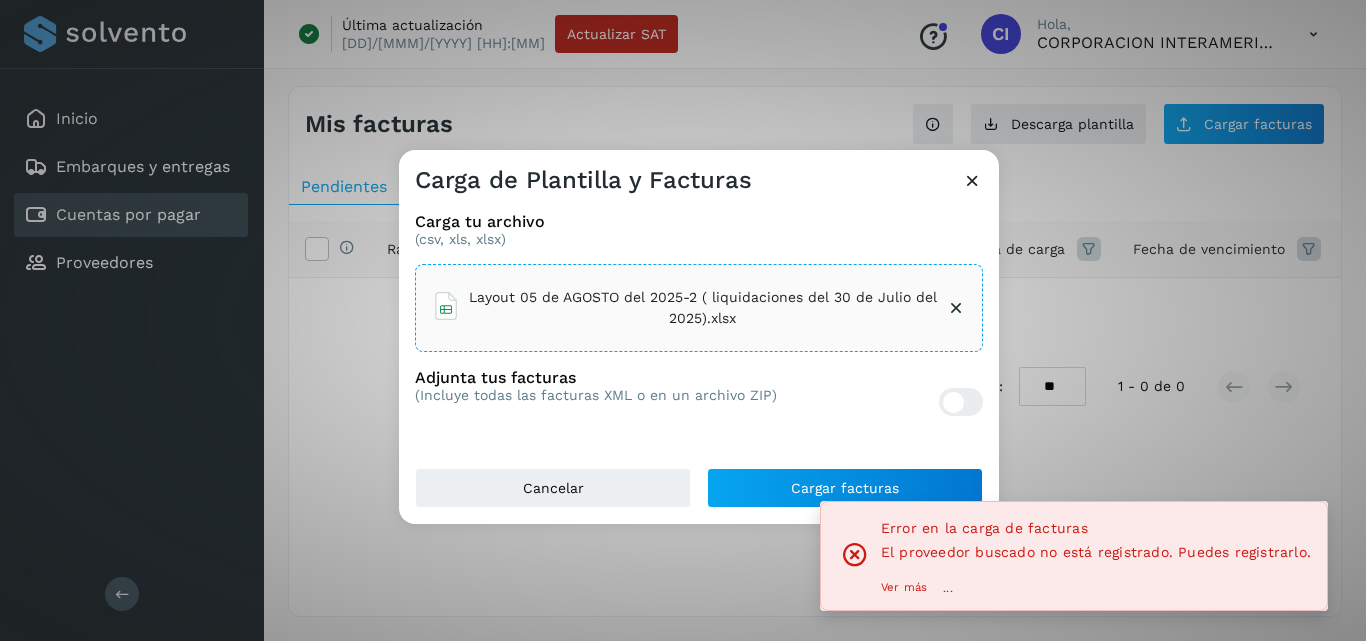 click on "Ver más" at bounding box center [904, 588] 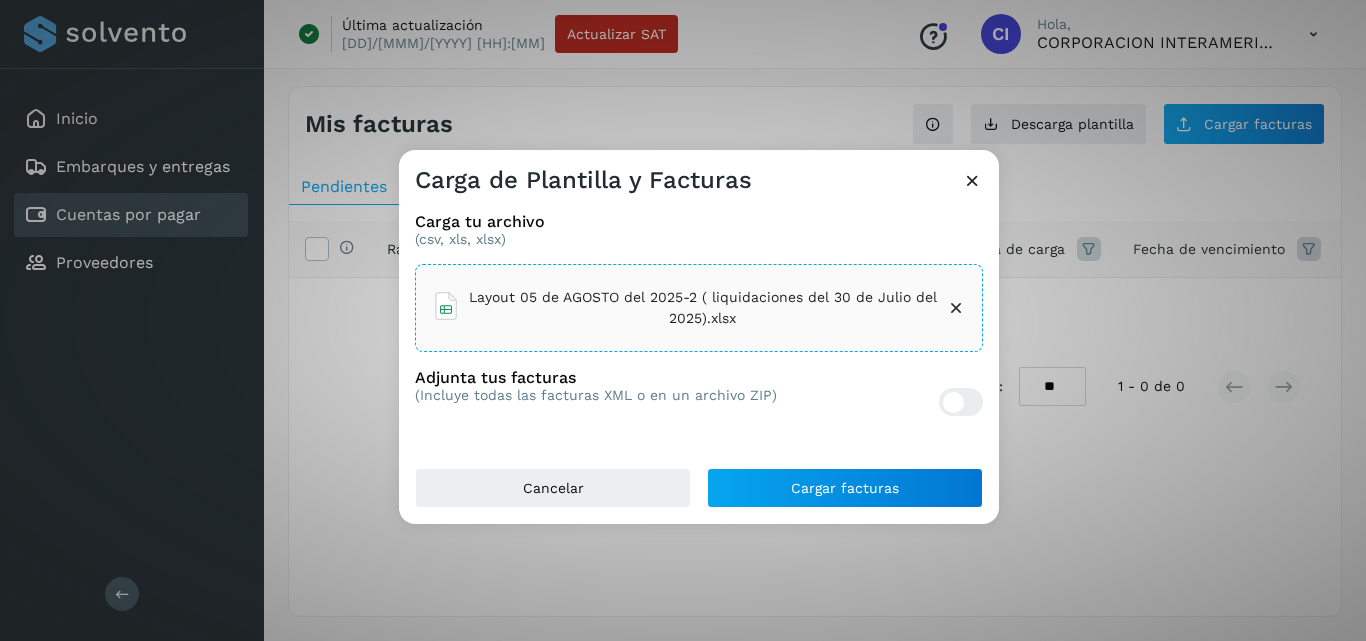 click at bounding box center [956, 308] 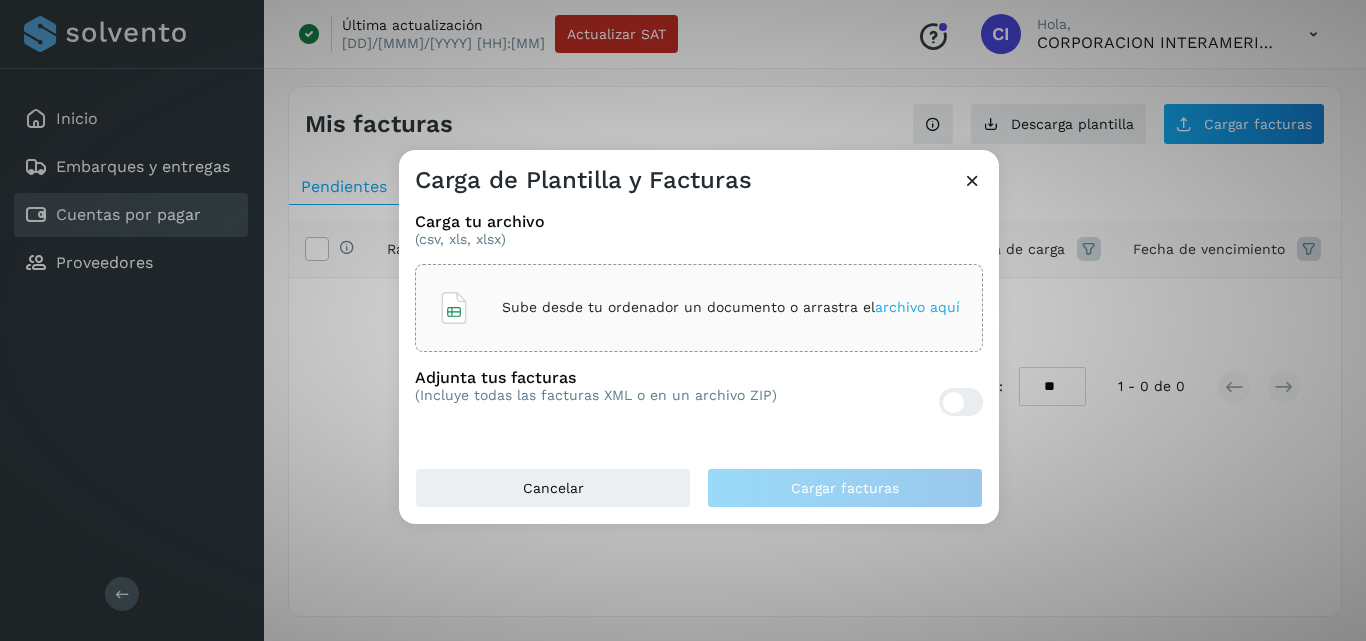 click on "Carga de Plantilla y Facturas Carga tu archivo (csv, xls, xlsx) Sube desde tu ordenador un documento o arrastra el  archivo aquí Adjunta tus facturas (Incluye todas las facturas XML o en un archivo ZIP) Cancelar Cargar facturas" at bounding box center [683, 320] 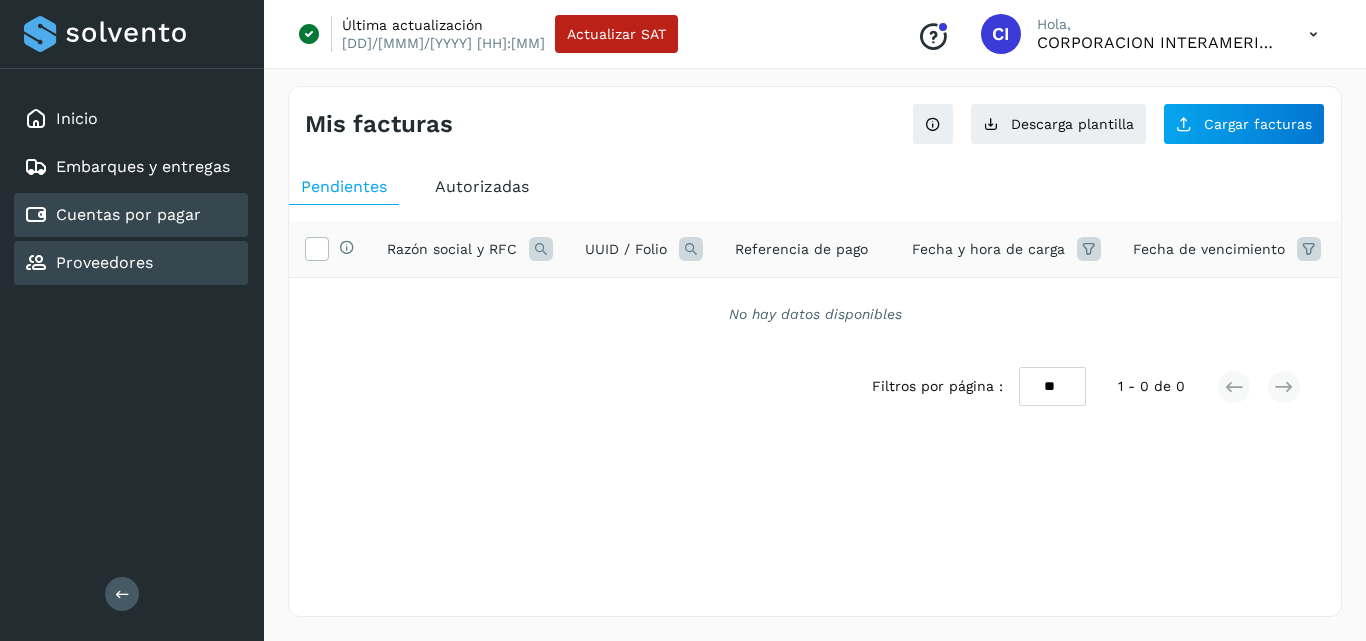 click on "Proveedores" at bounding box center (104, 262) 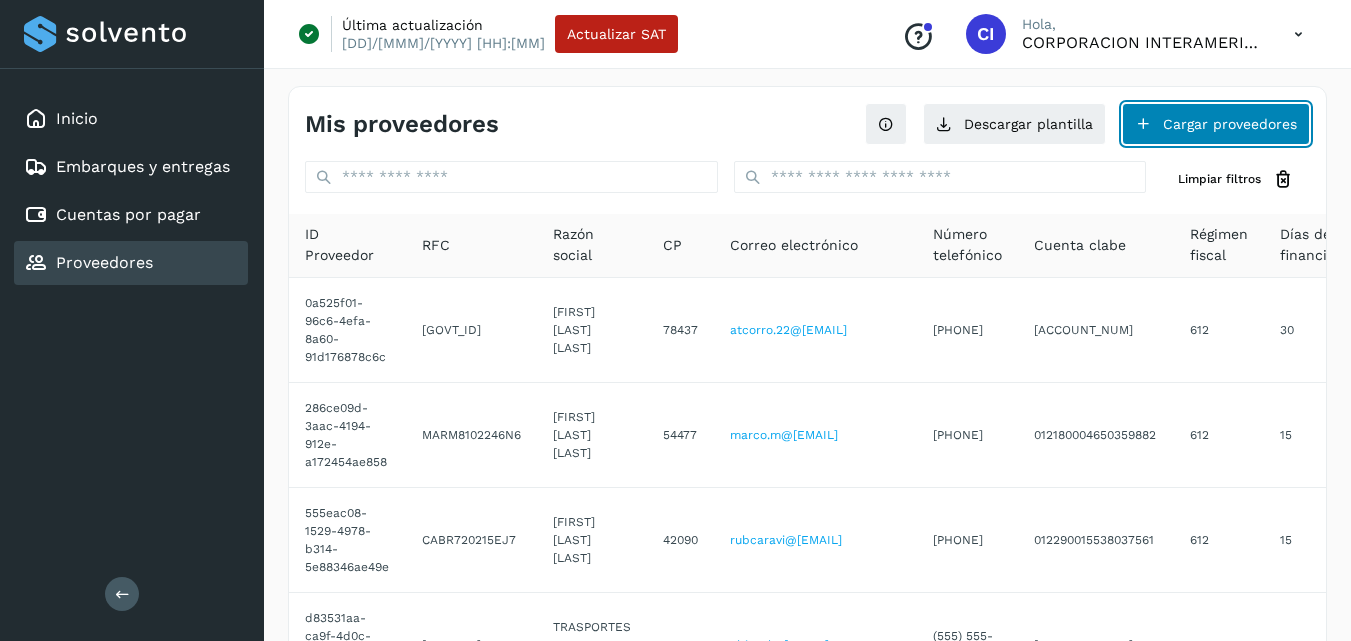 click on "Cargar proveedores" at bounding box center (1216, 124) 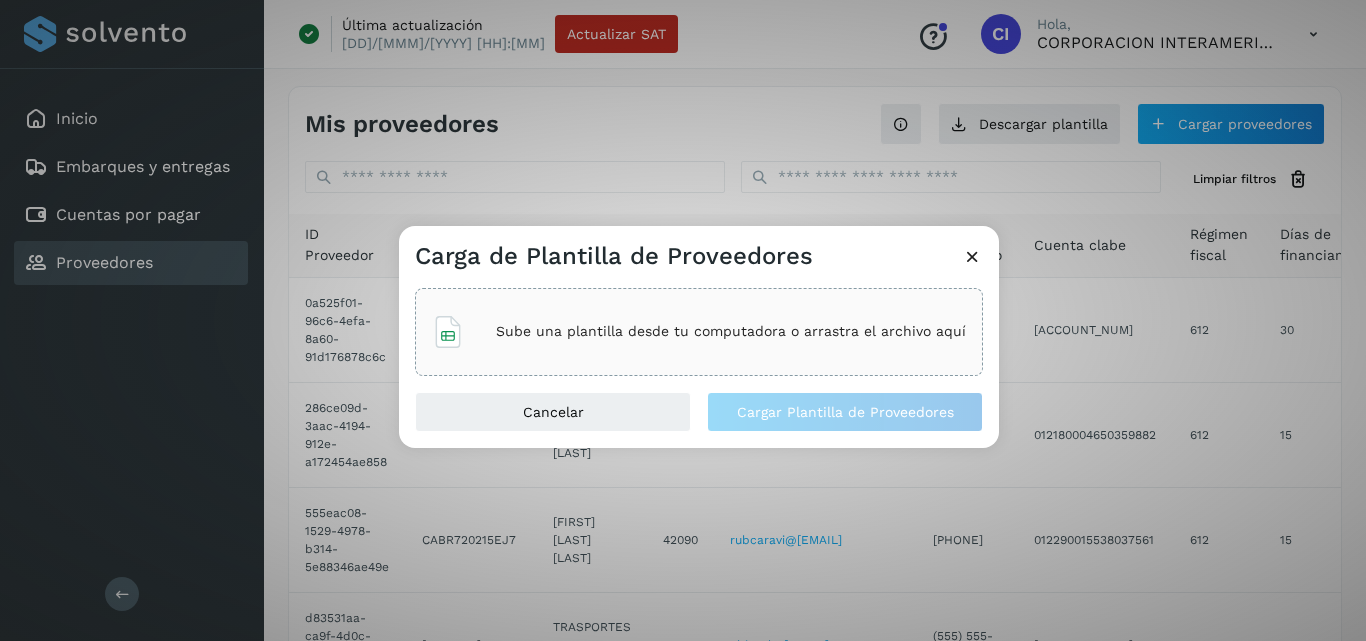 click on "Sube una plantilla desde tu computadora o arrastra el archivo aquí" 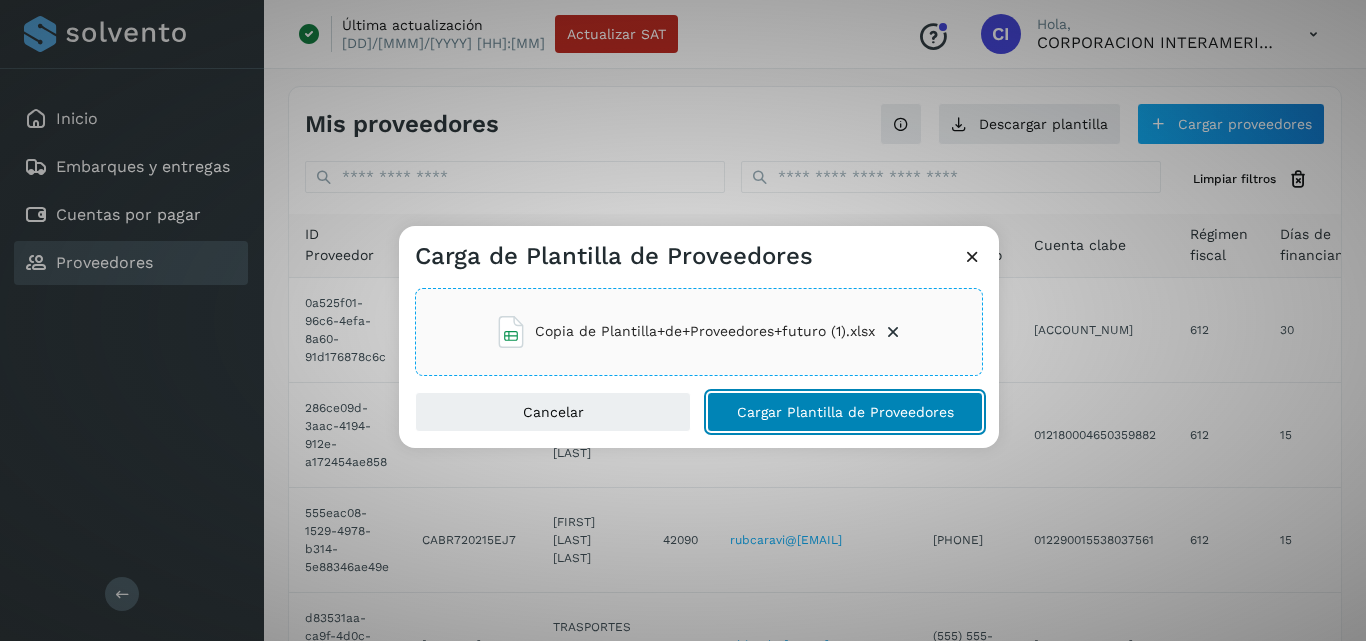 click on "Cargar Plantilla de Proveedores" 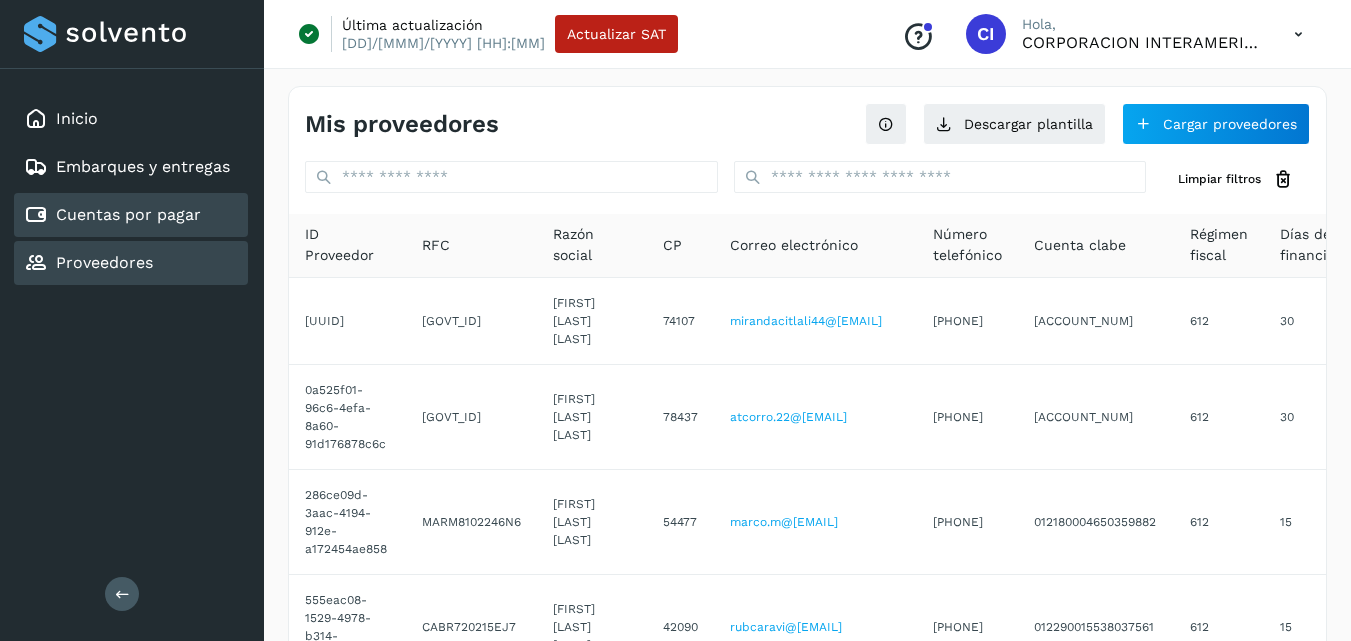 click on "Cuentas por pagar" at bounding box center (128, 214) 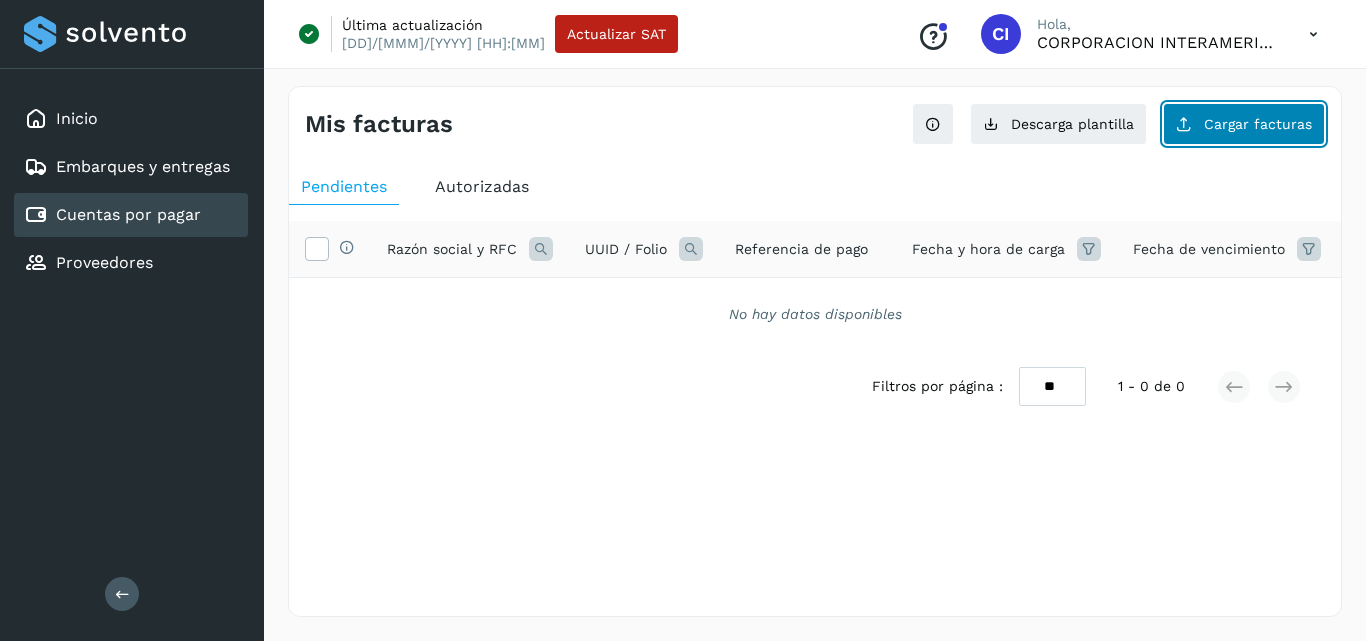 click on "Cargar facturas" 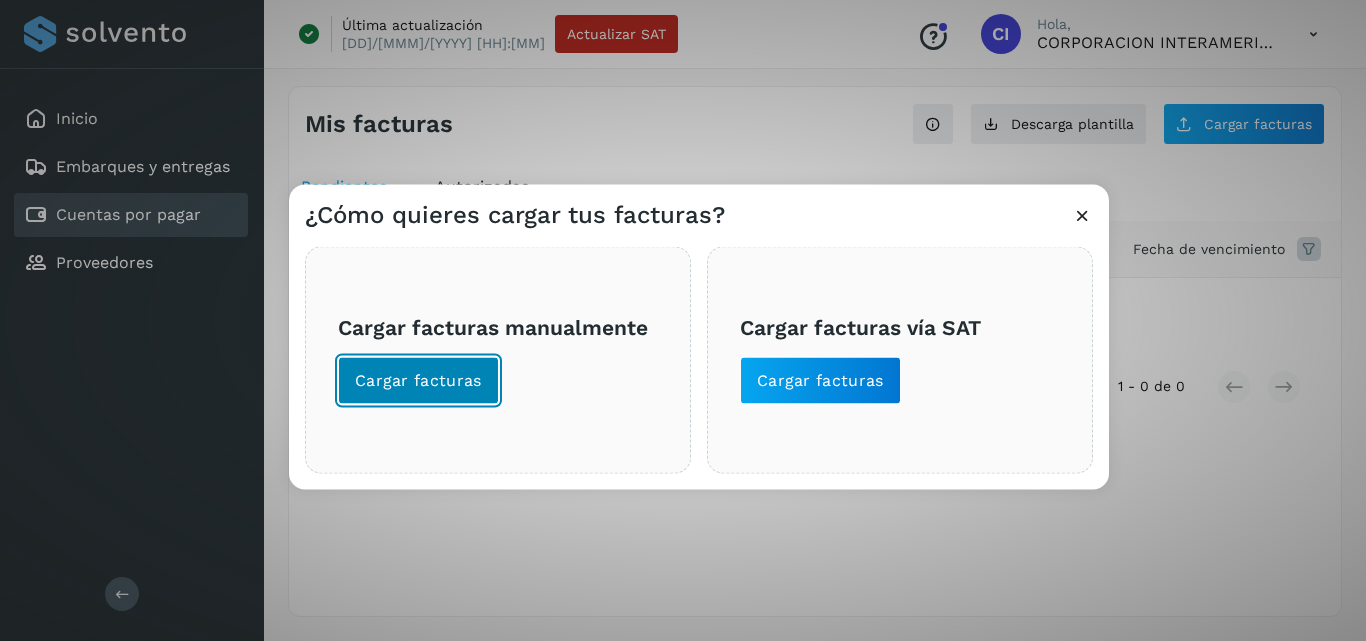 click on "Cargar facturas" 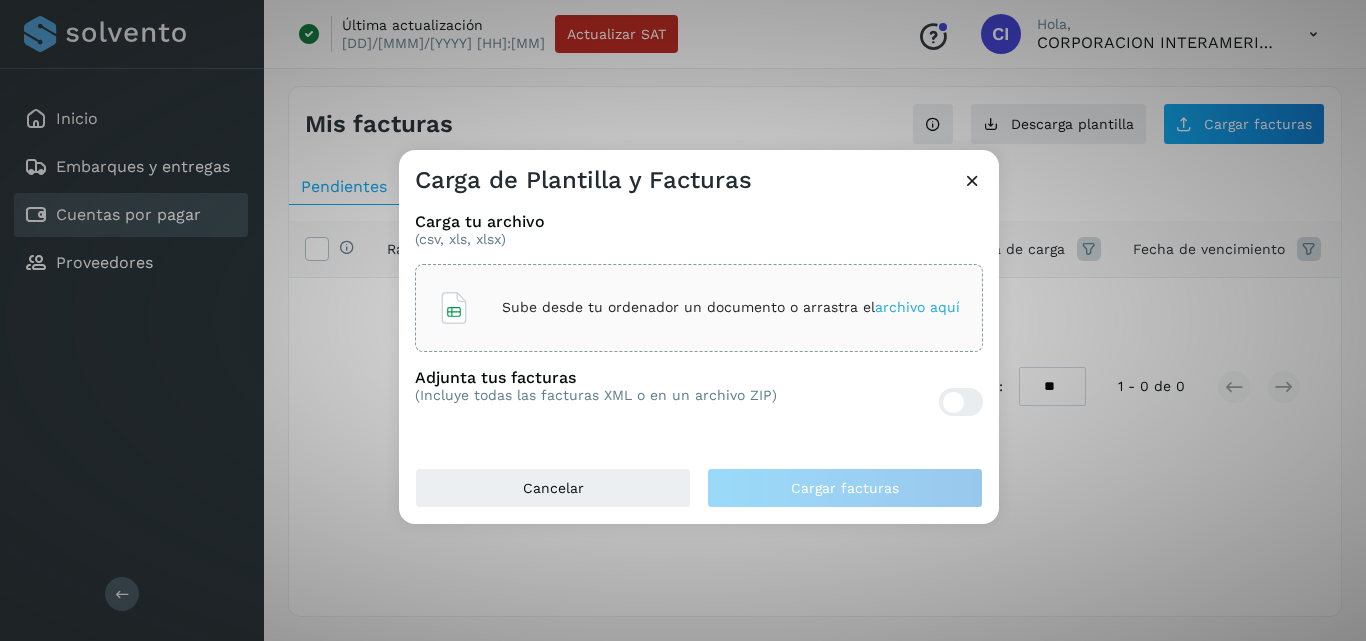 click on "Sube desde tu ordenador un documento o arrastra el  archivo aquí" at bounding box center (699, 308) 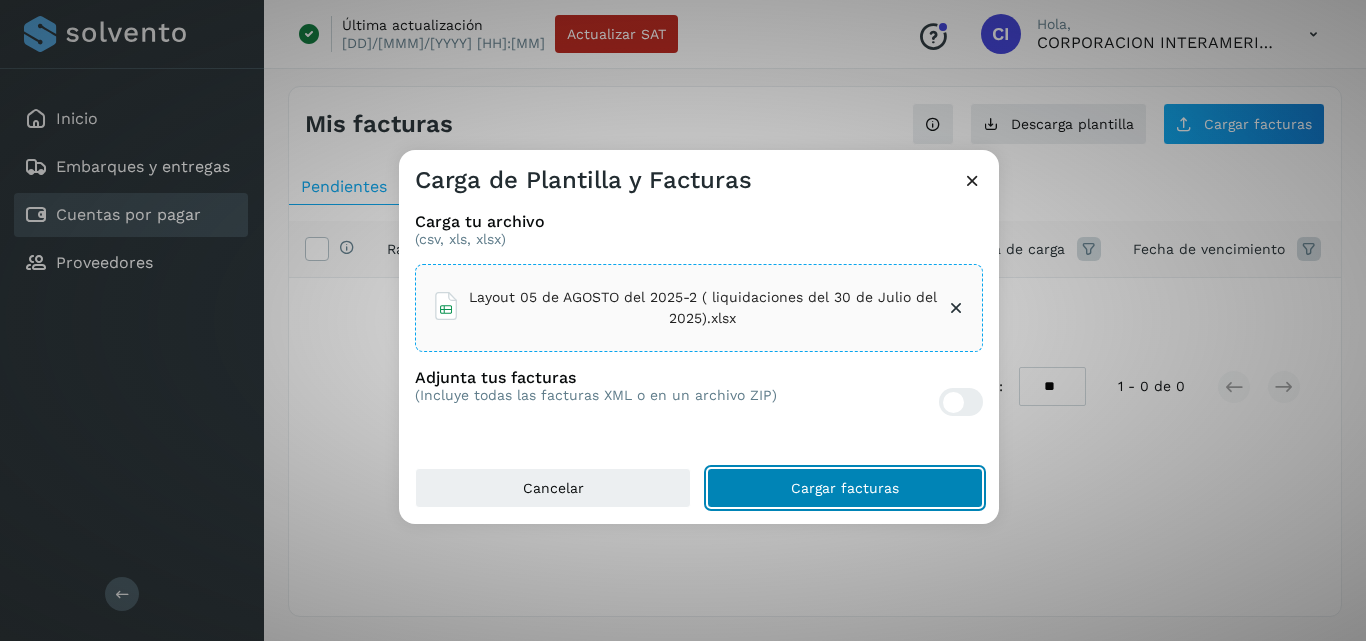 click on "Cargar facturas" 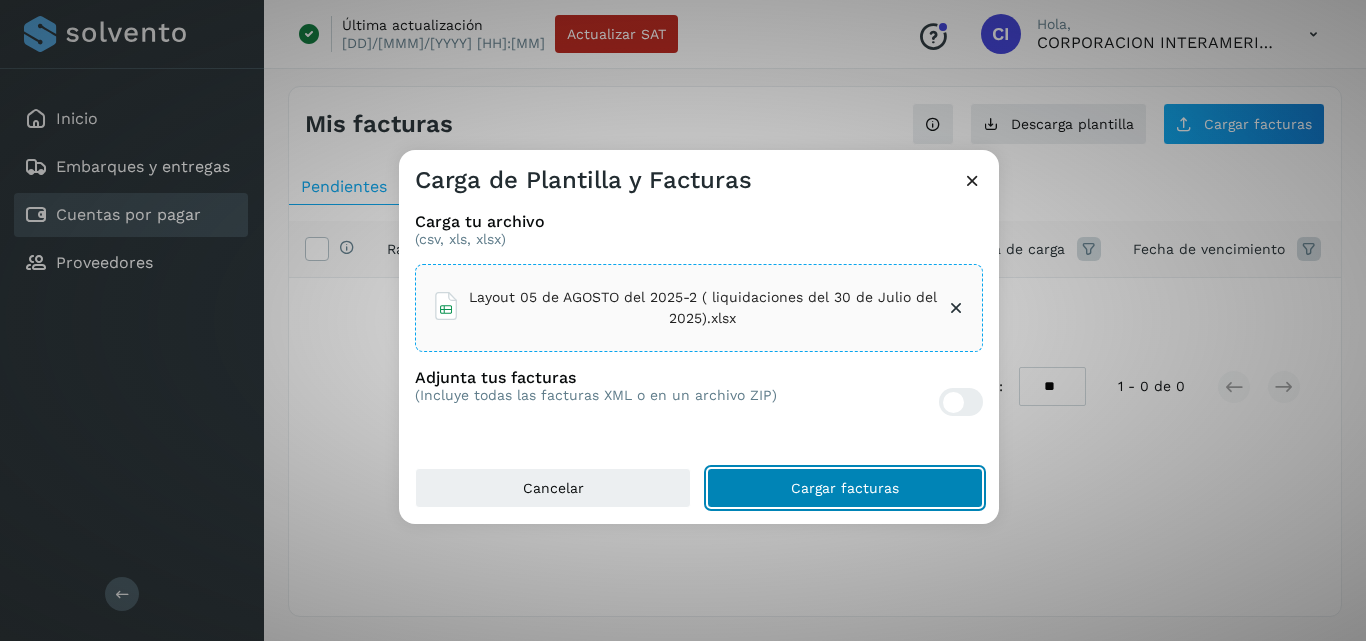 click on "Cargar facturas" 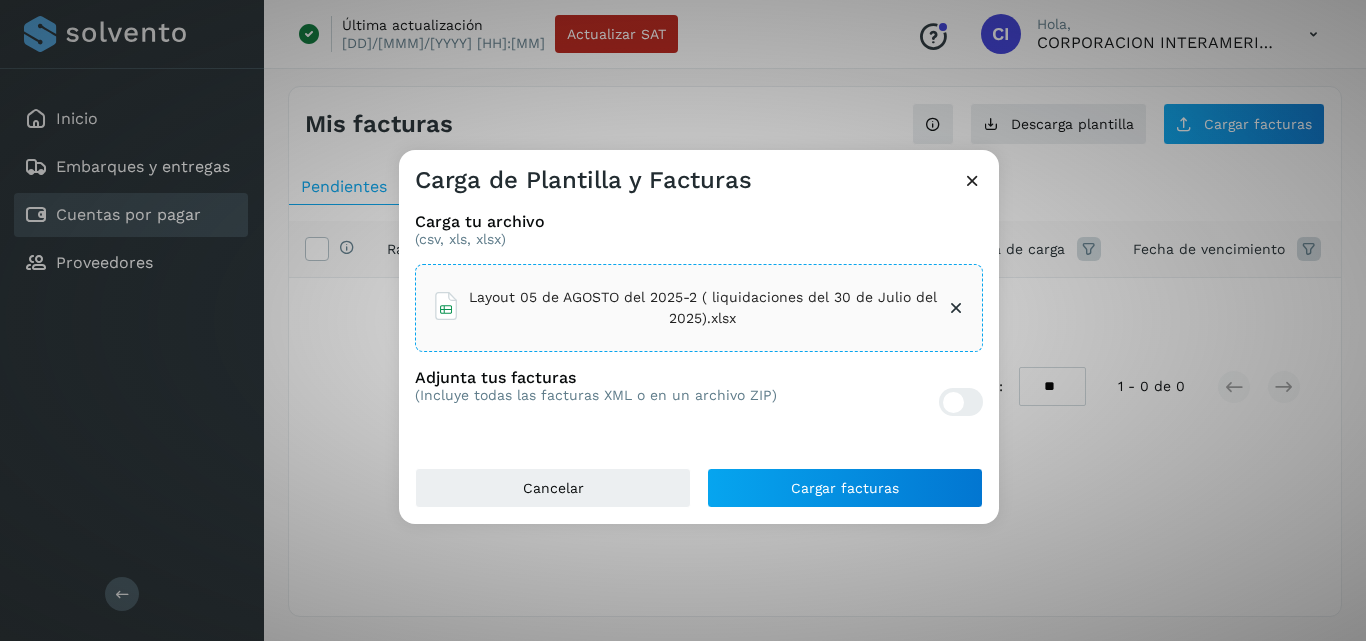 click at bounding box center (972, 180) 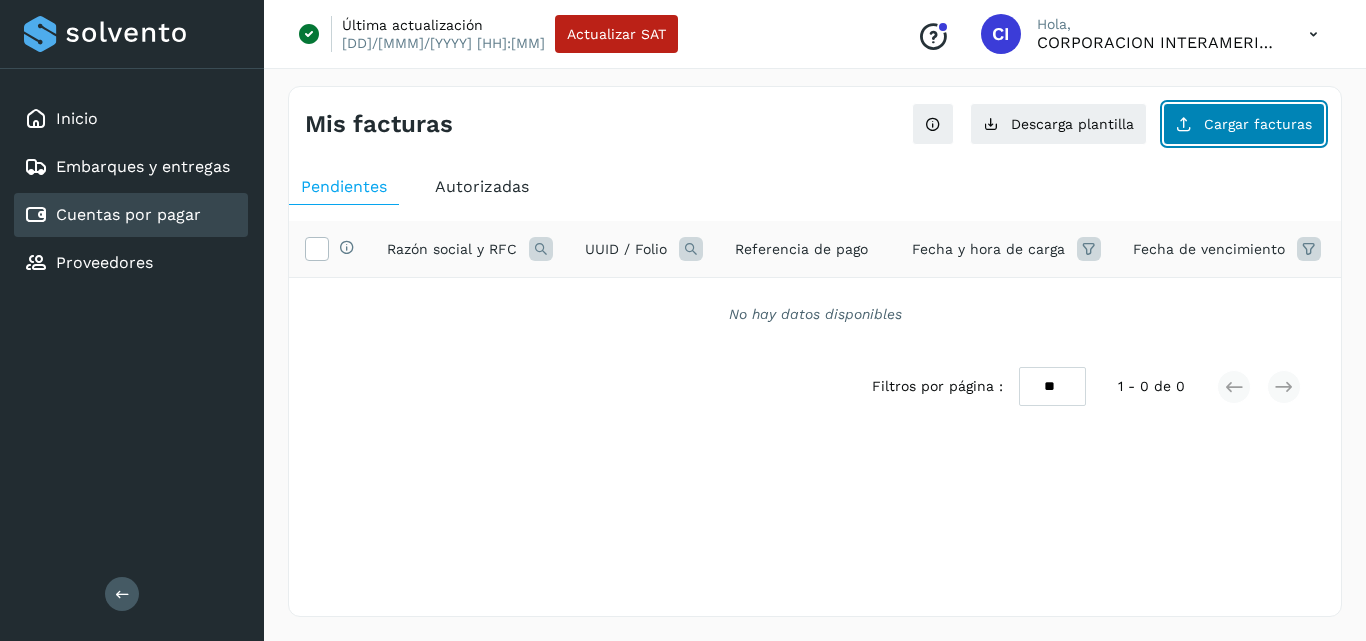 click on "Cargar facturas" 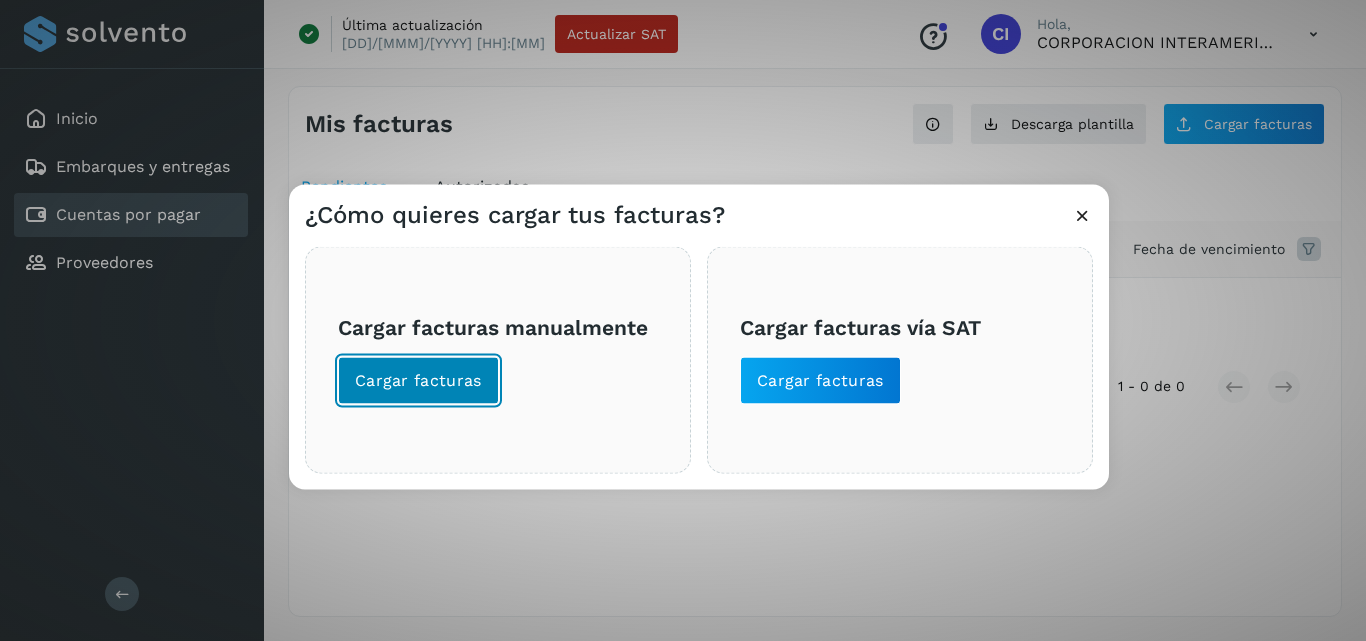 click on "Cargar facturas" at bounding box center (418, 380) 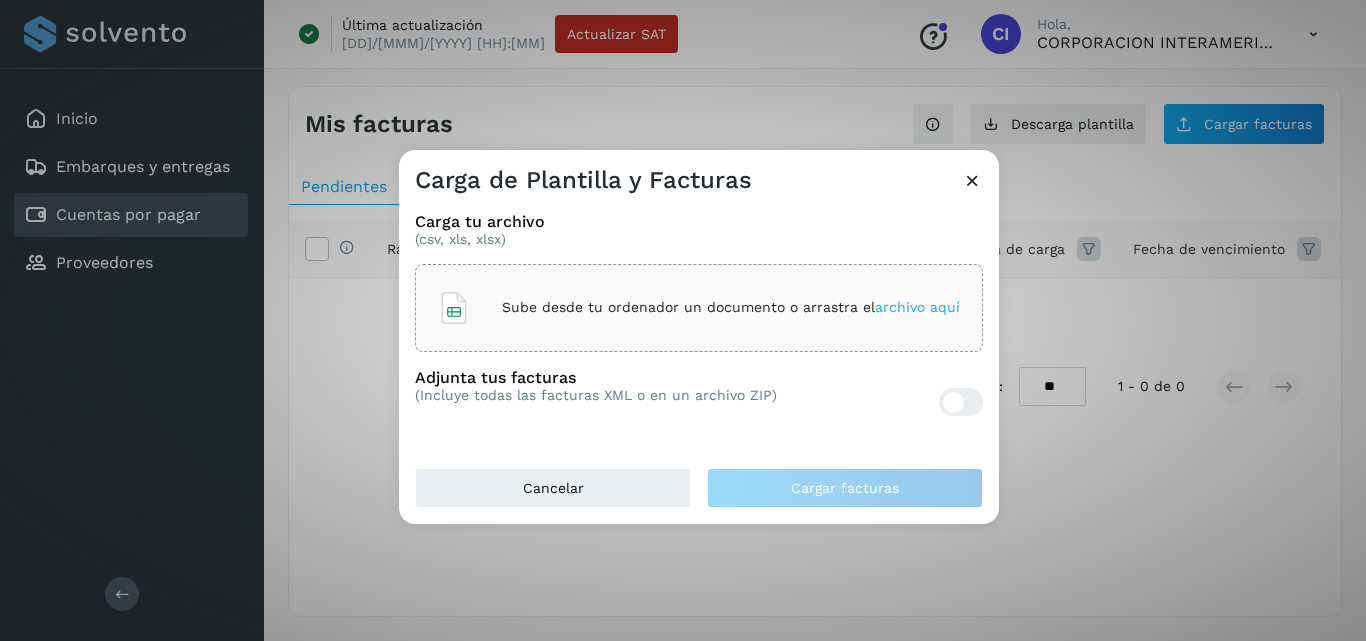 click on "Sube desde tu ordenador un documento o arrastra el  archivo aquí" 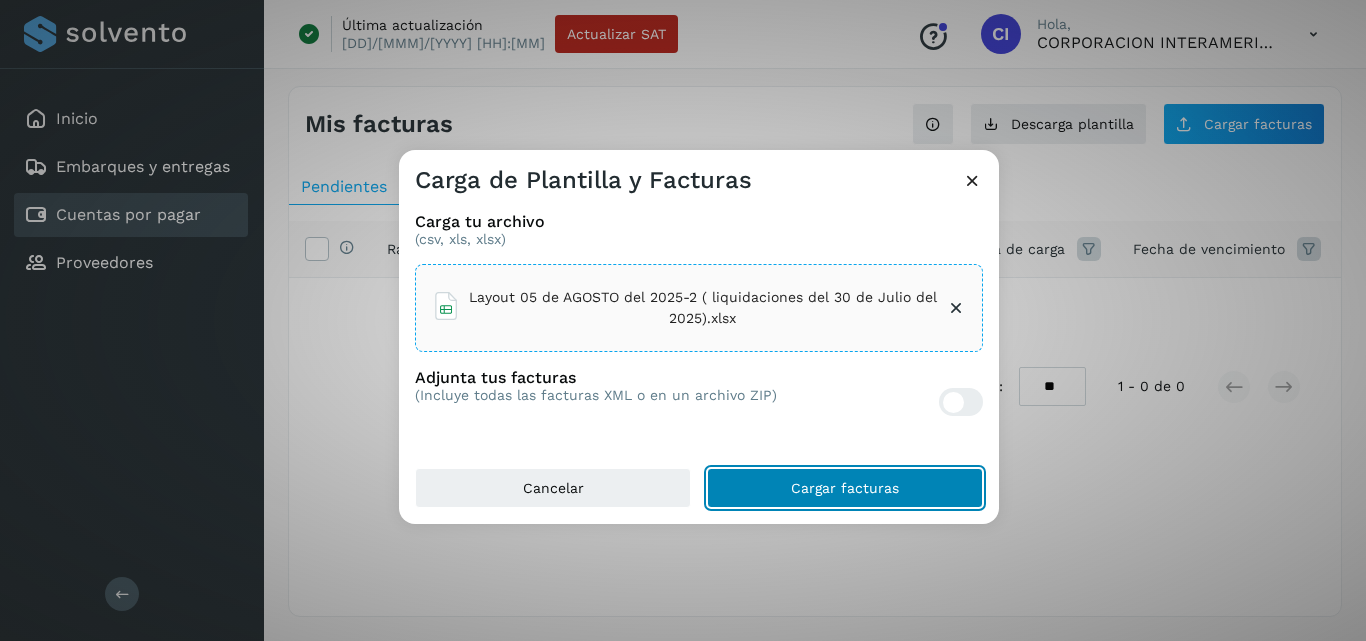 click on "Cargar facturas" 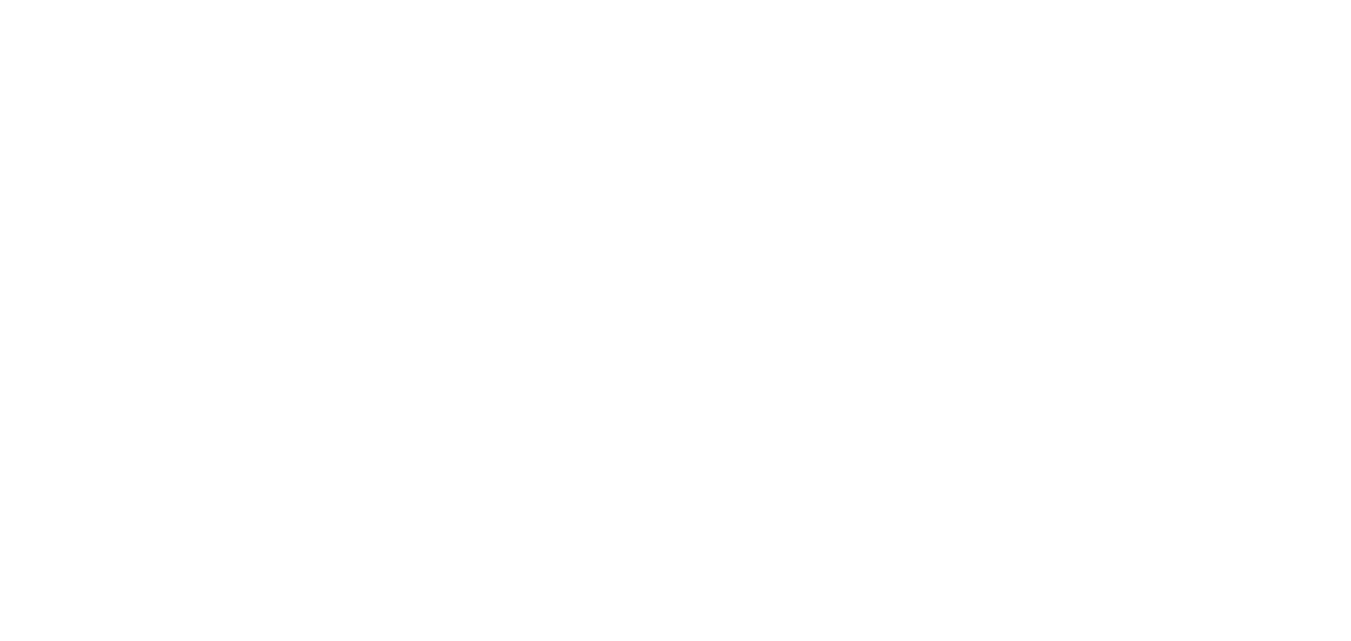 scroll, scrollTop: 0, scrollLeft: 0, axis: both 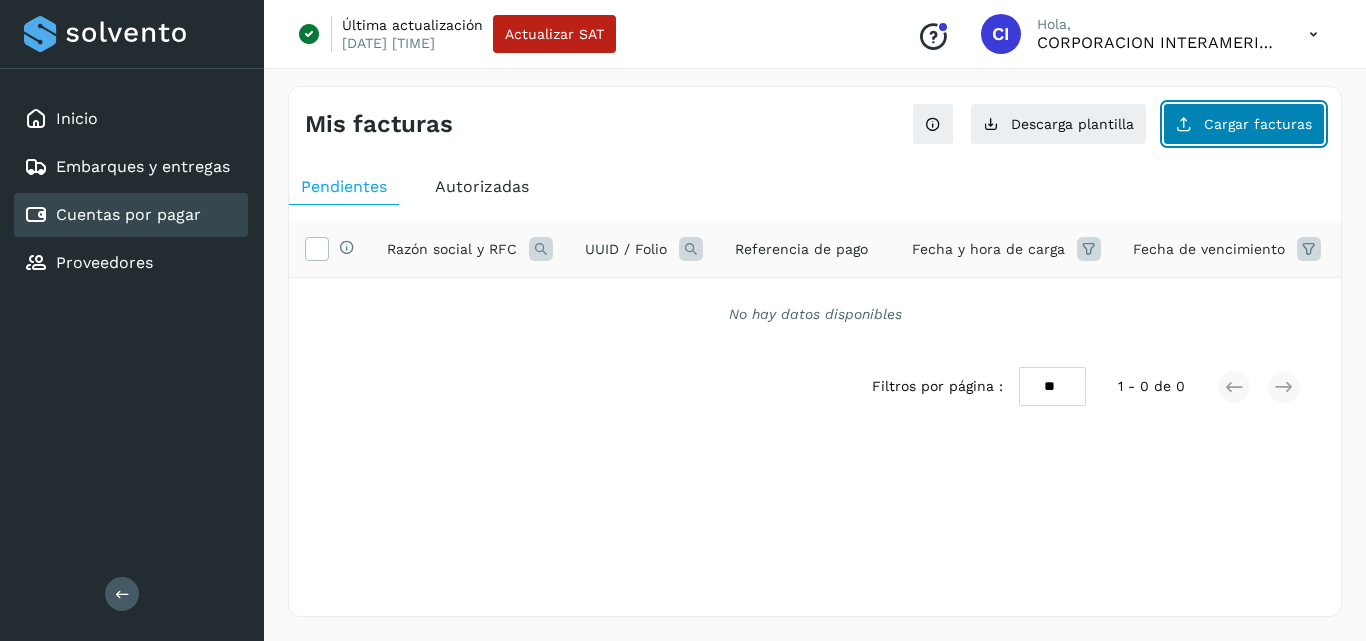 click on "Cargar facturas" 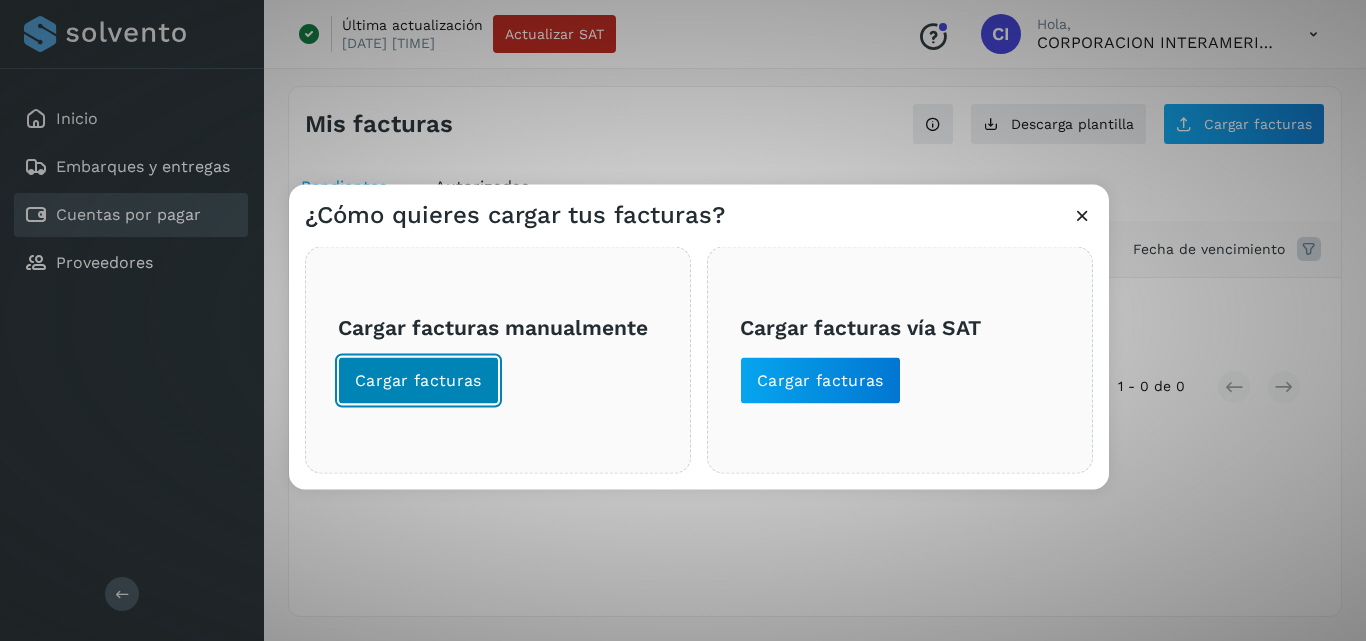 click on "Cargar facturas" 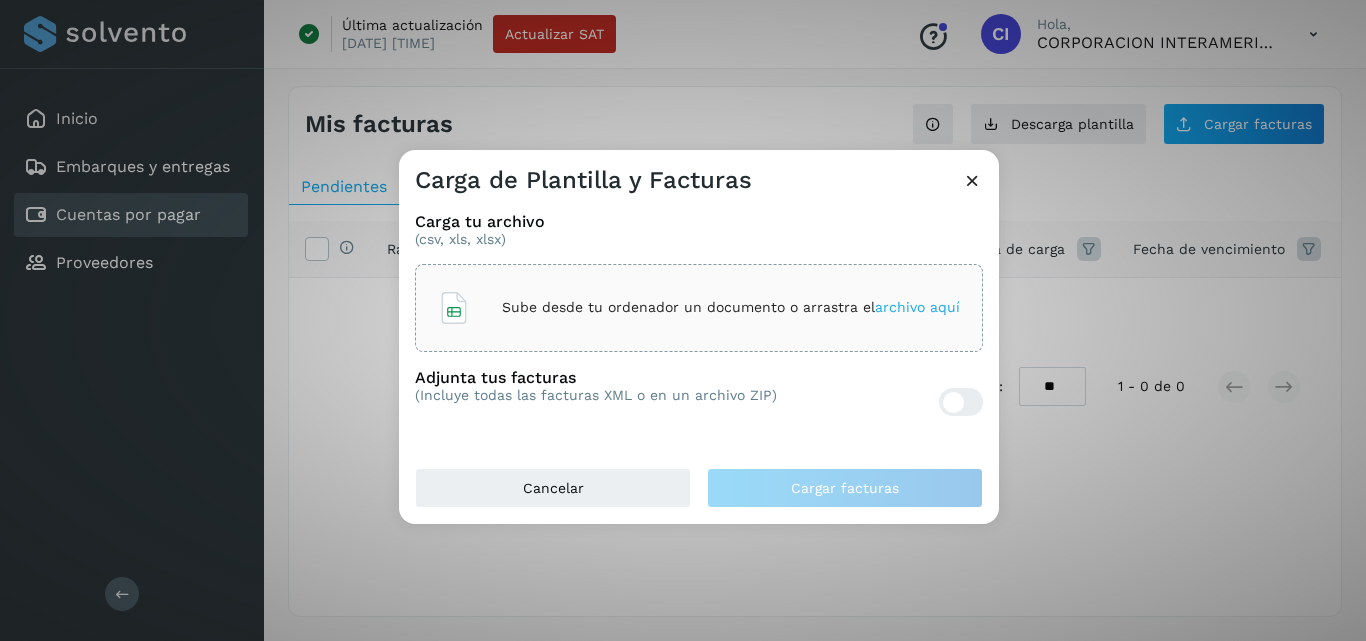 click on "Sube desde tu ordenador un documento o arrastra el  archivo aquí" at bounding box center [699, 308] 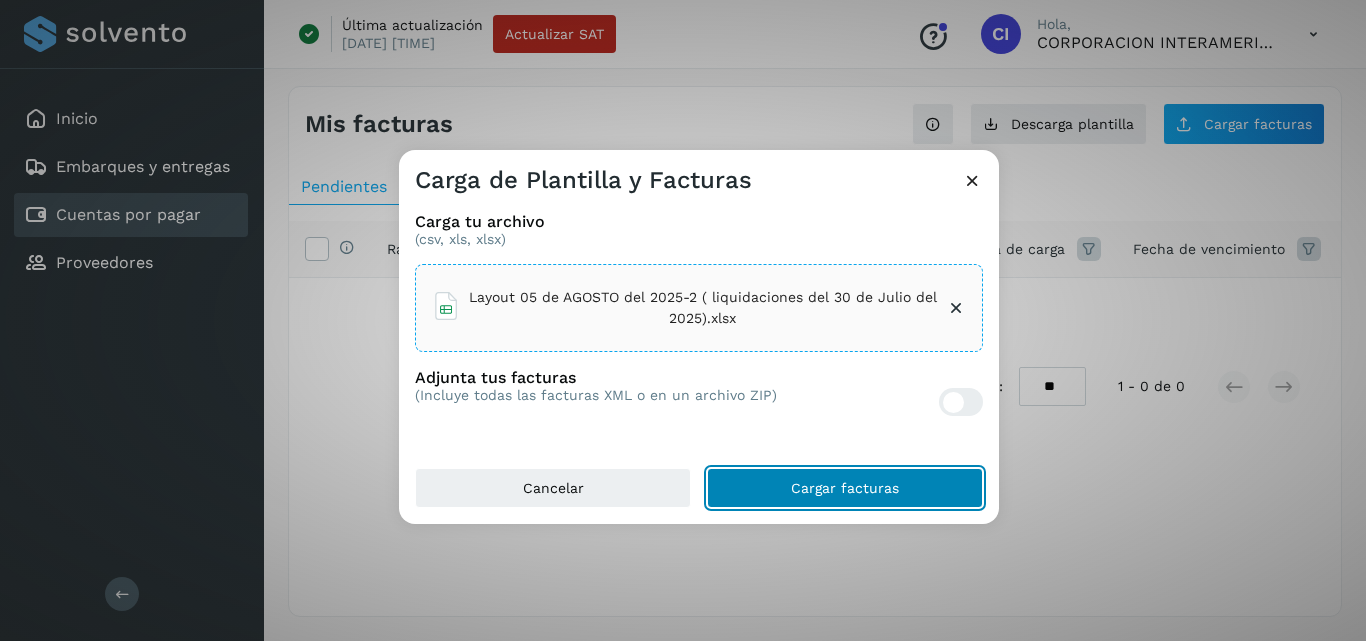 click on "Cargar facturas" 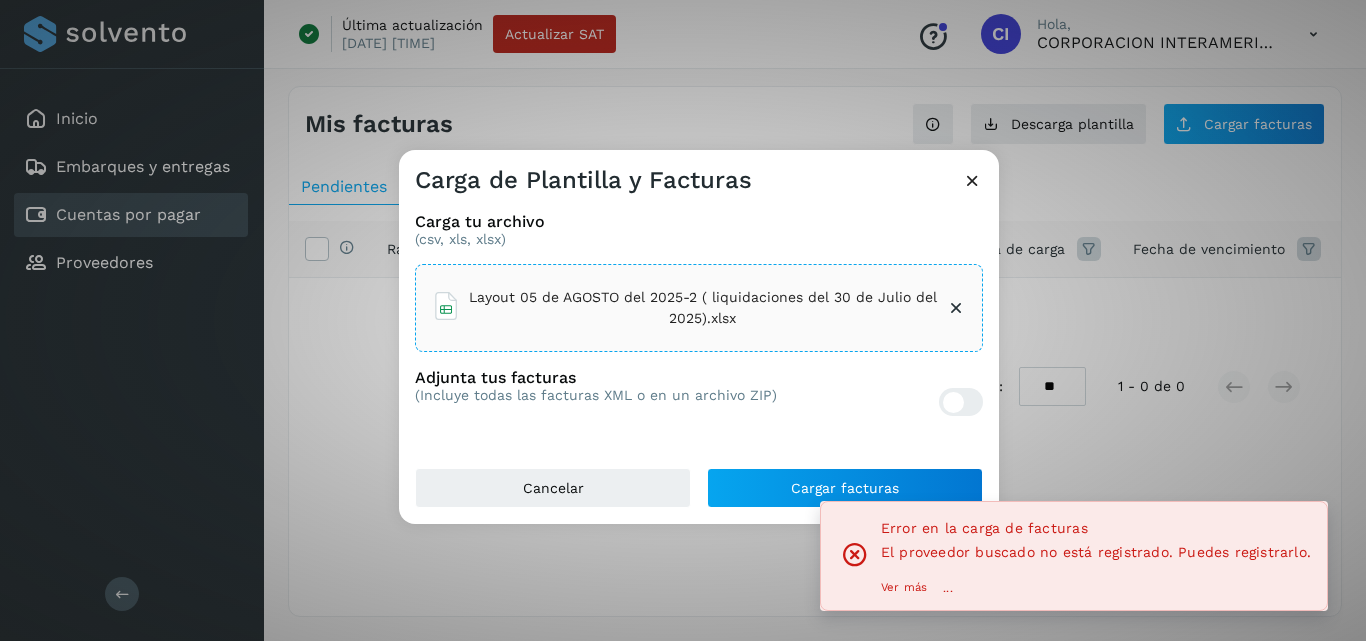 click on "Ver más" at bounding box center [904, 588] 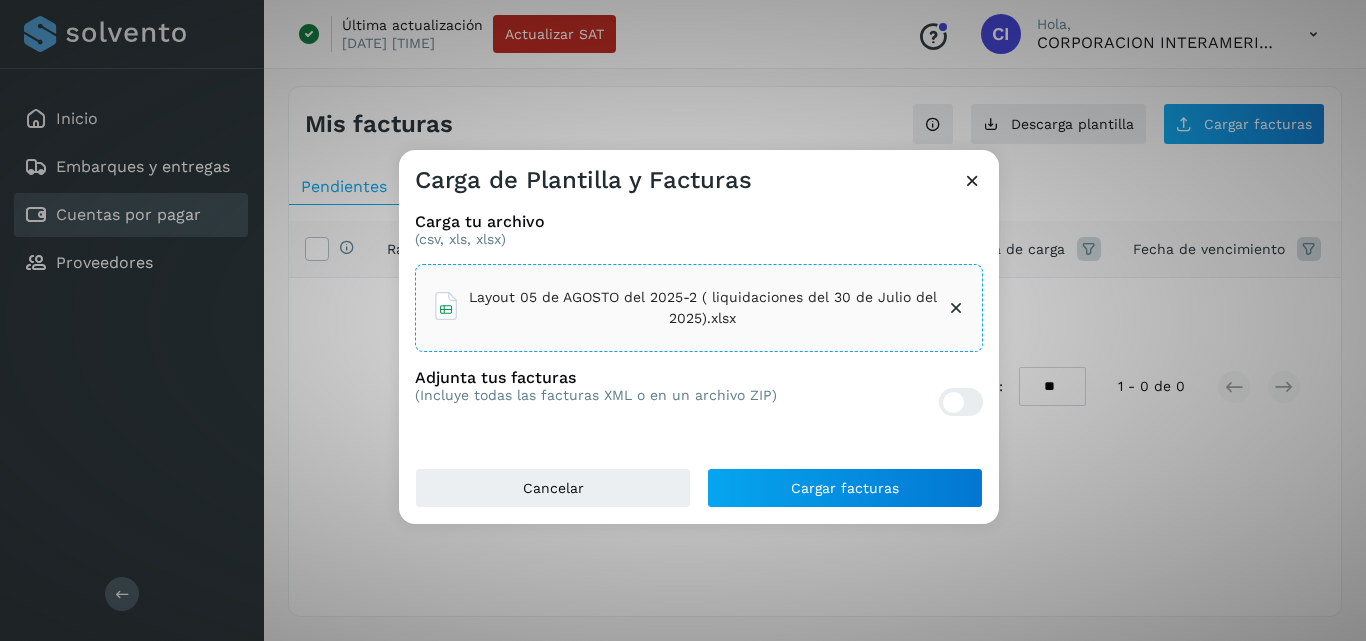 click on "Carga de Plantilla y Facturas Carga tu archivo (csv, xls, xlsx) Layout 05 de AGOSTO del 2025-2 ( liquidaciones del 30 de Julio del 2025).xlsx Adjunta tus facturas (Incluye todas las facturas XML o en un archivo ZIP) Cancelar Cargar facturas" at bounding box center (683, 320) 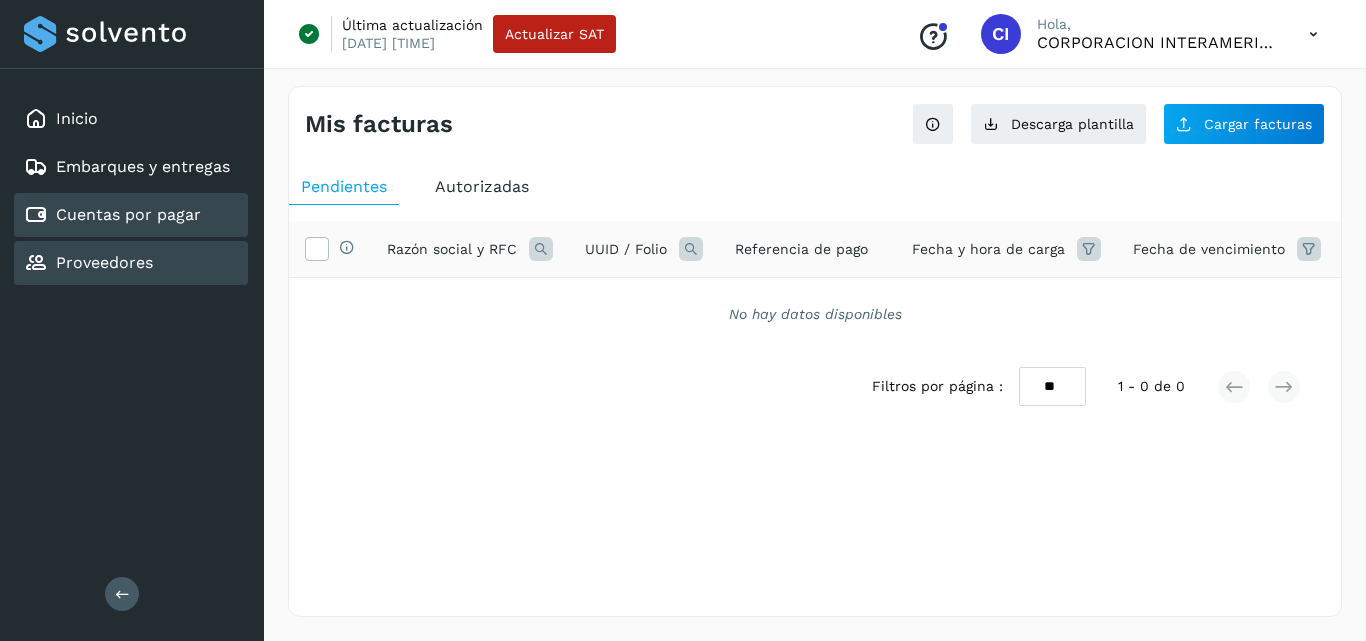 click on "Proveedores" 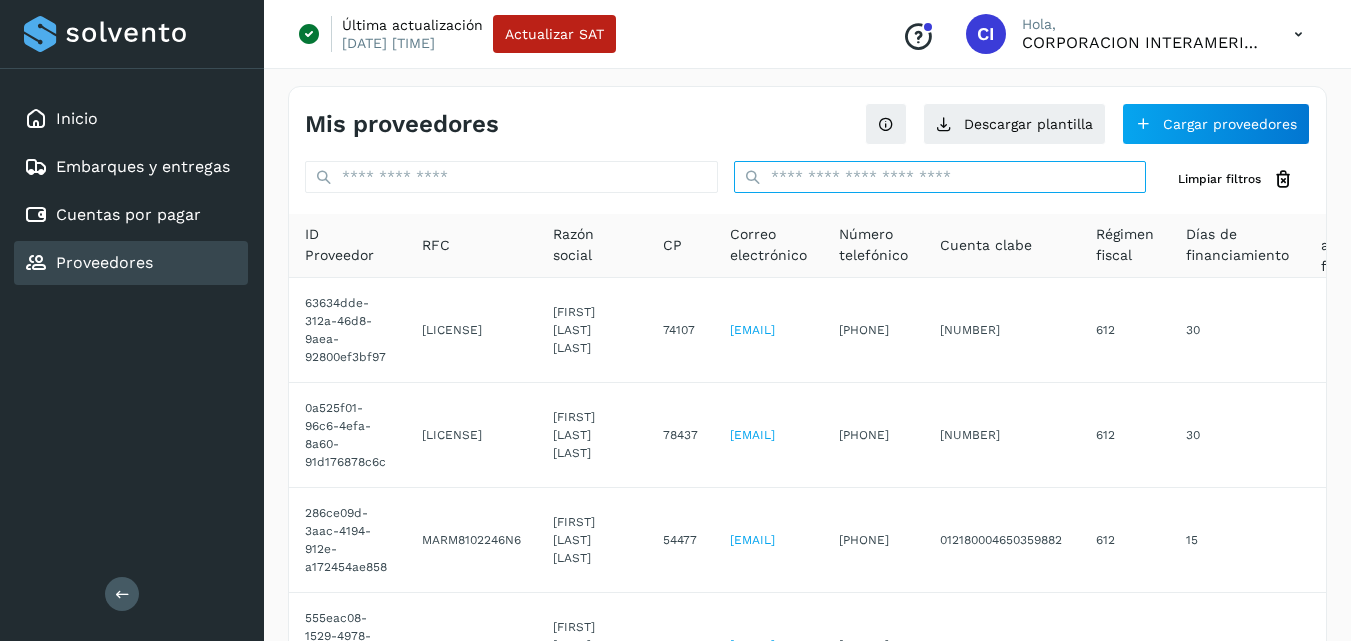 click at bounding box center (940, 177) 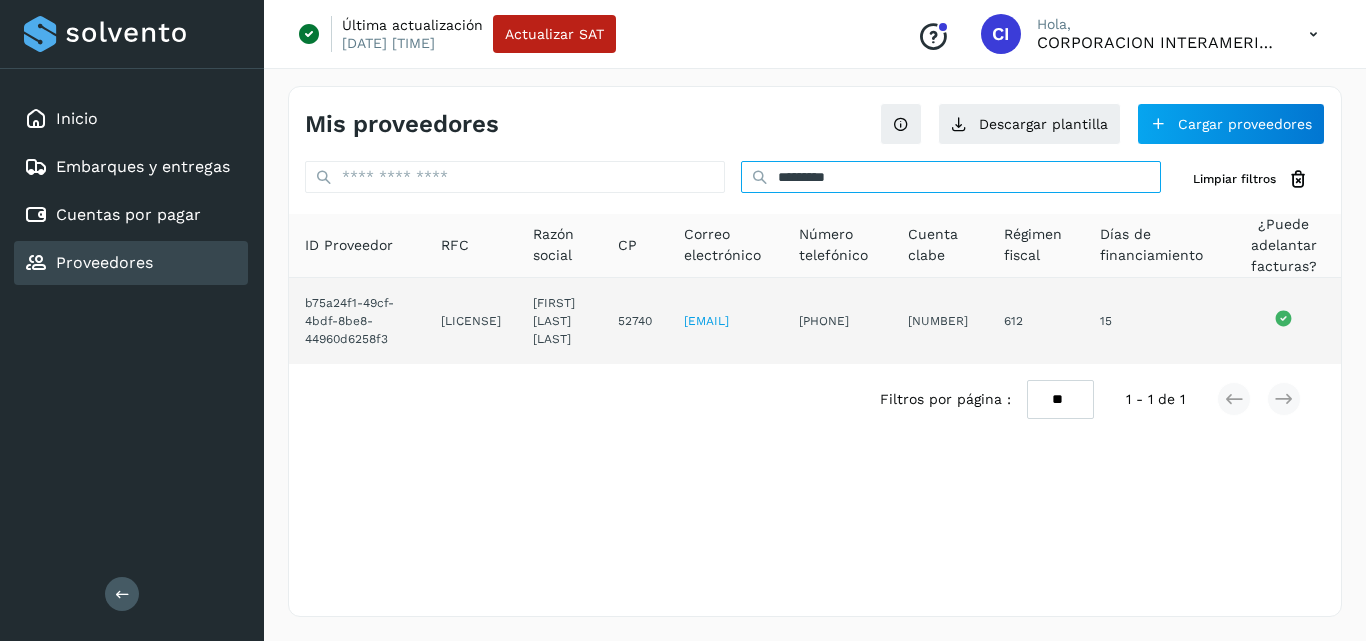 type on "*********" 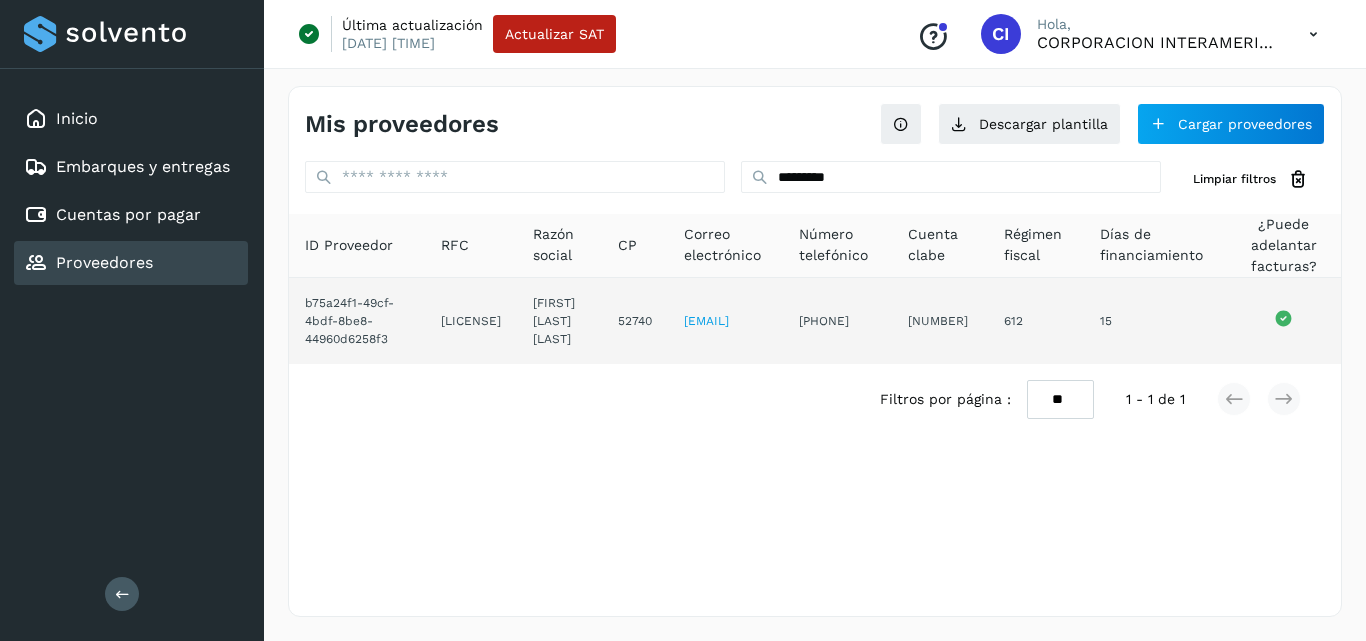 click on "LOCF740825DD7" 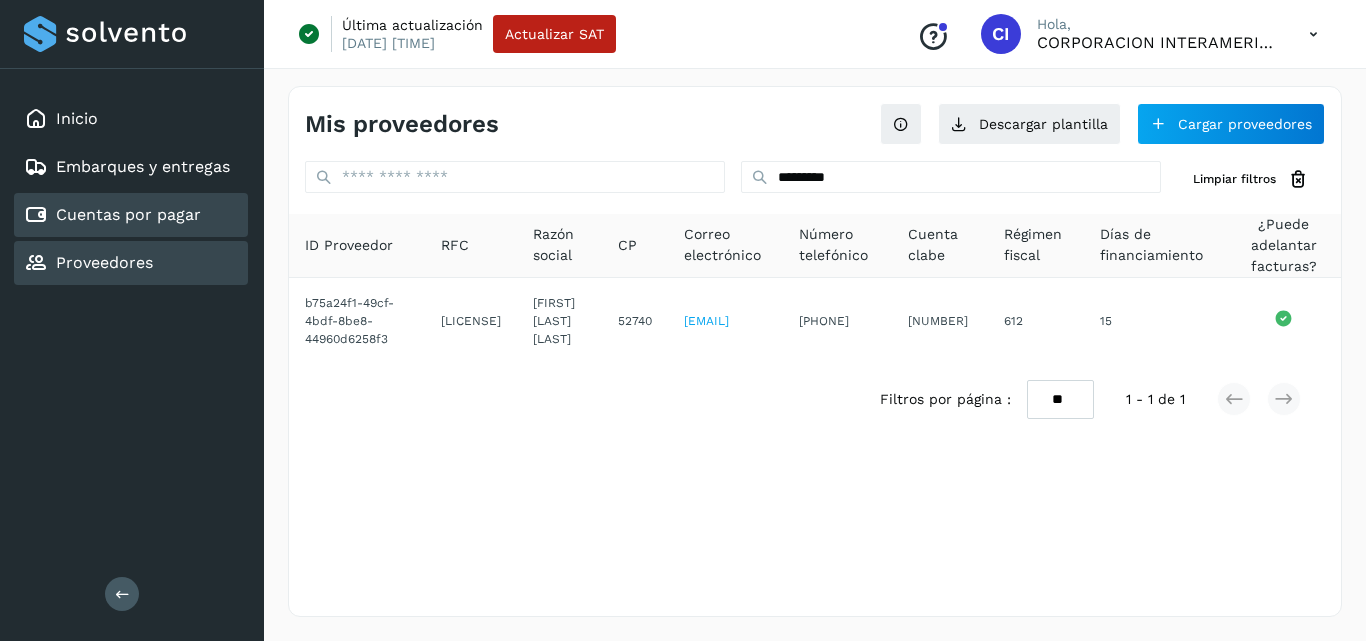 click on "Cuentas por pagar" at bounding box center (128, 214) 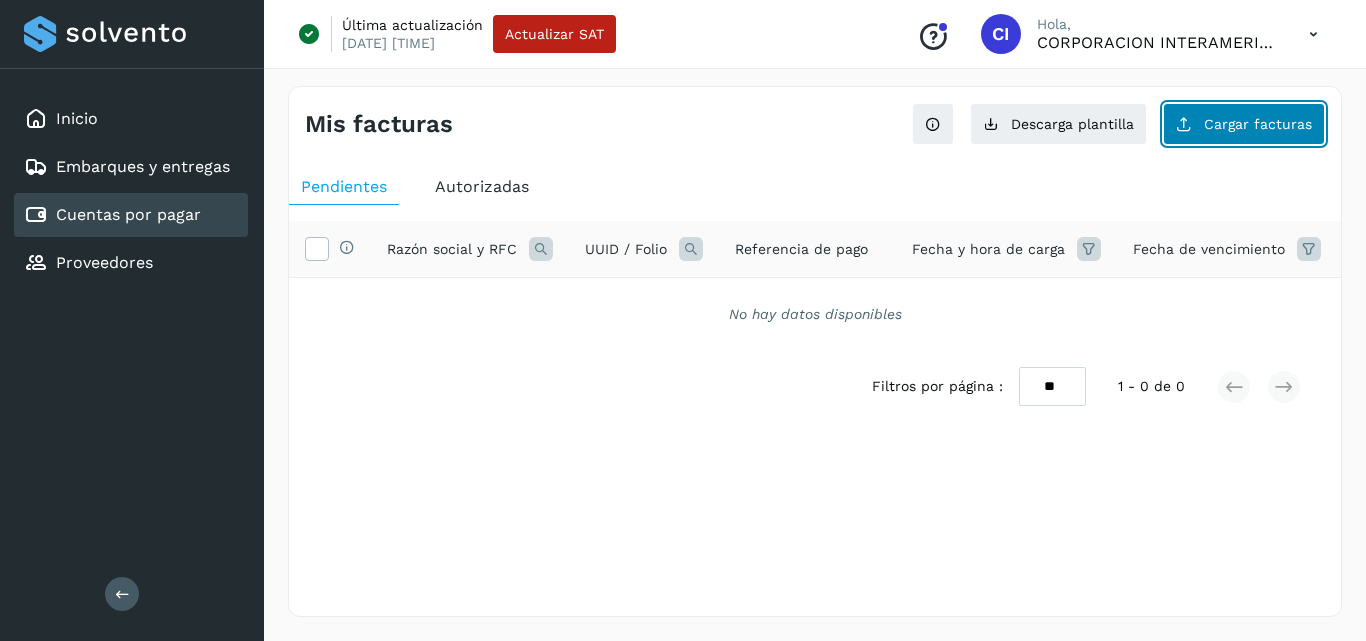 click on "Cargar facturas" 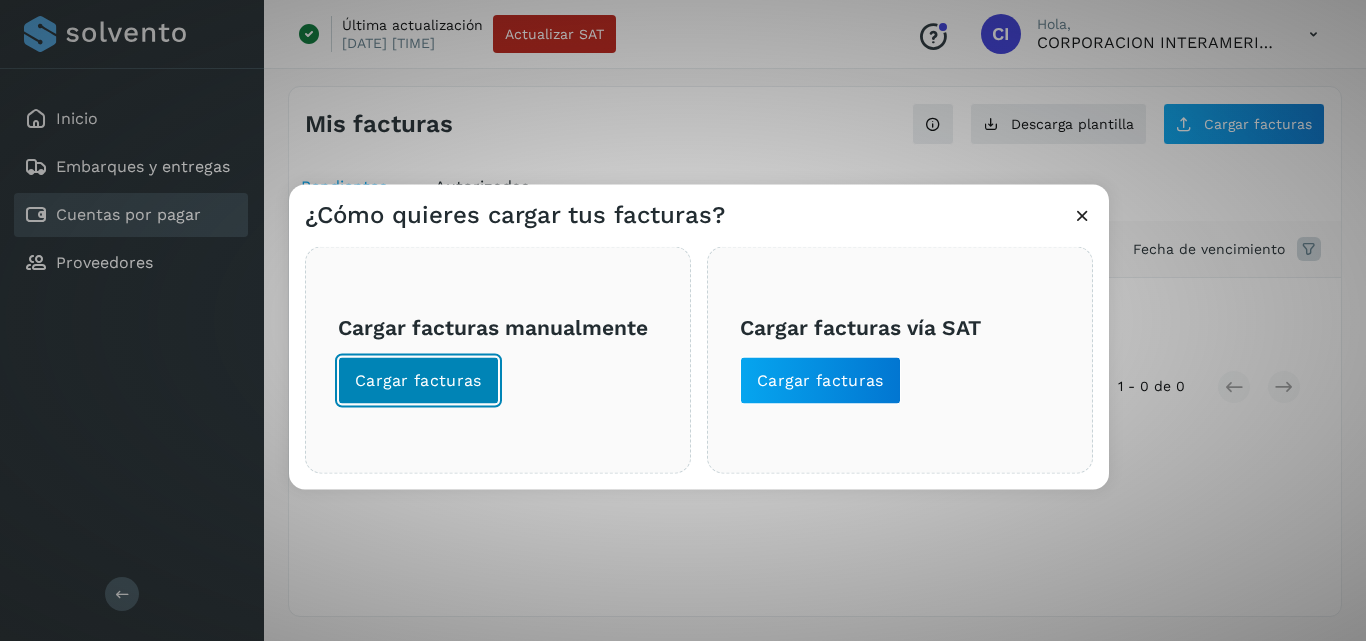click on "Cargar facturas" 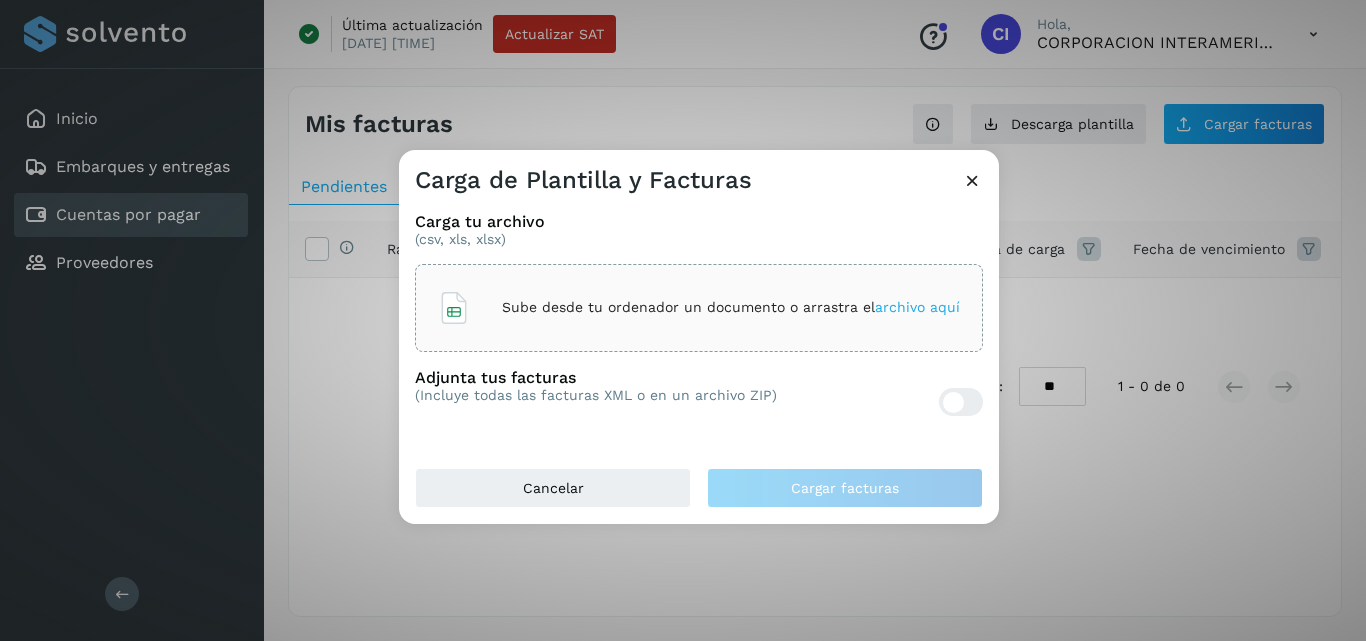 click on "Sube desde tu ordenador un documento o arrastra el  archivo aquí" 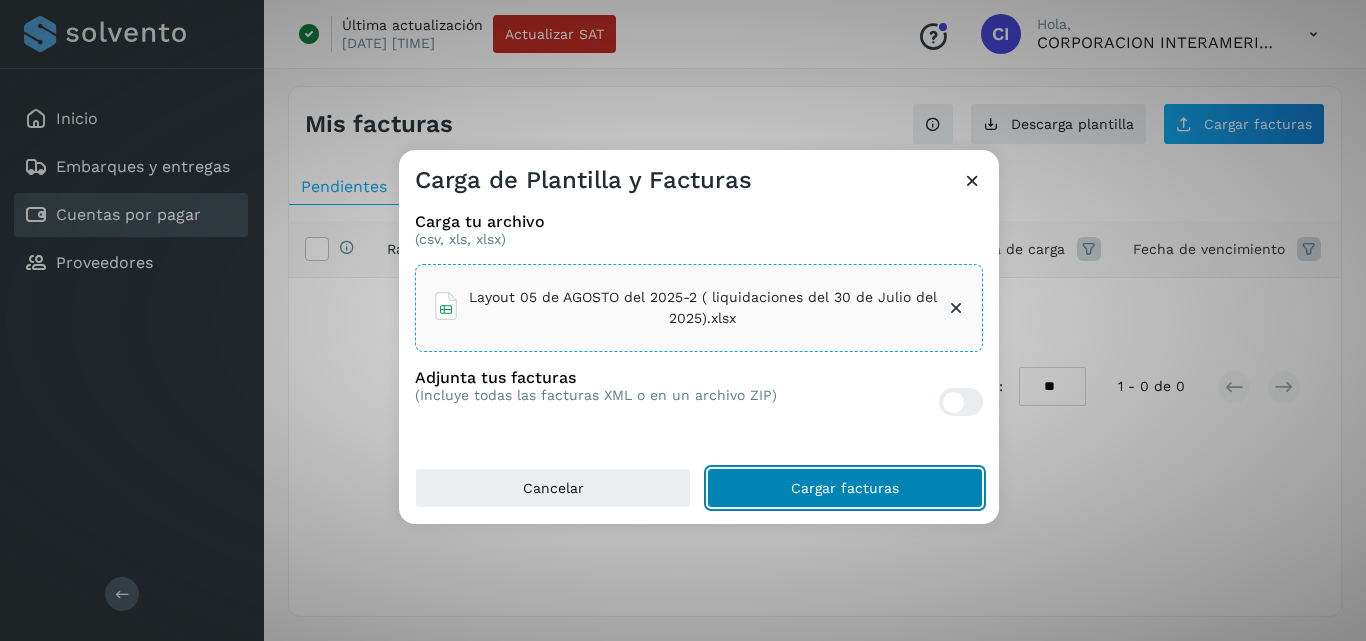 click on "Cargar facturas" 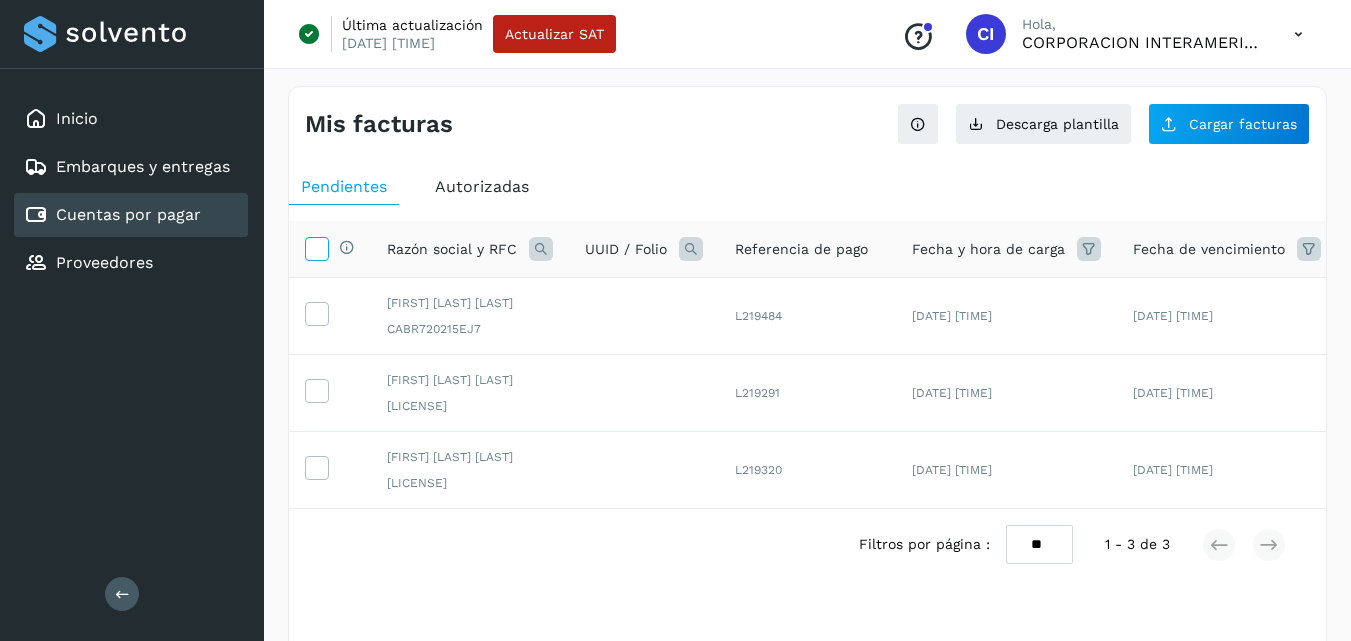 click at bounding box center (316, 247) 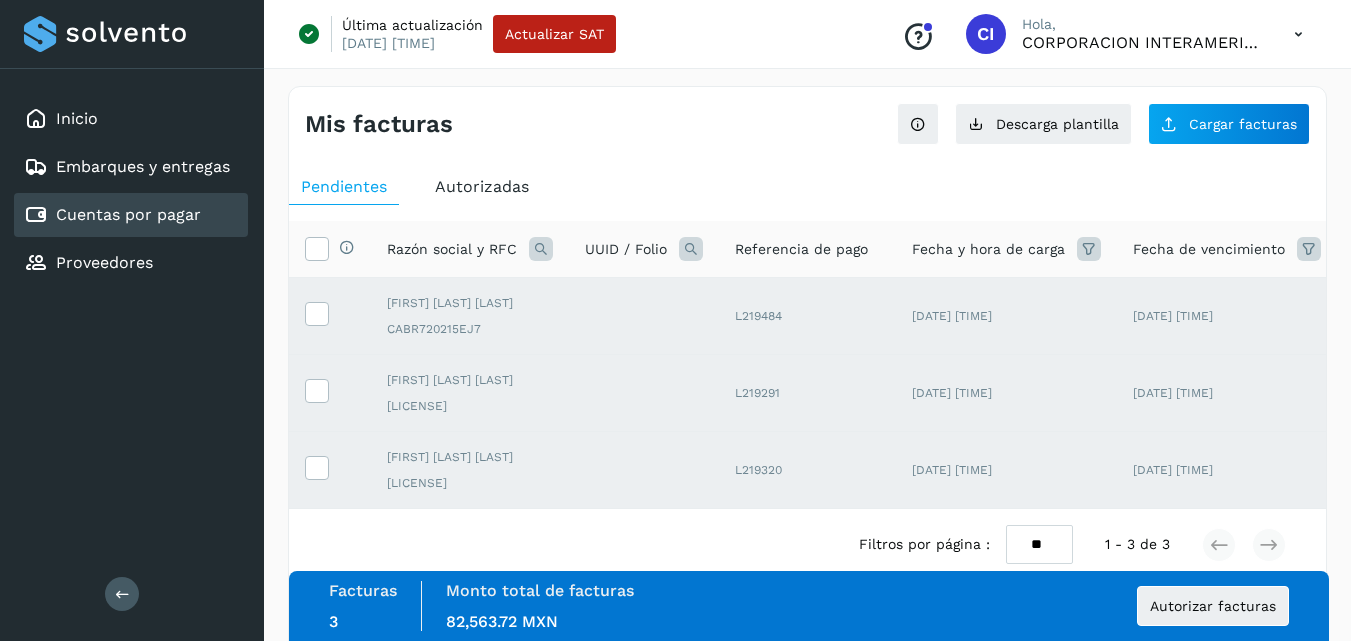 scroll, scrollTop: 71, scrollLeft: 0, axis: vertical 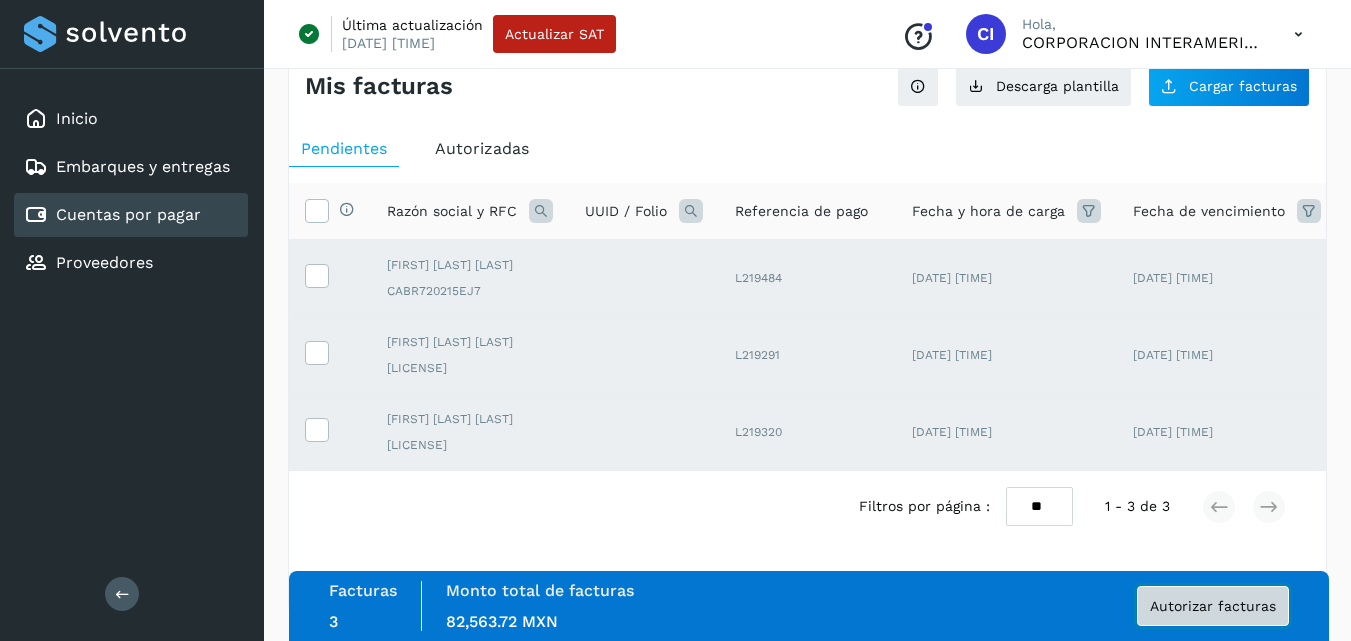 click on "Autorizar facturas" 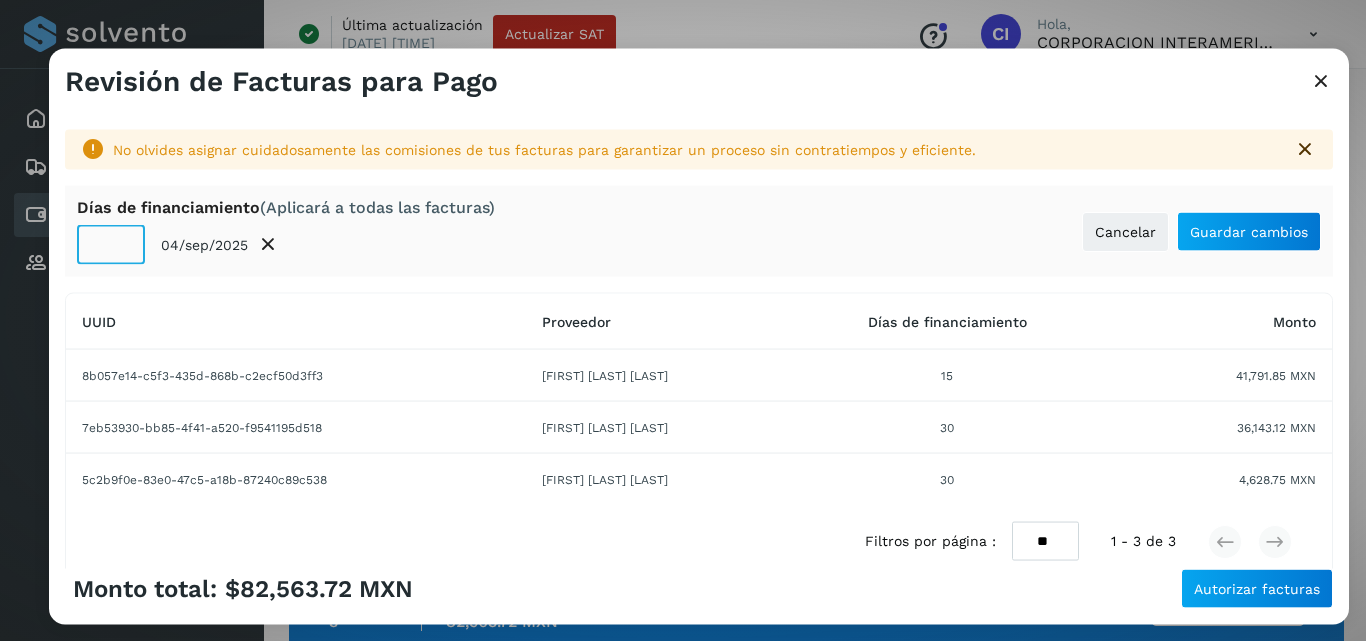 click on "**" 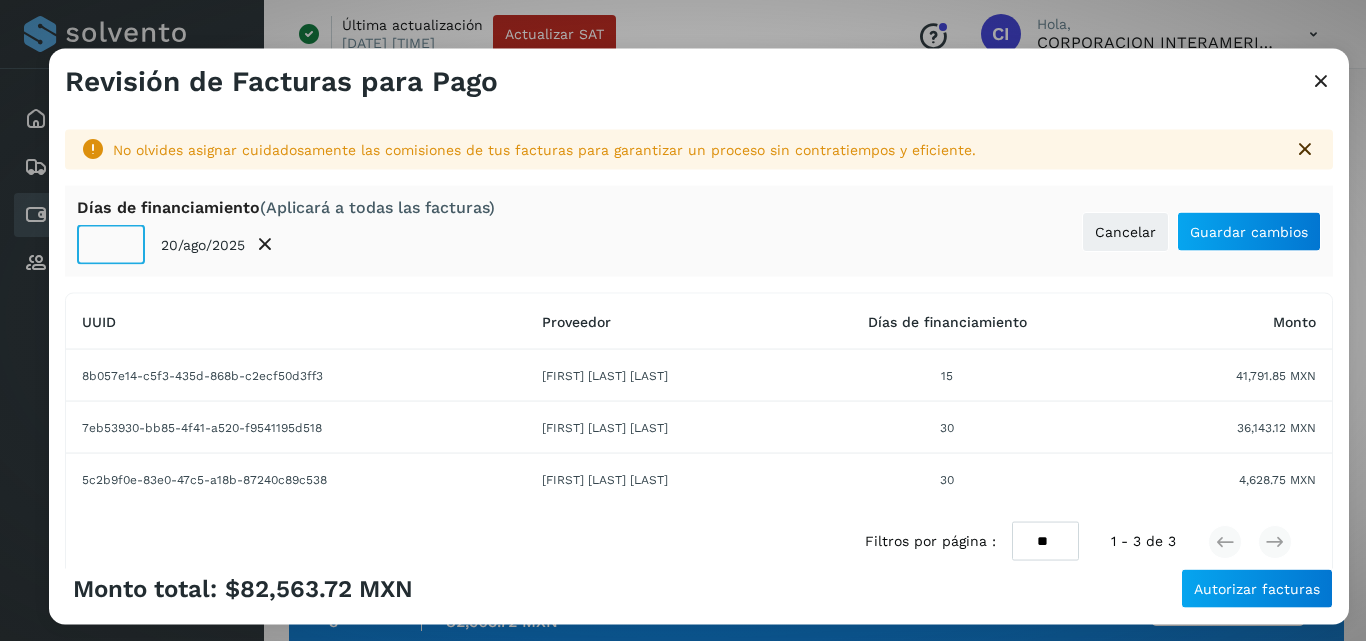 type on "**" 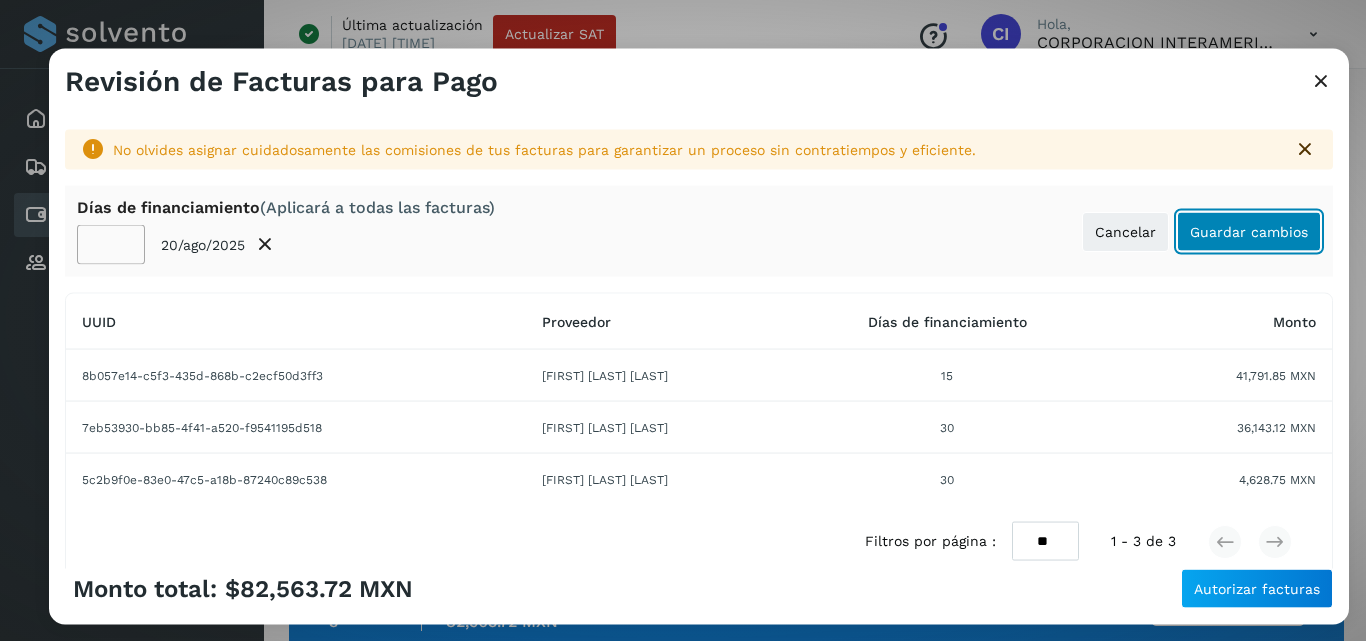 click on "Guardar cambios" 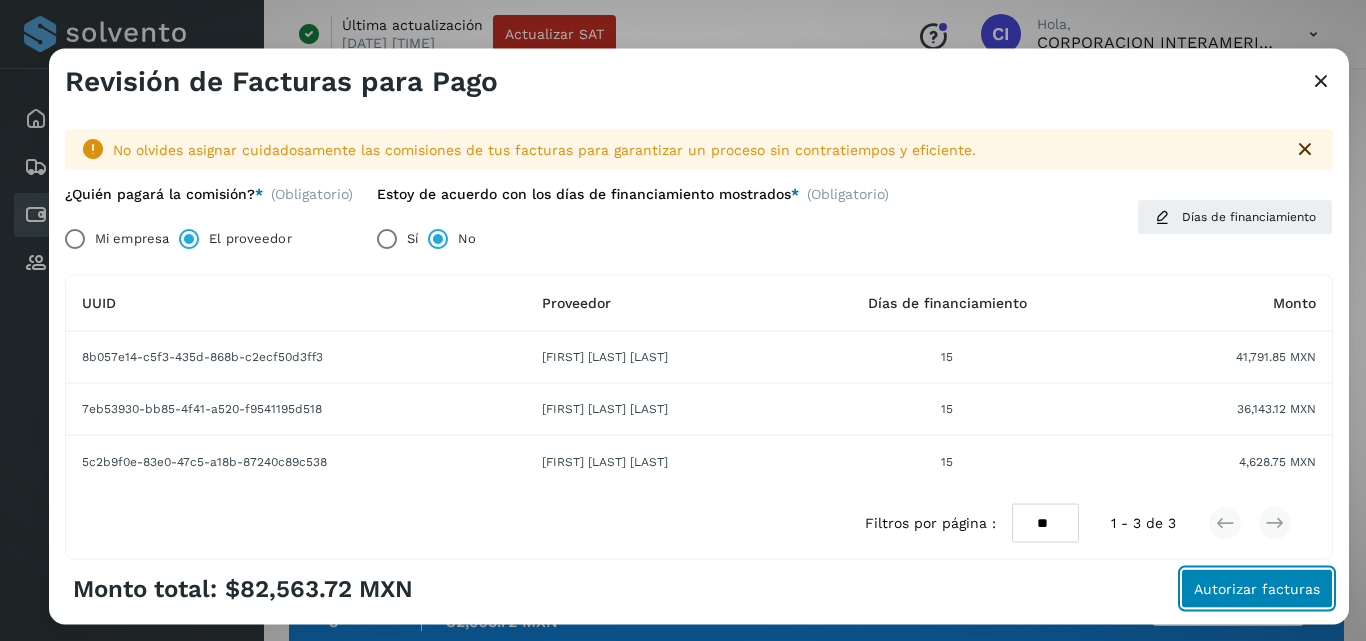 click on "Autorizar facturas" at bounding box center (1257, 589) 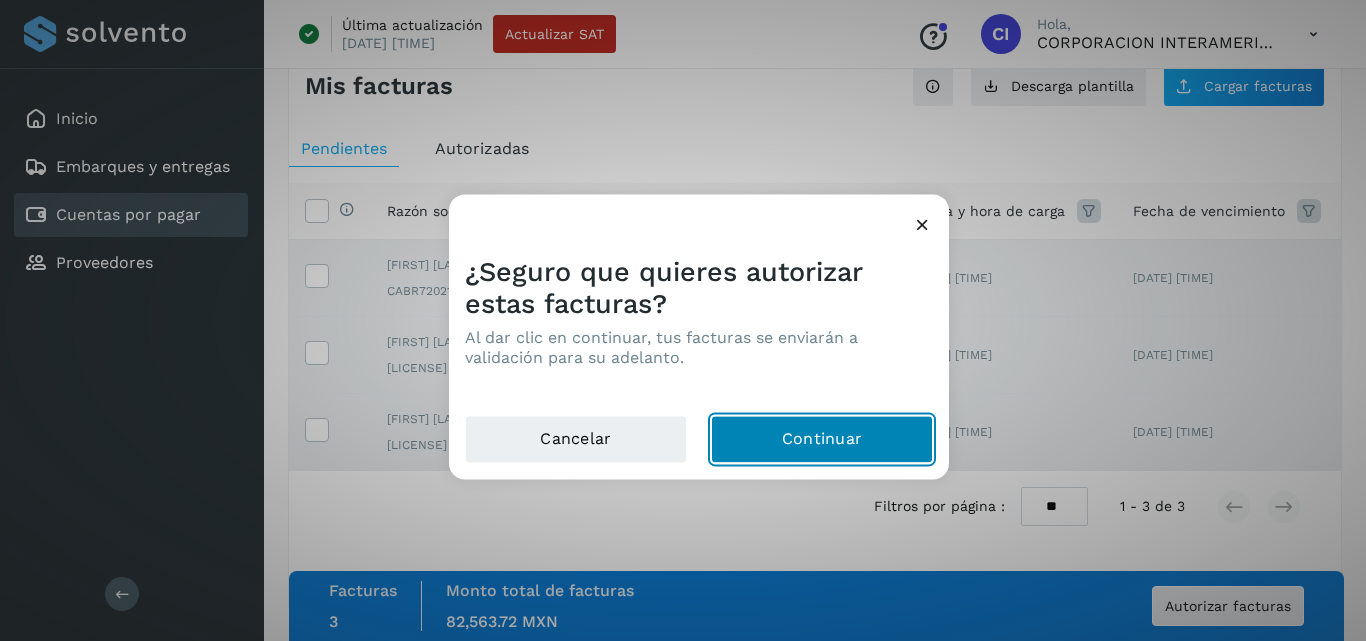 click on "Continuar" 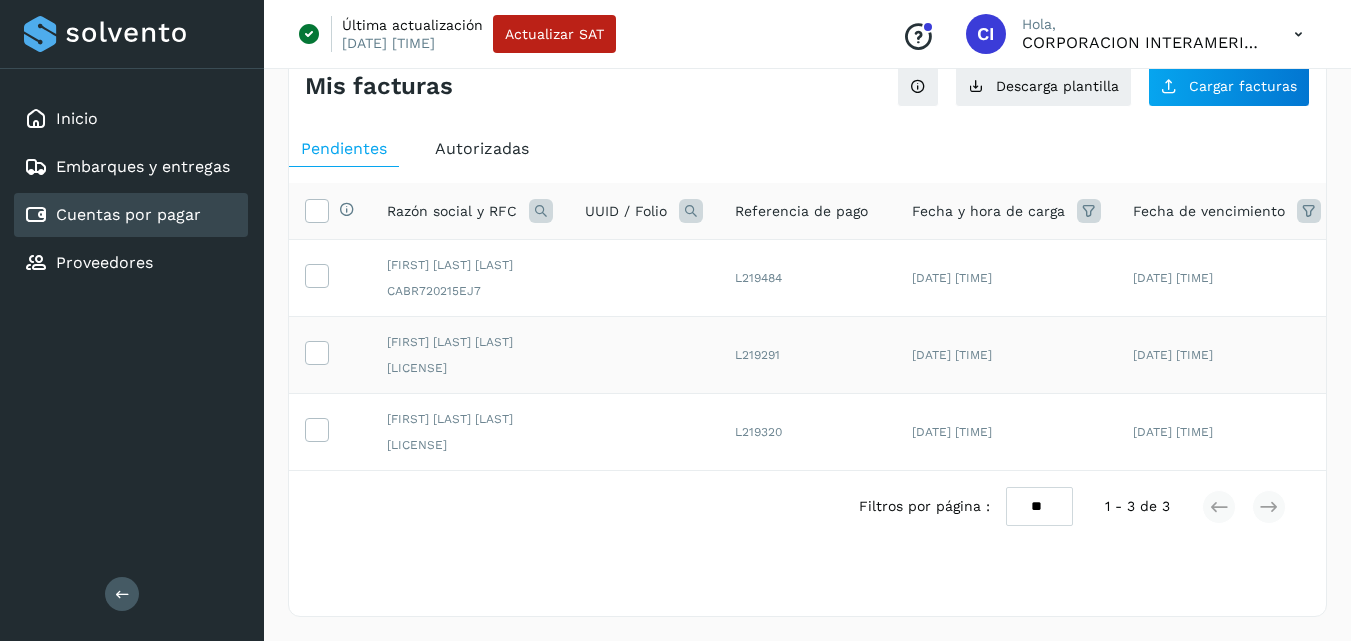 scroll, scrollTop: 0, scrollLeft: 17, axis: horizontal 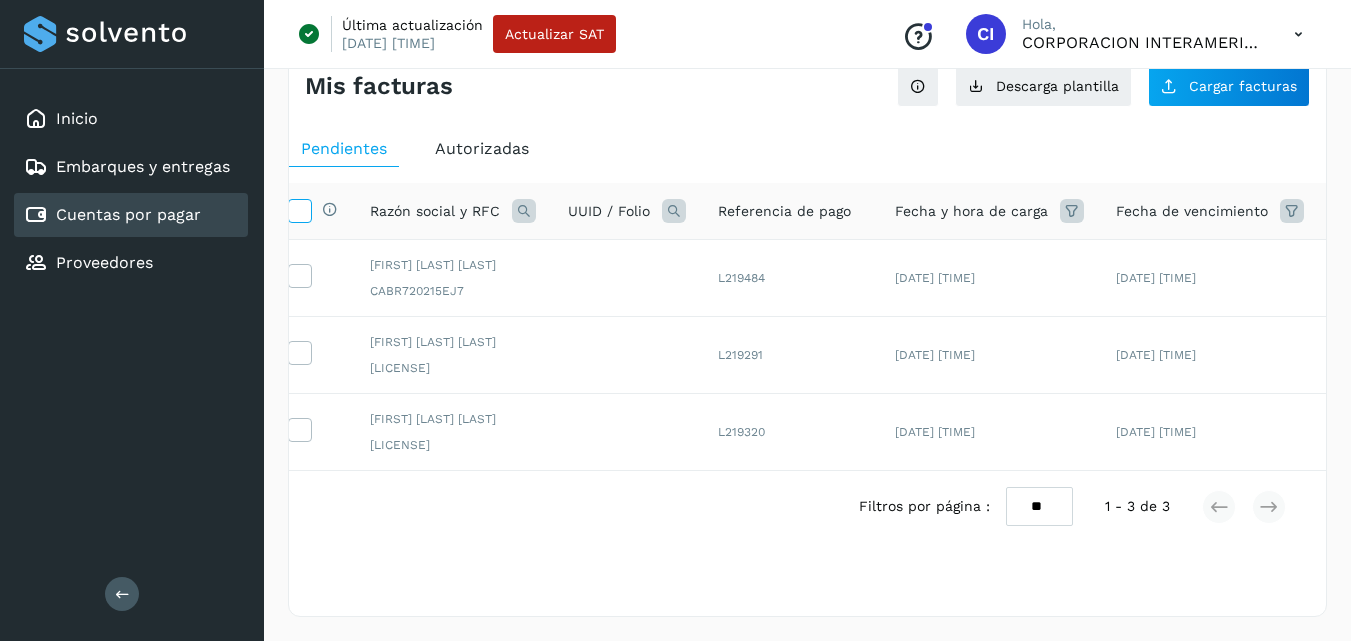 click on "Selecciona todas las facturas disponibles para autorización" at bounding box center (313, 211) 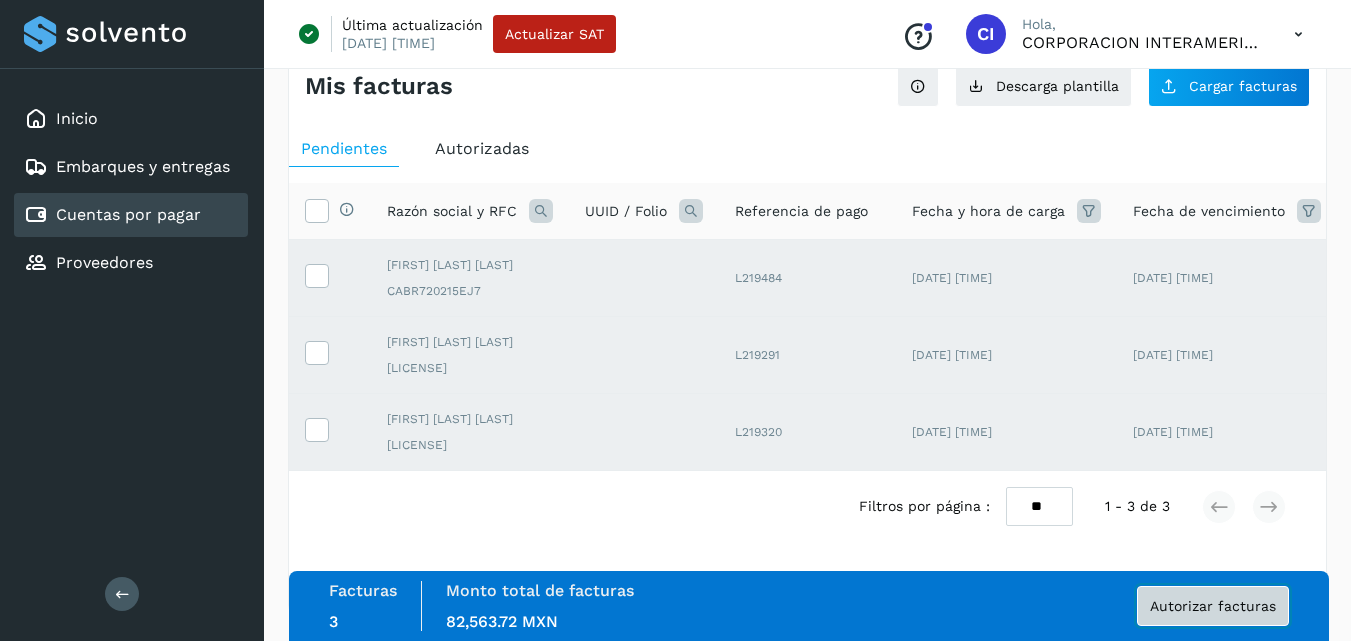 click on "Autorizar facturas" 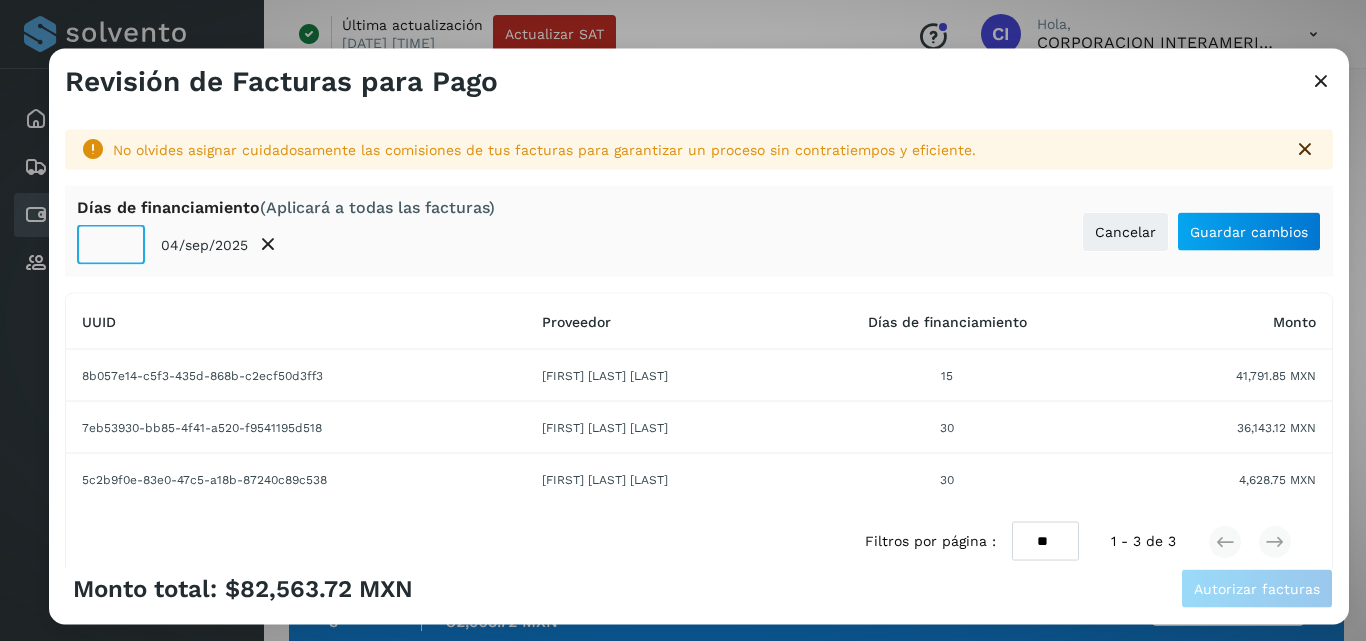 click on "**" 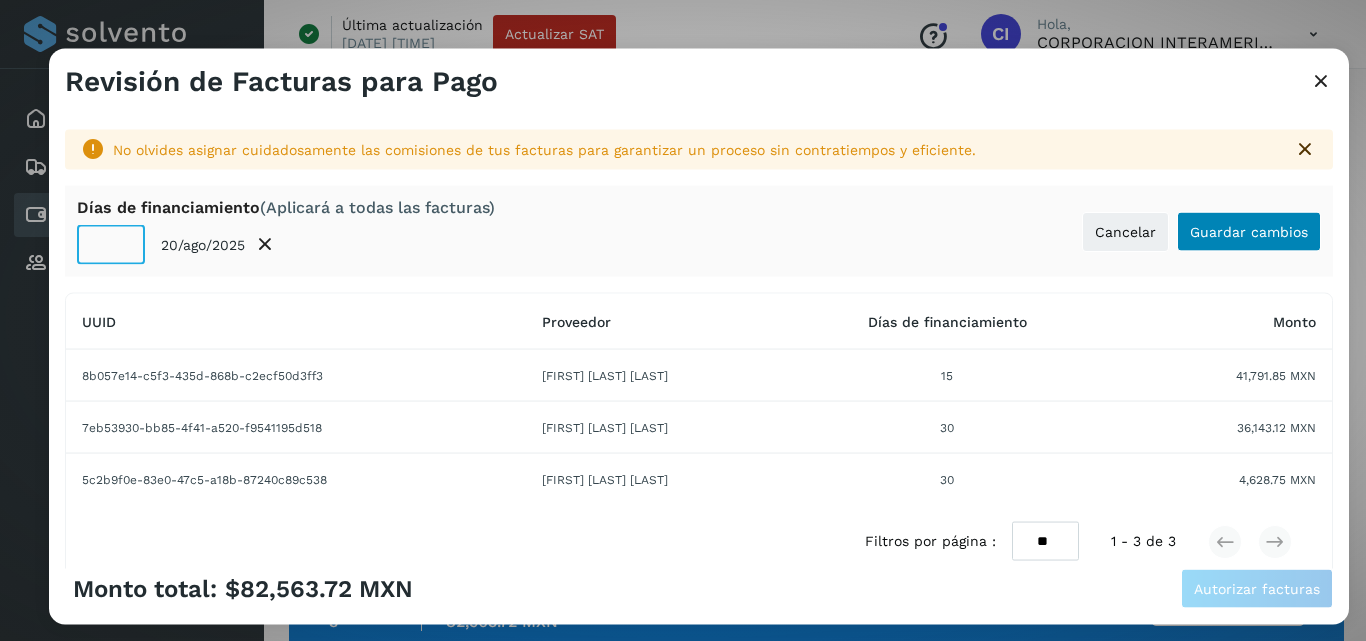 type on "**" 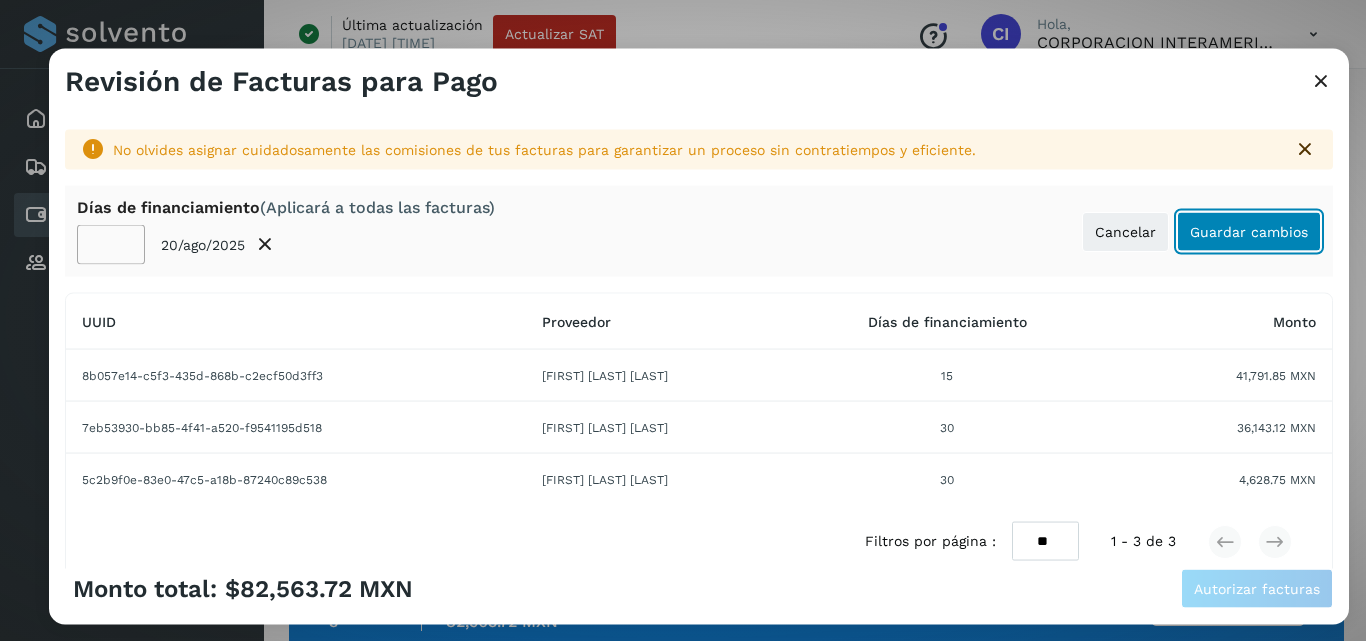 click on "Guardar cambios" 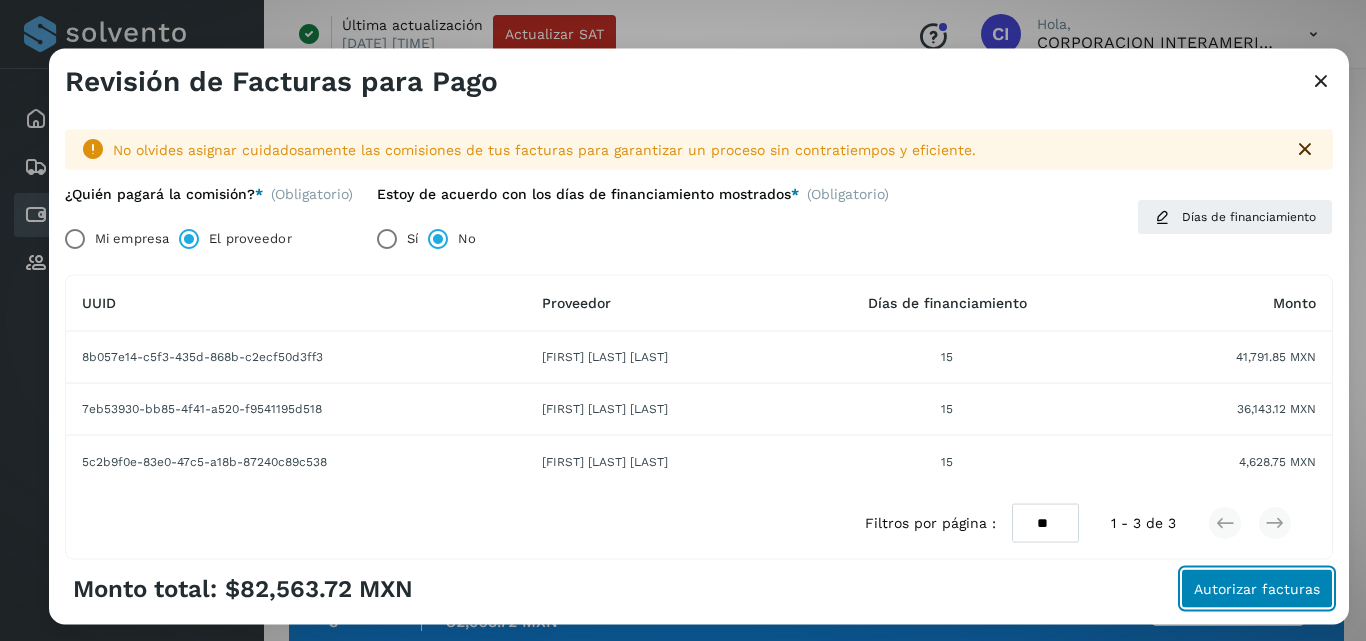 click on "Autorizar facturas" 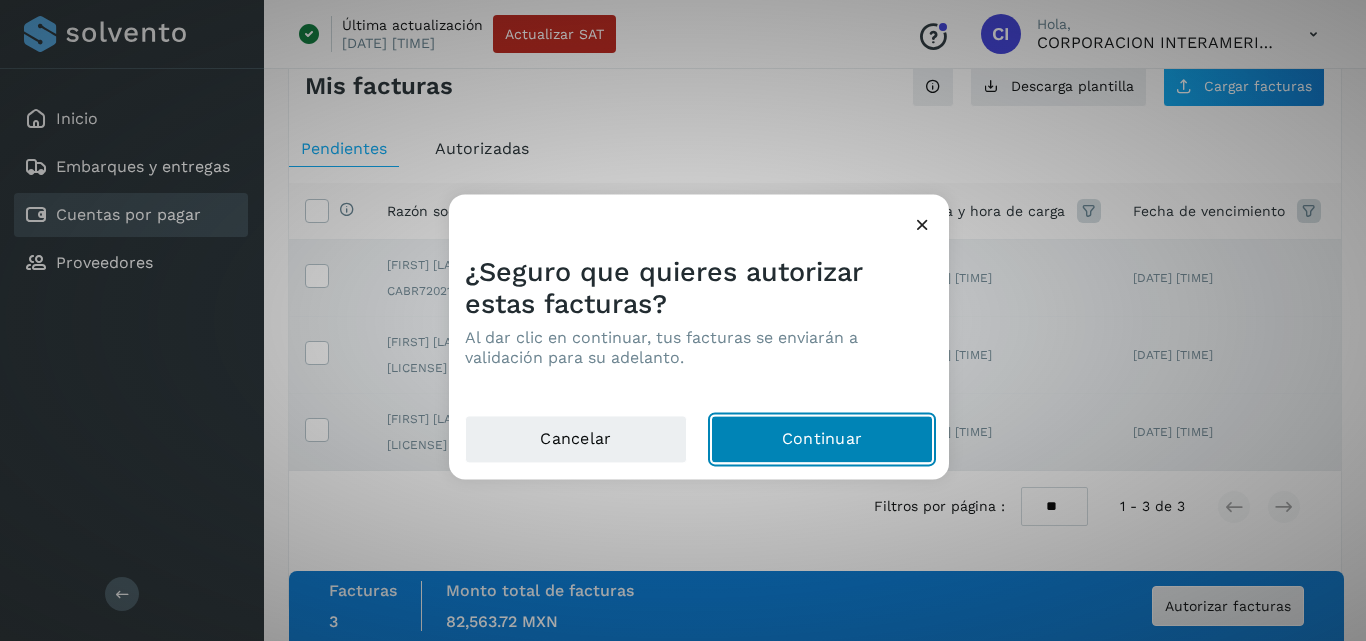 click on "Continuar" 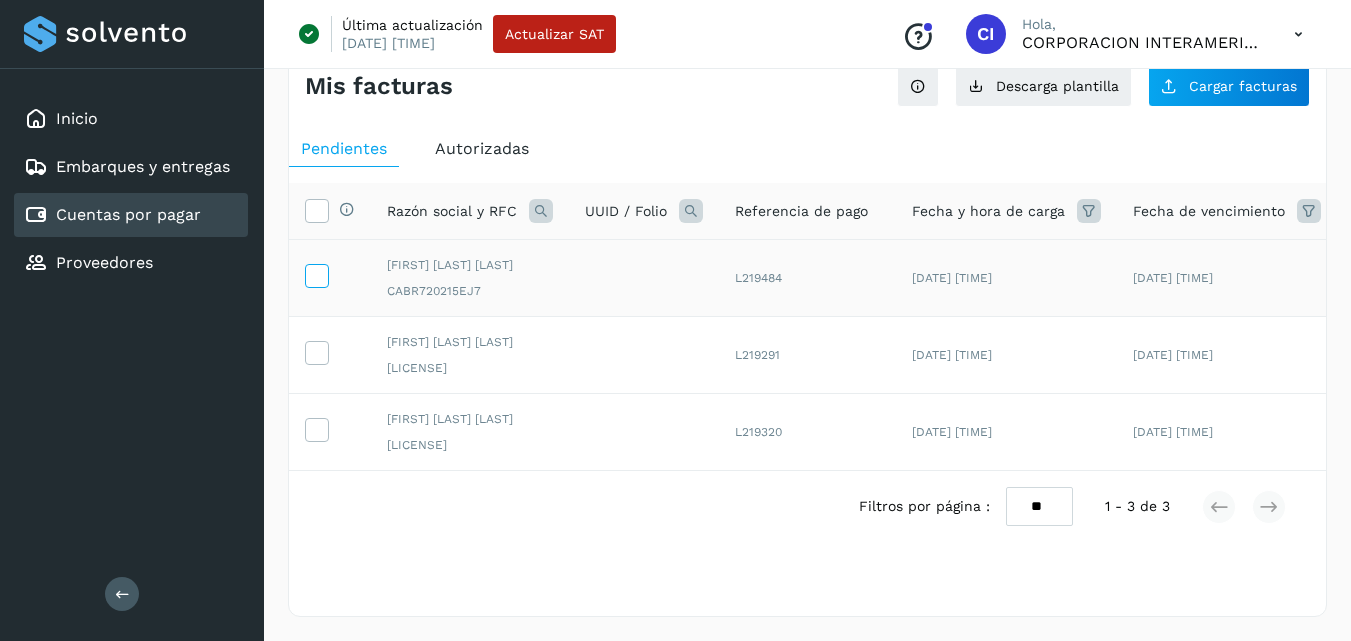 click at bounding box center (316, 274) 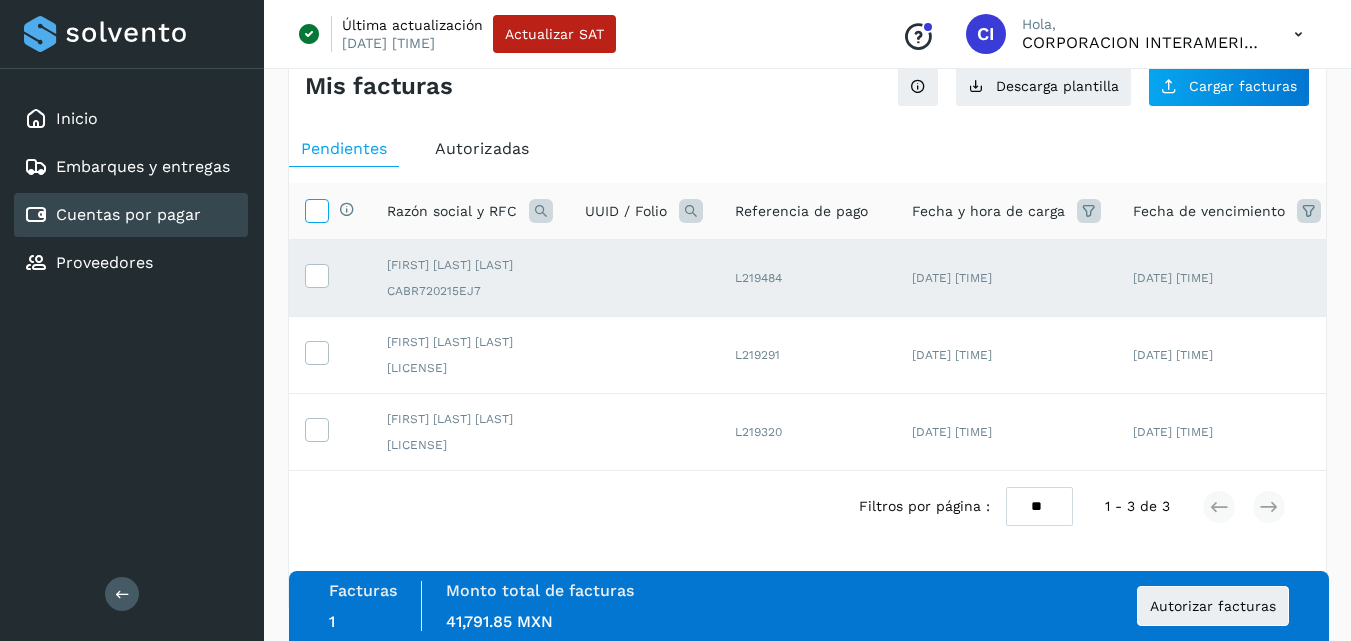 click at bounding box center [317, 211] 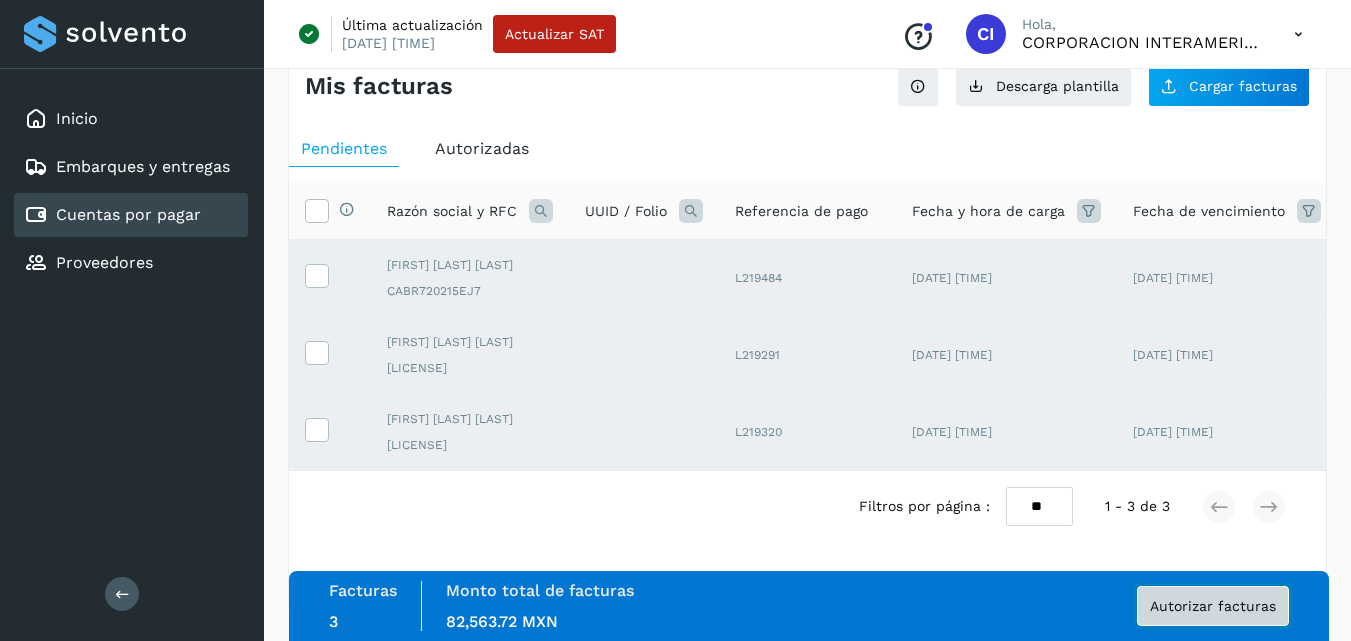 click on "Autorizar facturas" 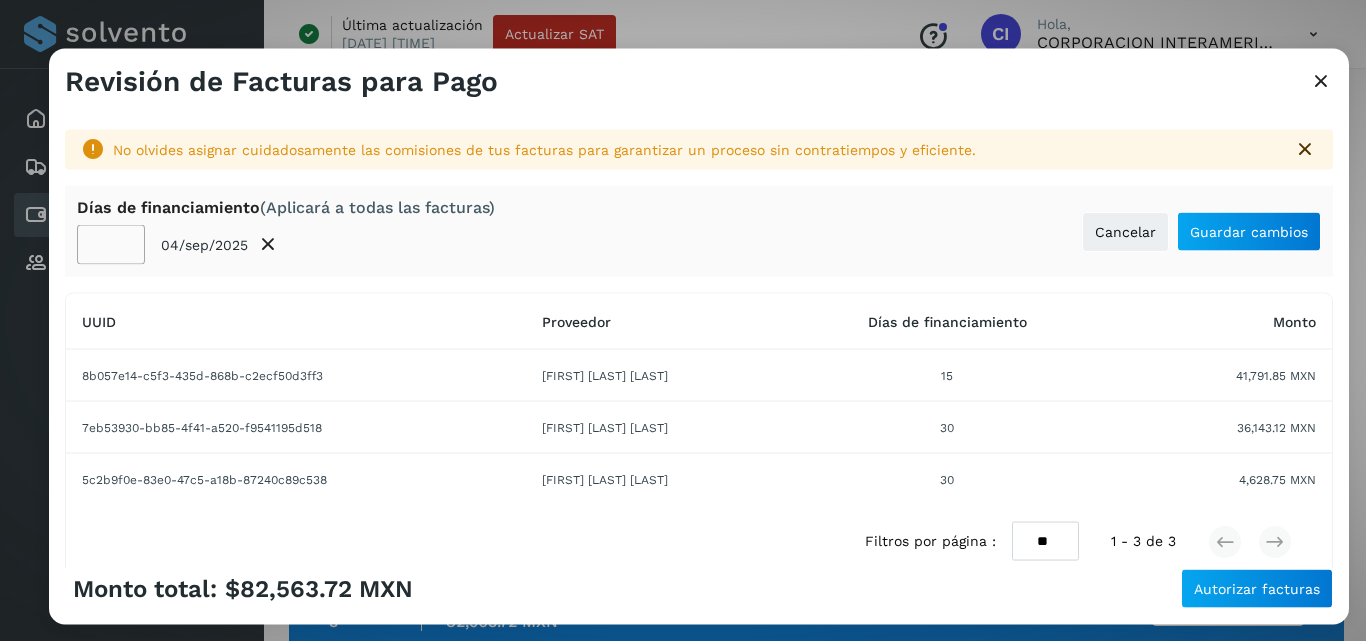 click on "**" 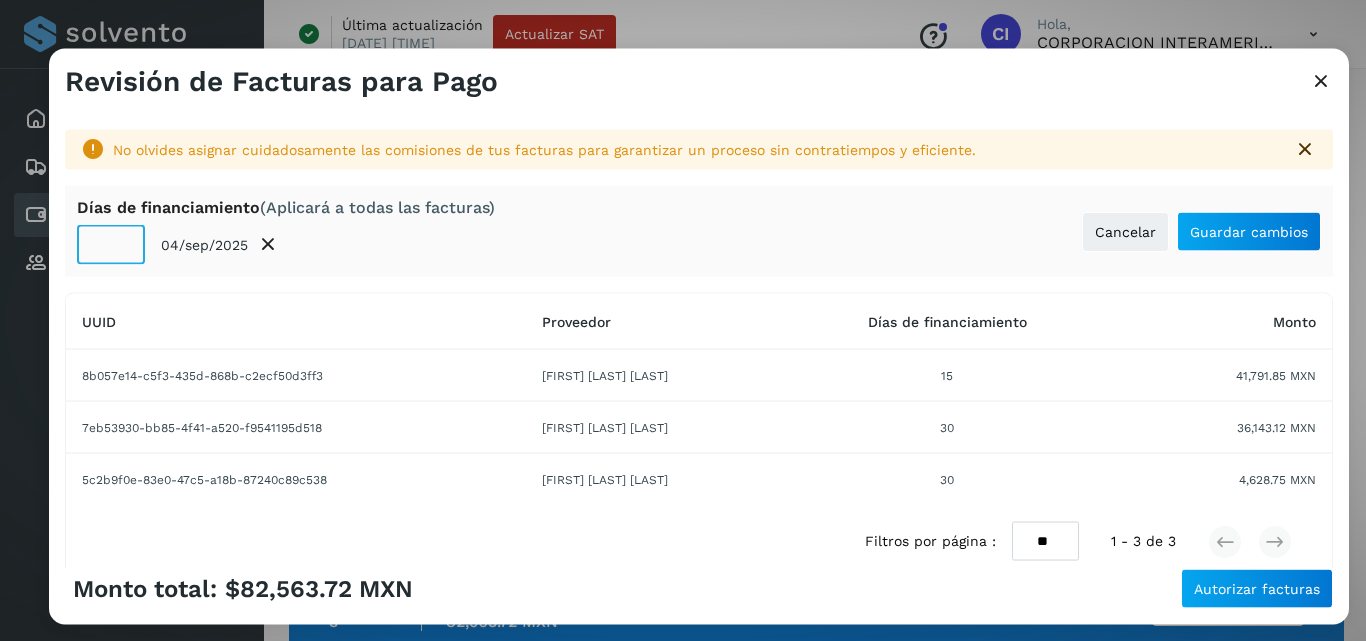 click on "**" 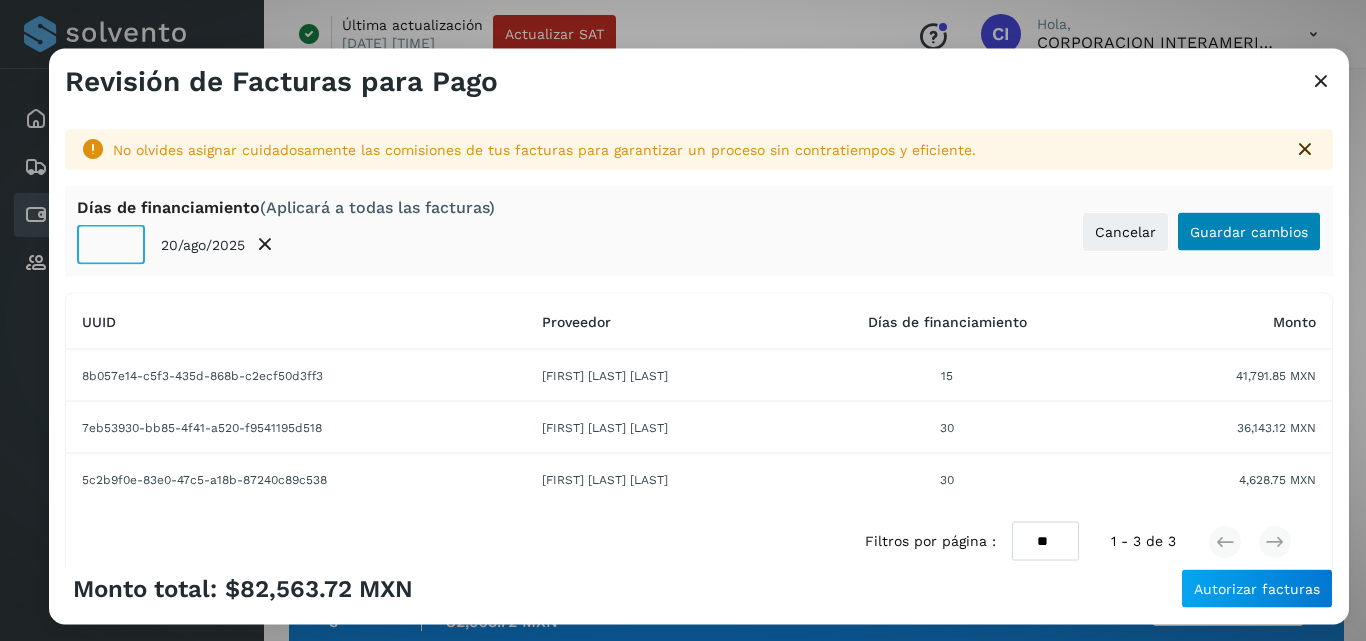 type on "**" 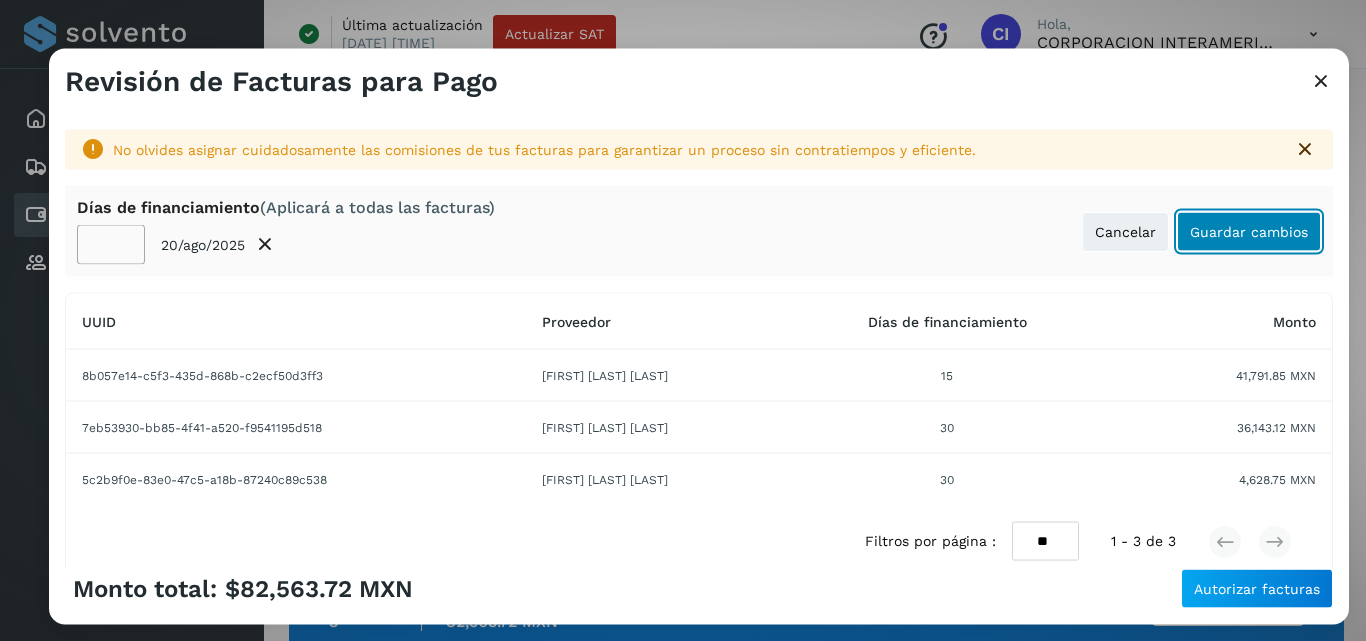 click on "Guardar cambios" 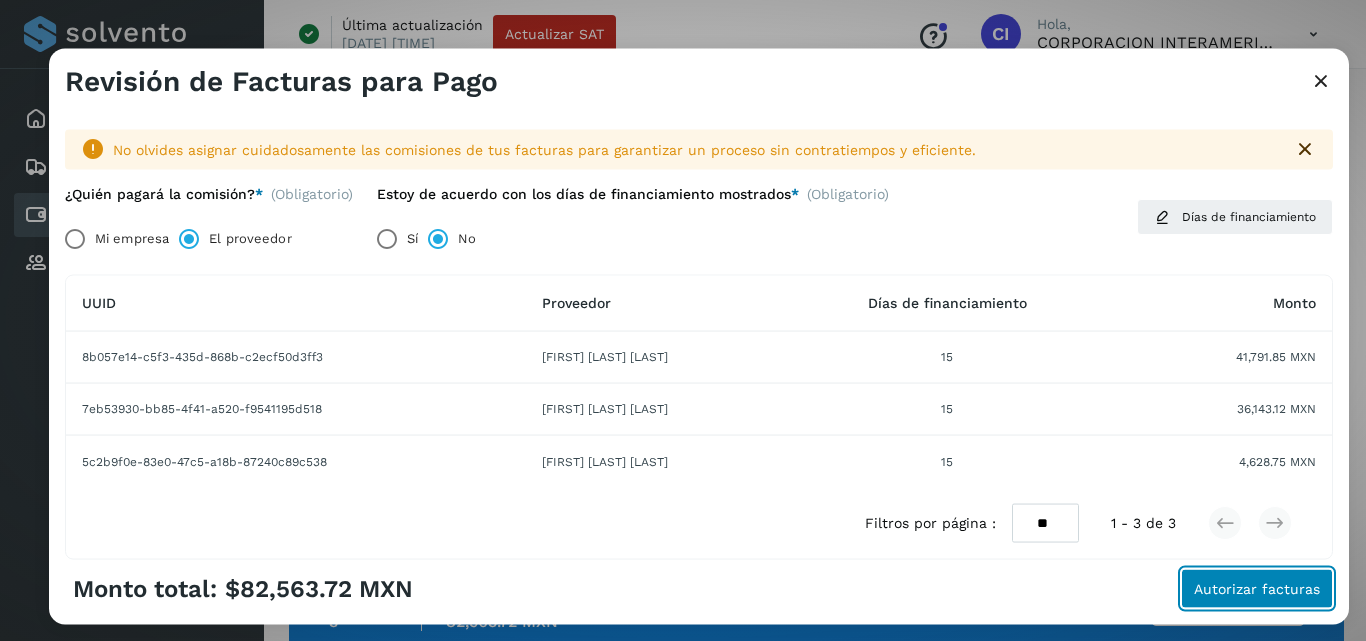 click on "Autorizar facturas" at bounding box center [1257, 589] 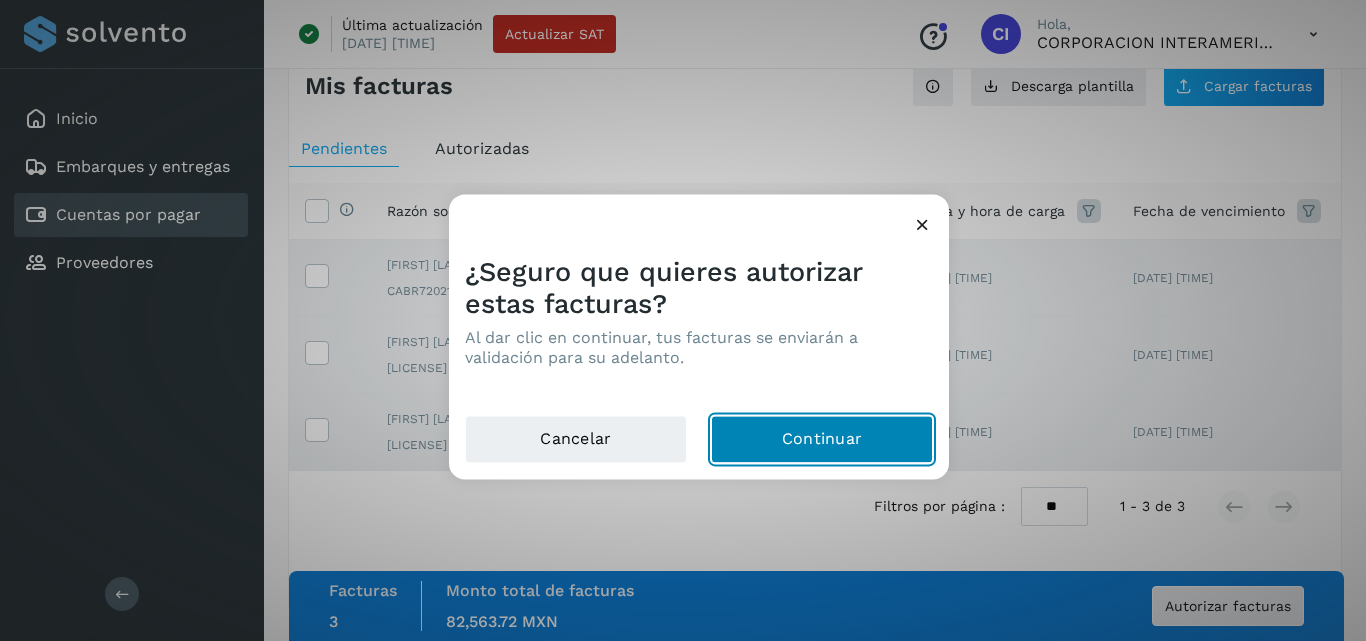 click on "Continuar" 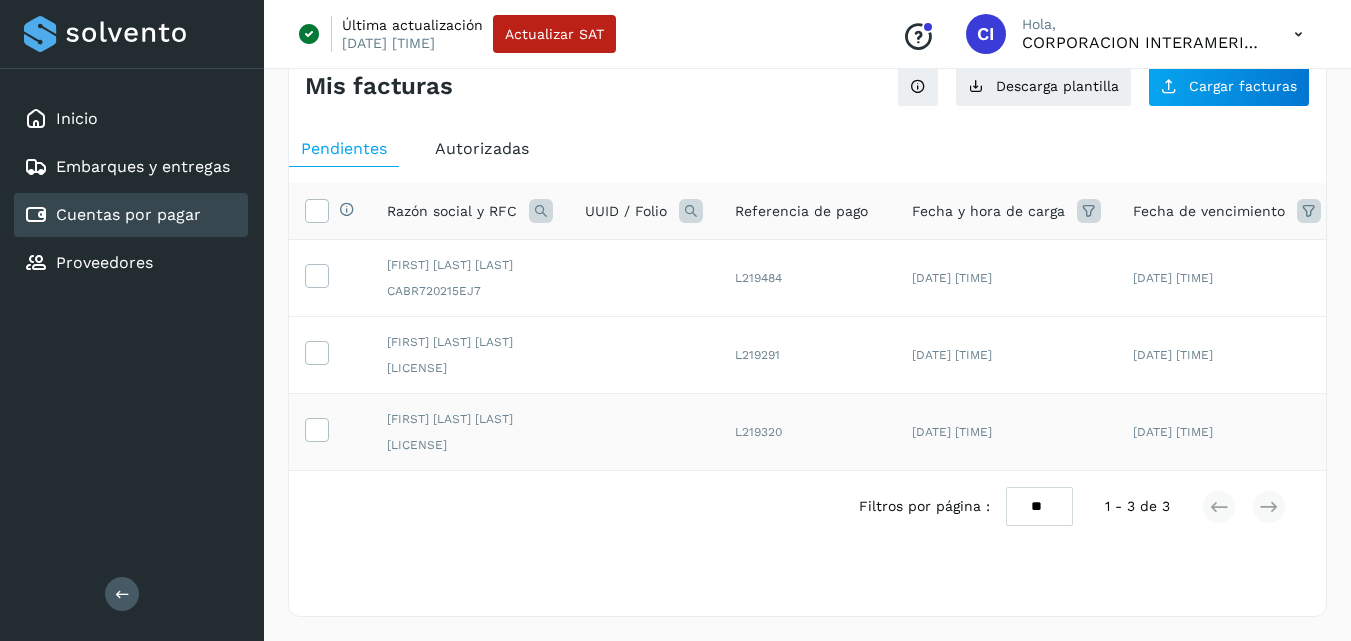 scroll, scrollTop: 0, scrollLeft: 0, axis: both 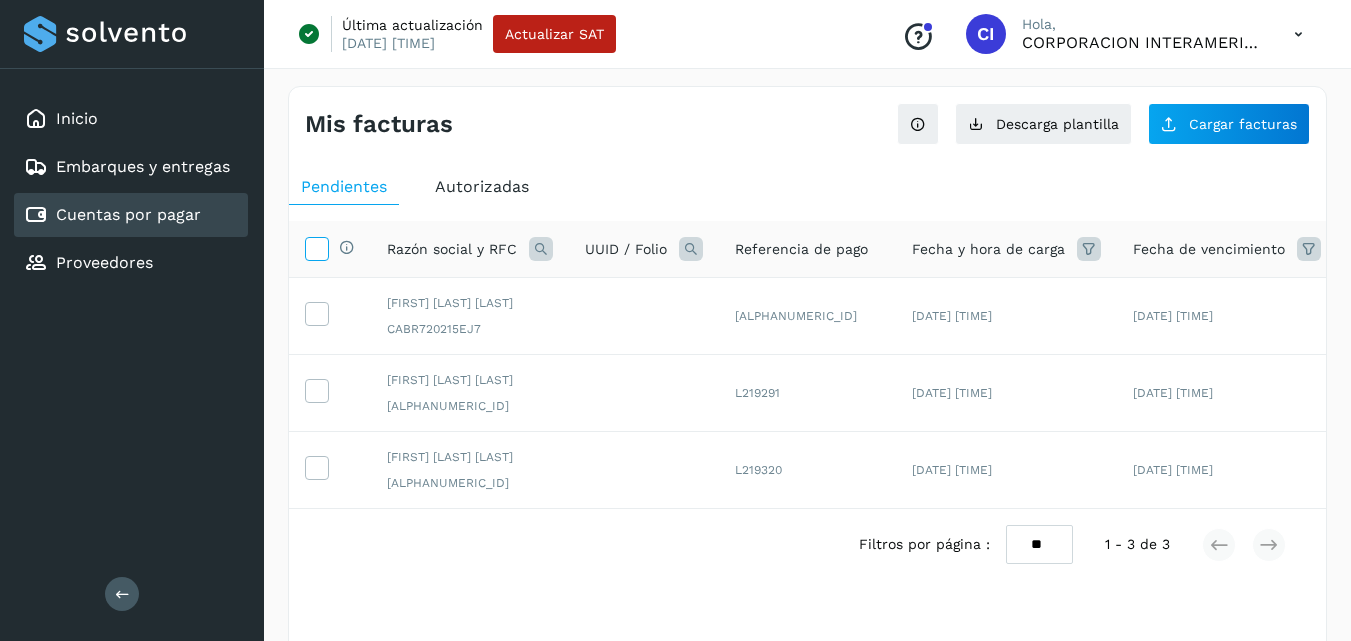 click at bounding box center [316, 247] 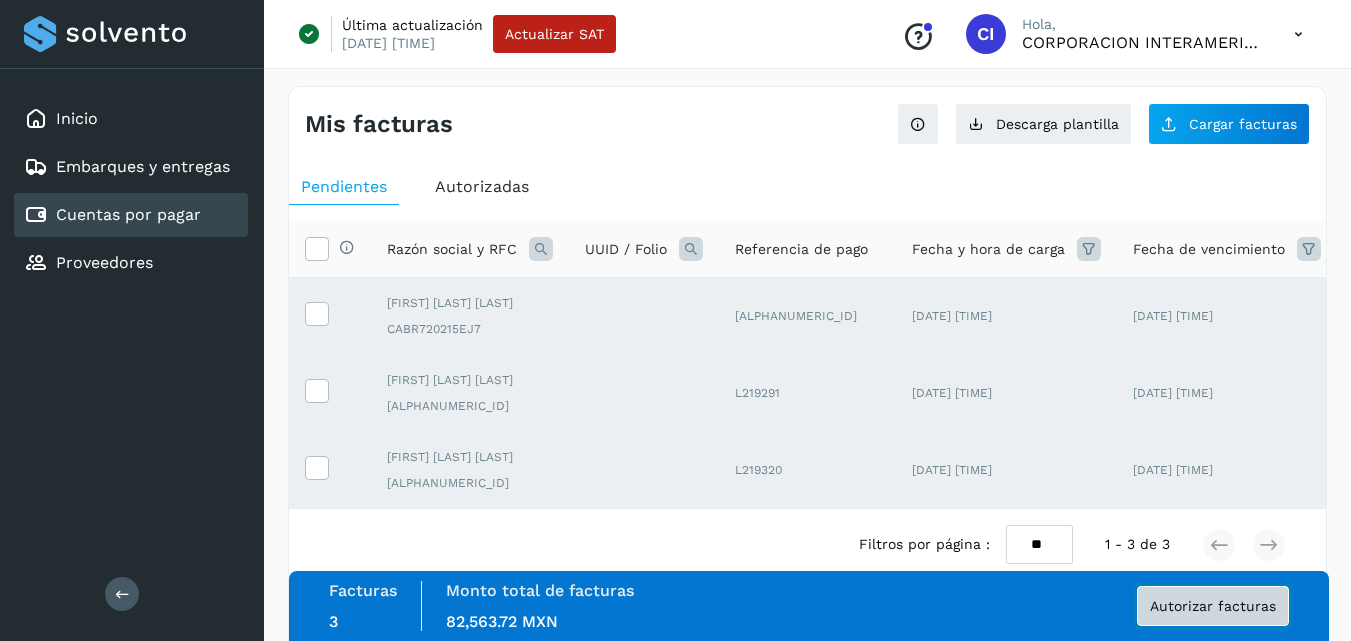 click on "Autorizar facturas" 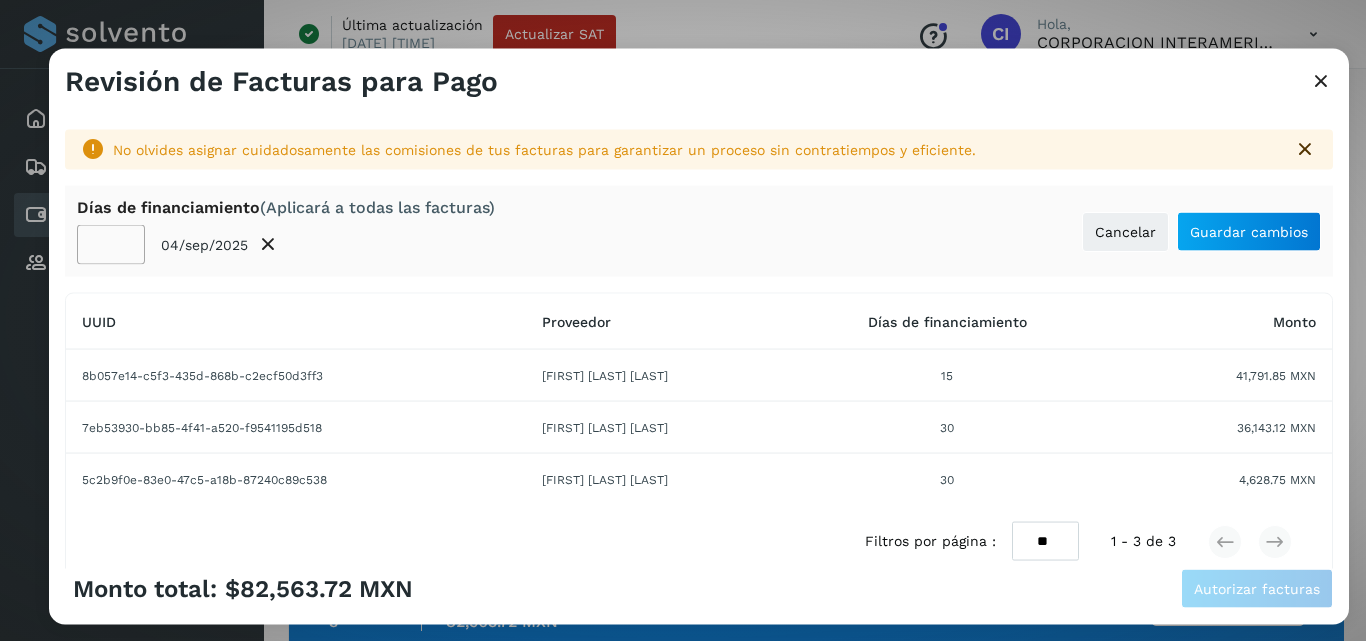 click on "**" 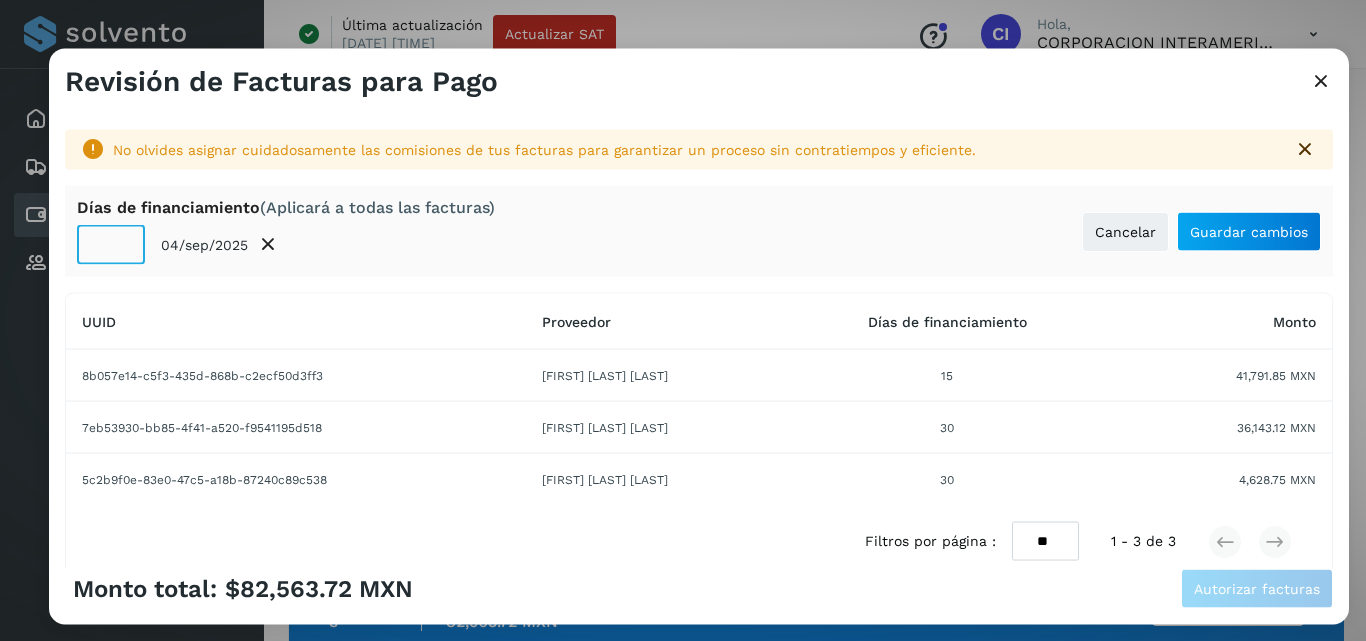 click on "**" 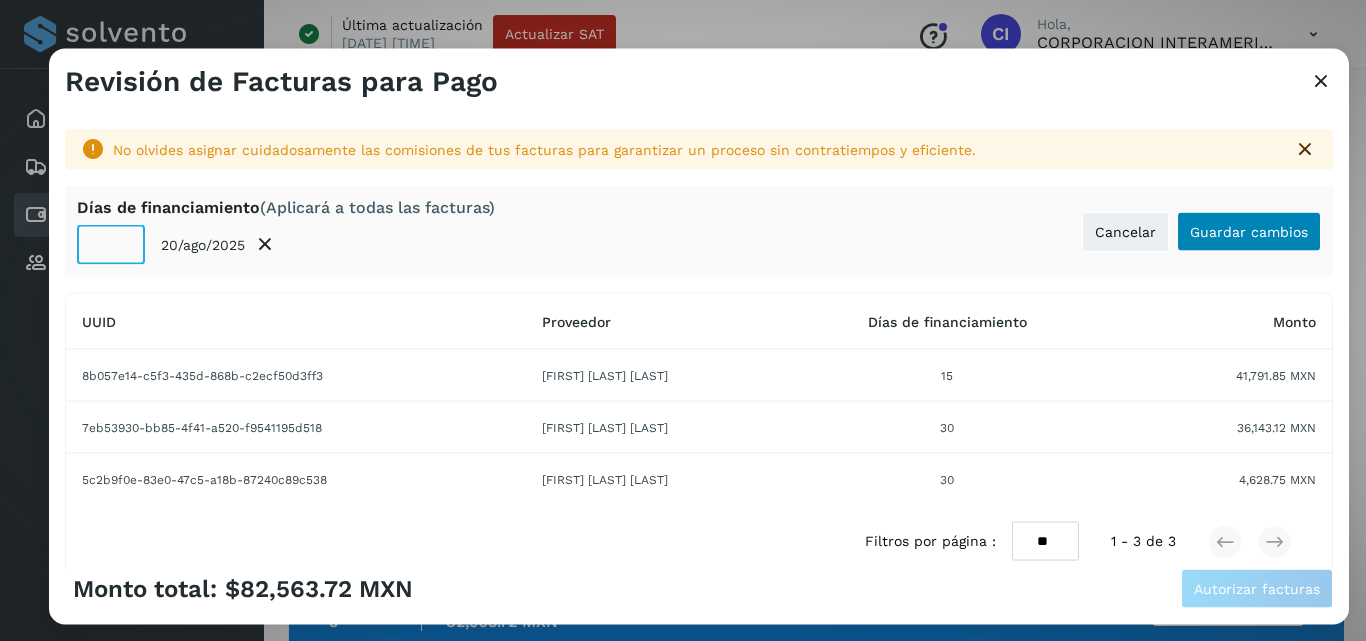 type on "**" 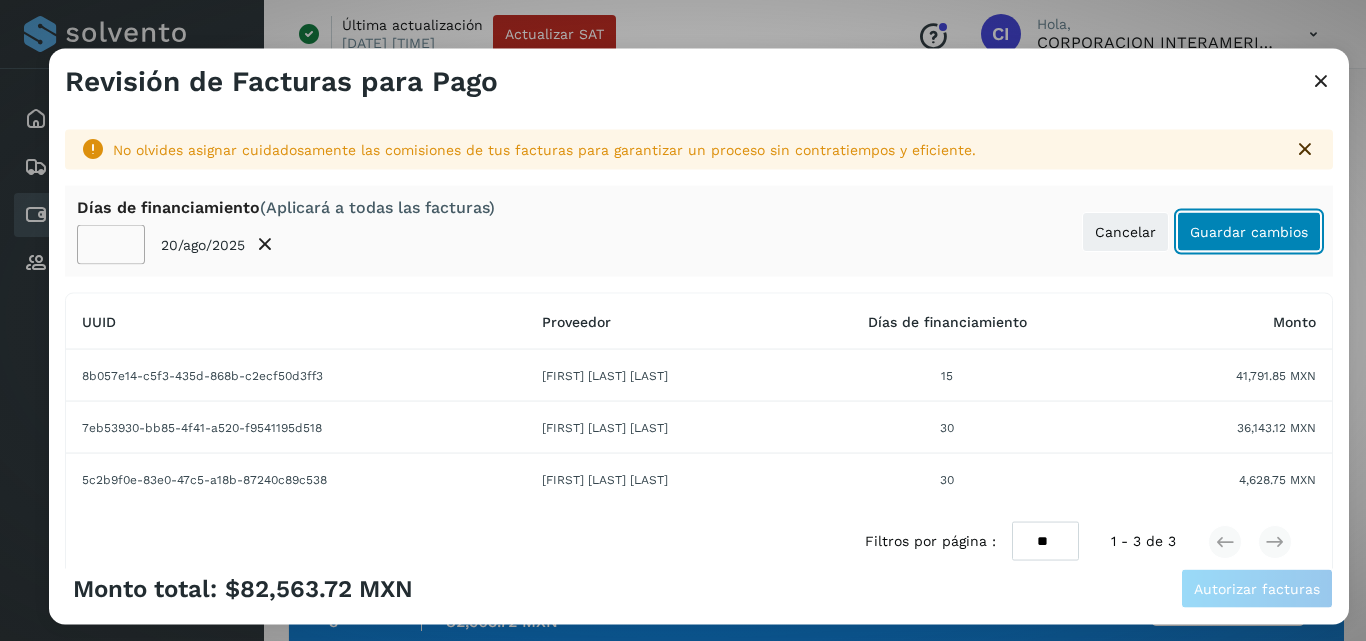 click on "Guardar cambios" 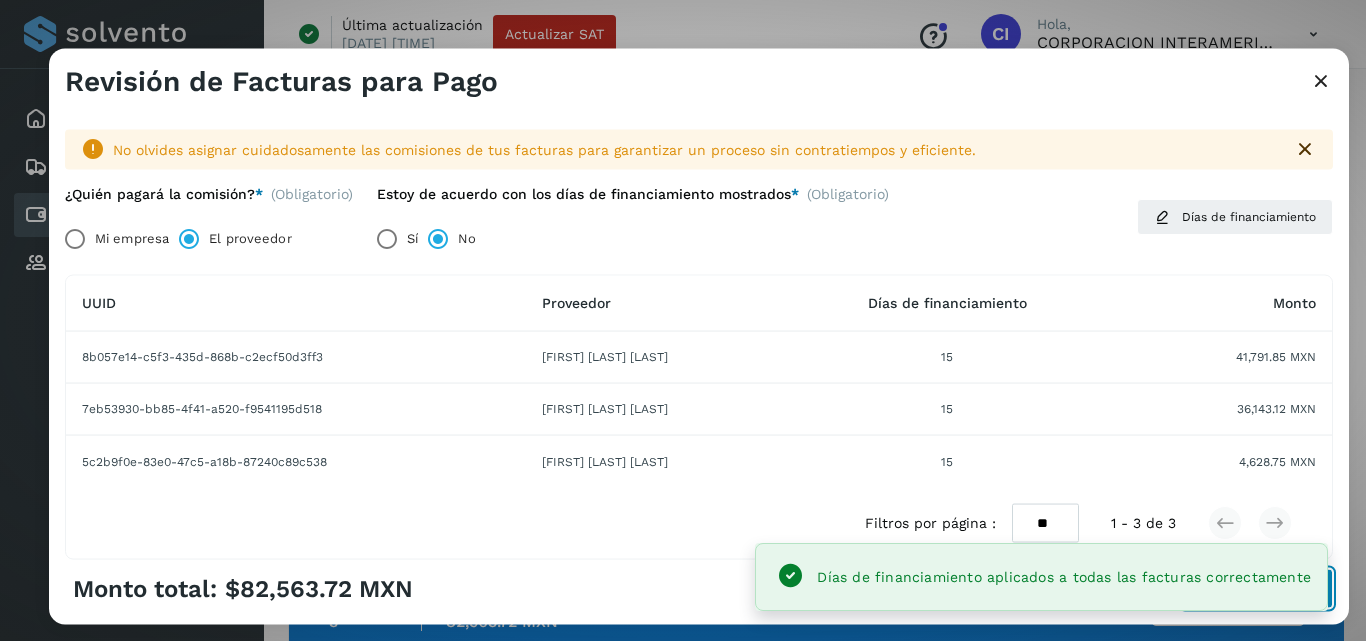 click on "Autorizar facturas" at bounding box center [1257, 589] 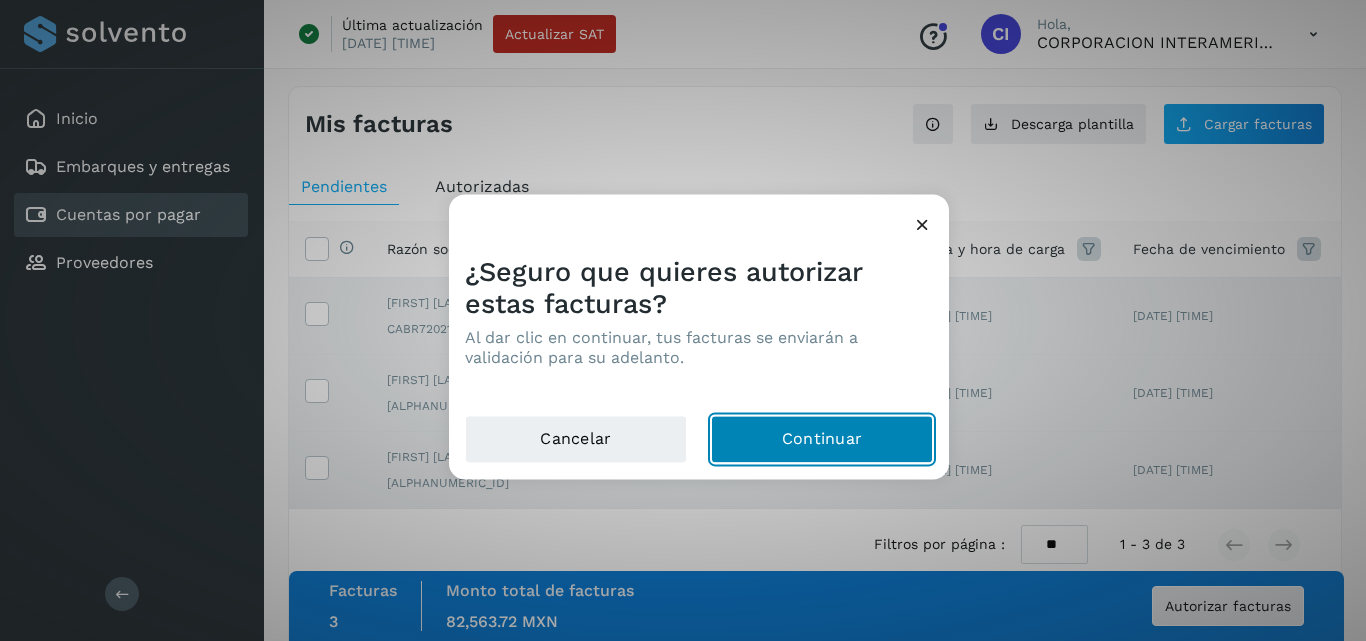 click on "Continuar" 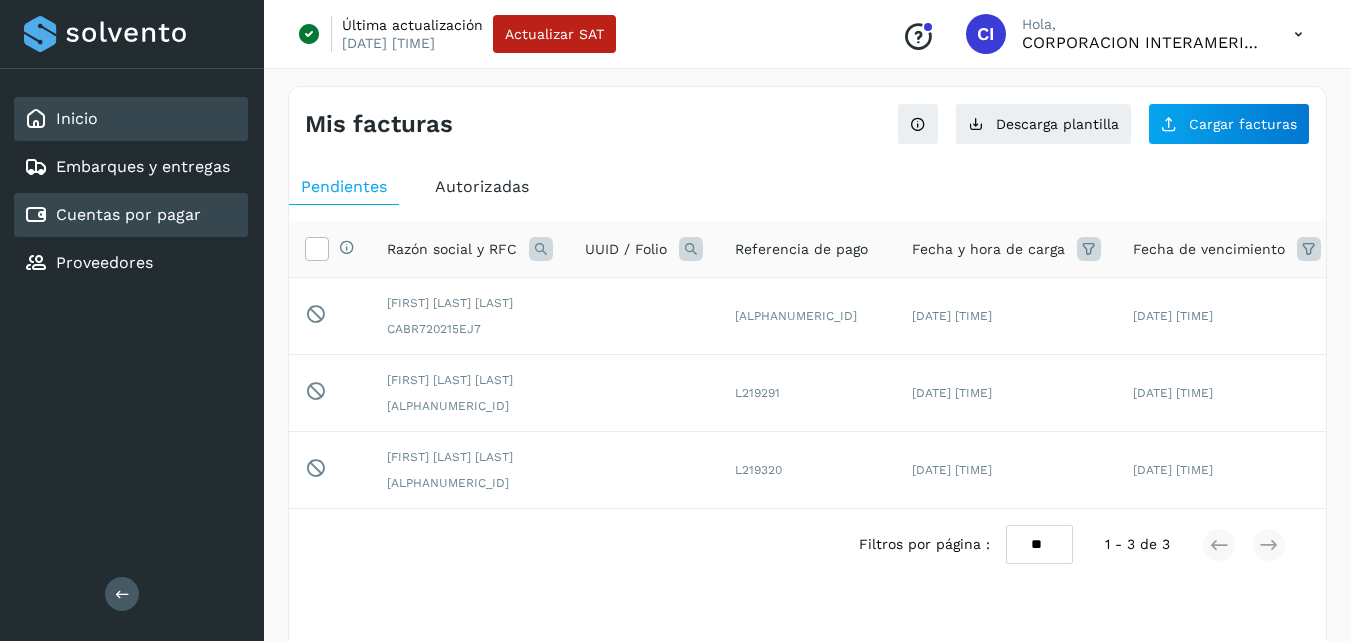 click on "Inicio" 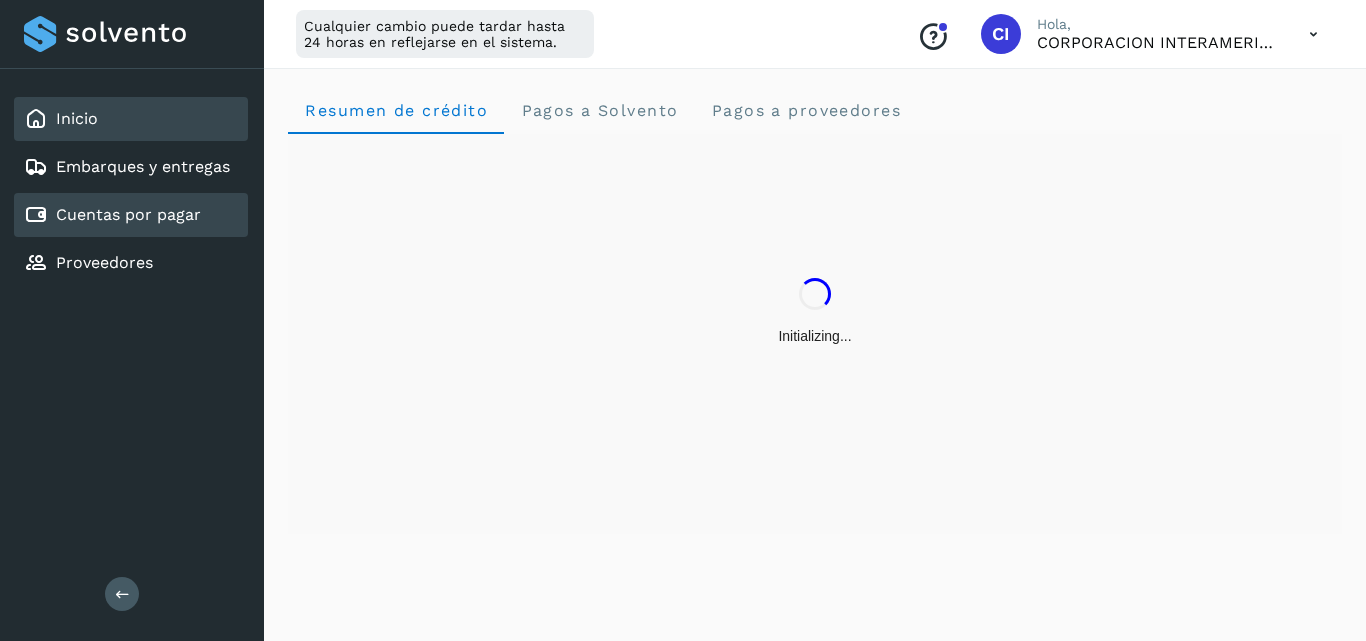 click on "Cuentas por pagar" at bounding box center [128, 214] 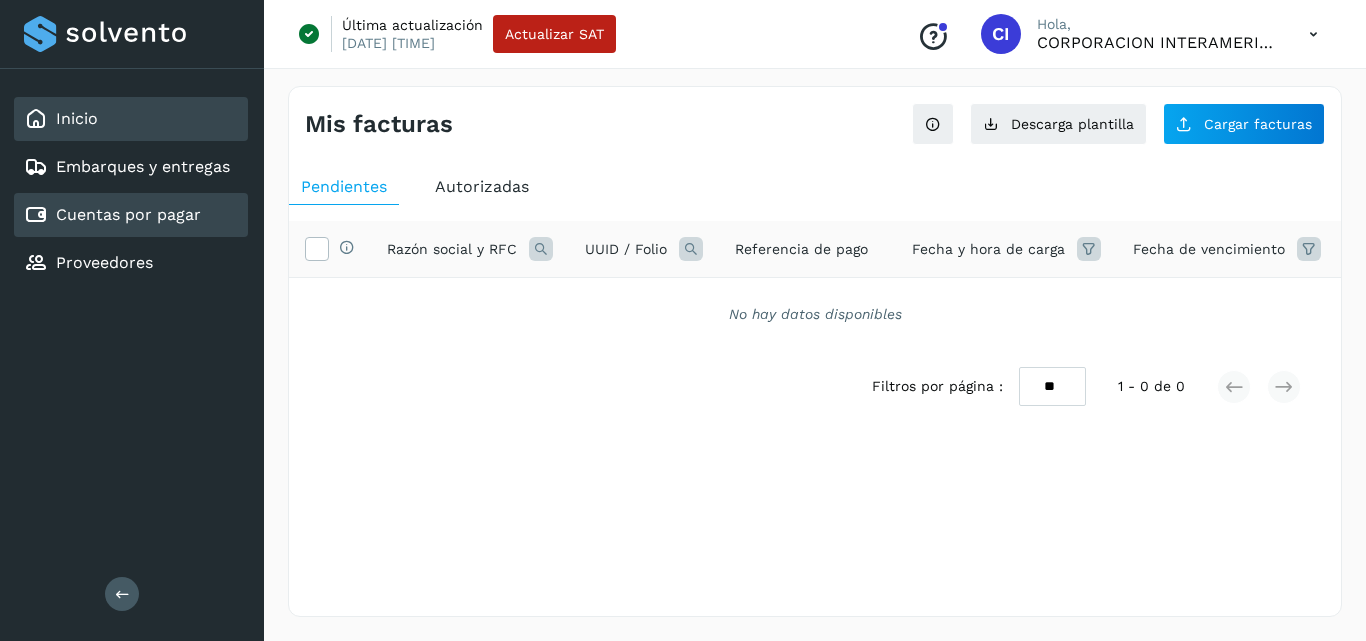 click on "Inicio" 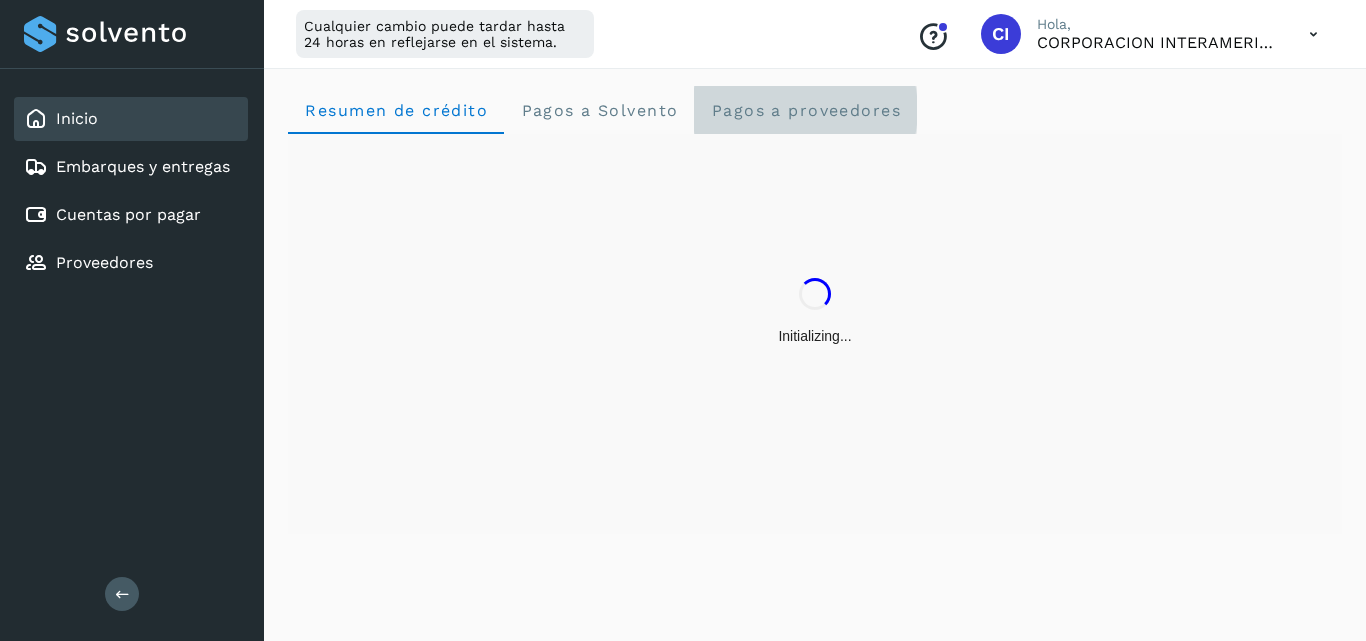 click on "Pagos a proveedores" 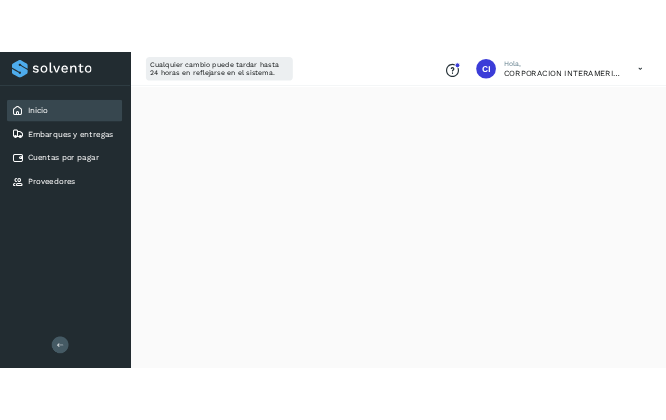 scroll, scrollTop: 812, scrollLeft: 0, axis: vertical 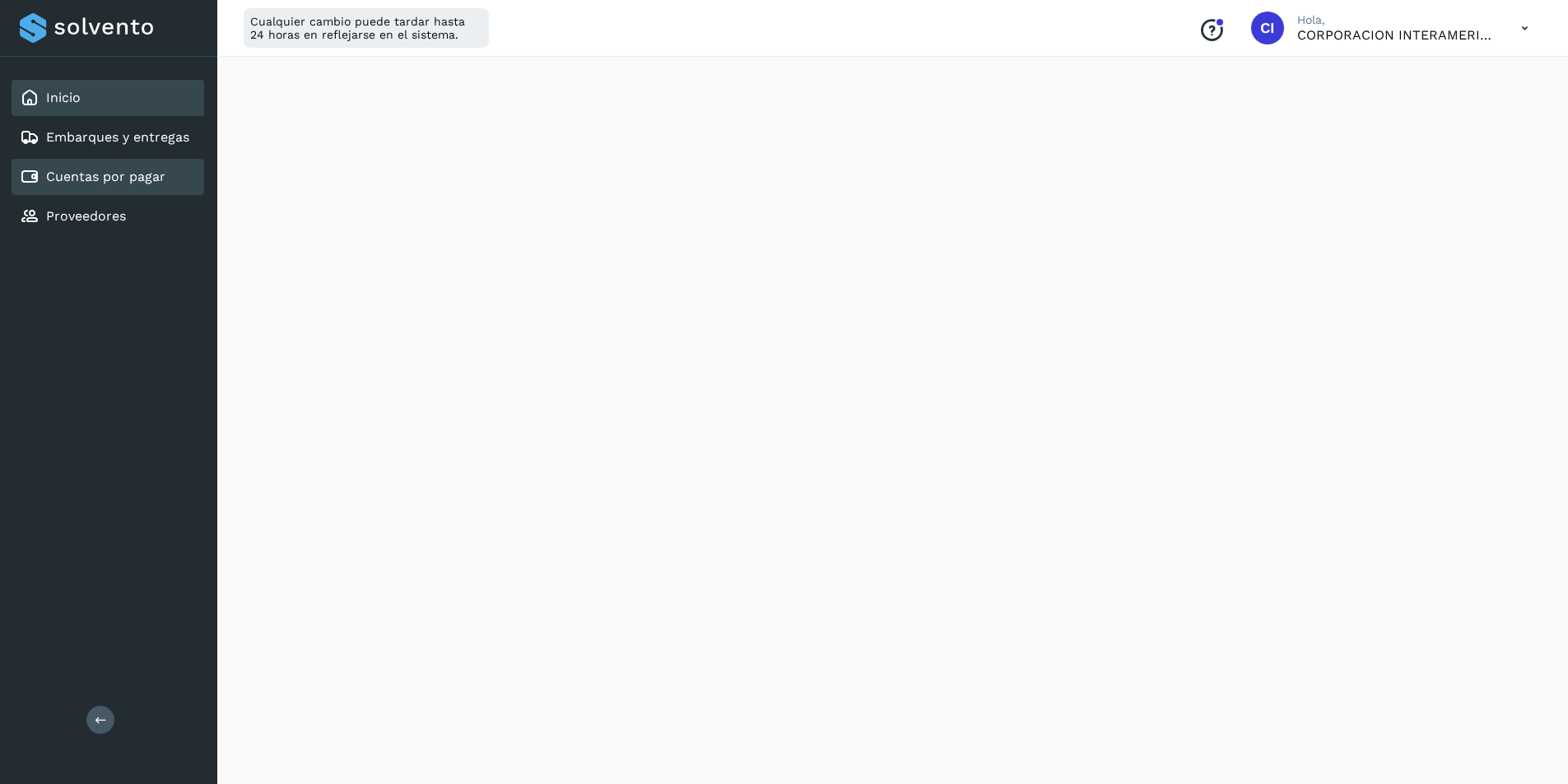 click on "Cuentas por pagar" at bounding box center (105, 176) 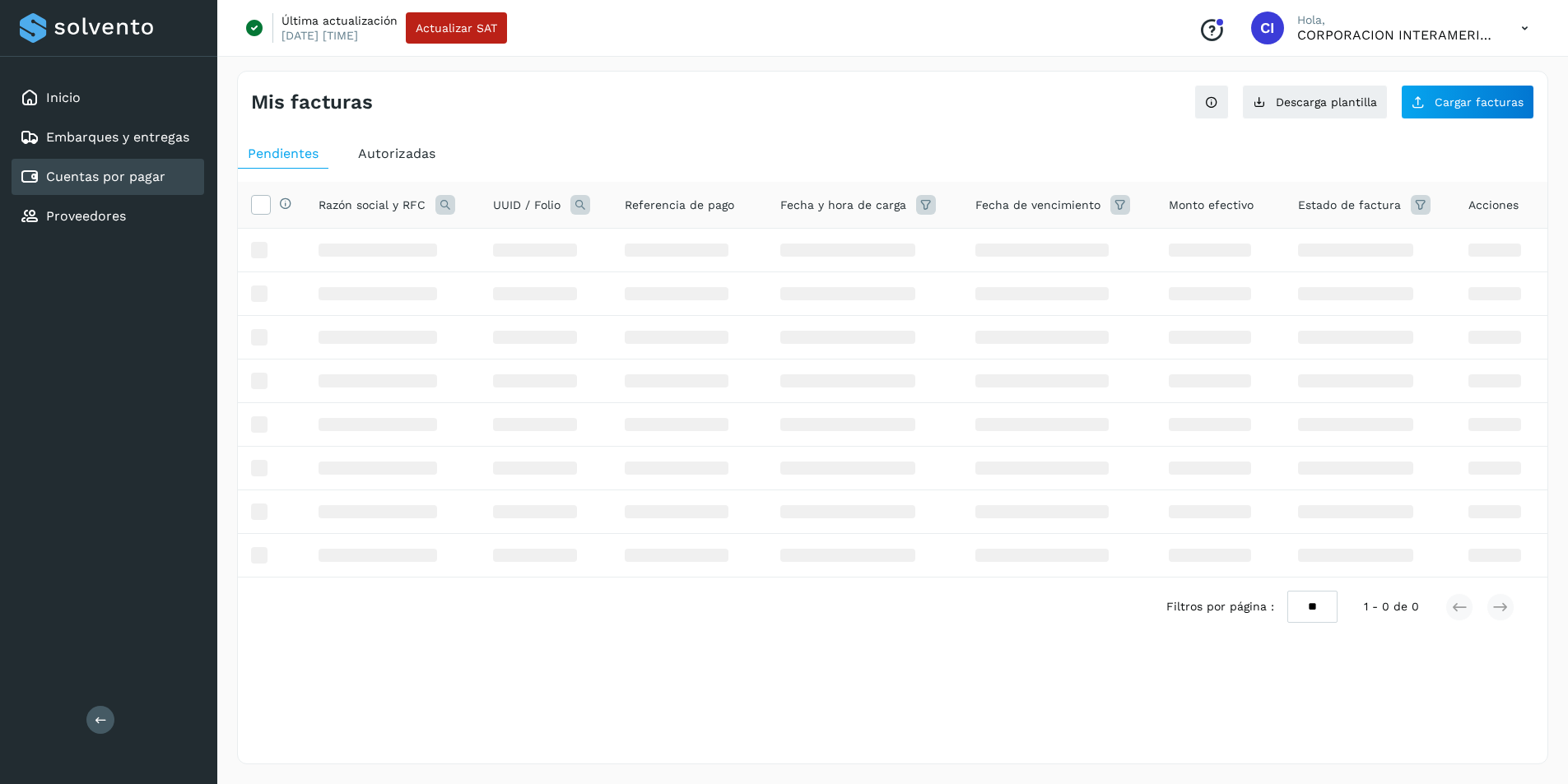 scroll, scrollTop: 0, scrollLeft: 0, axis: both 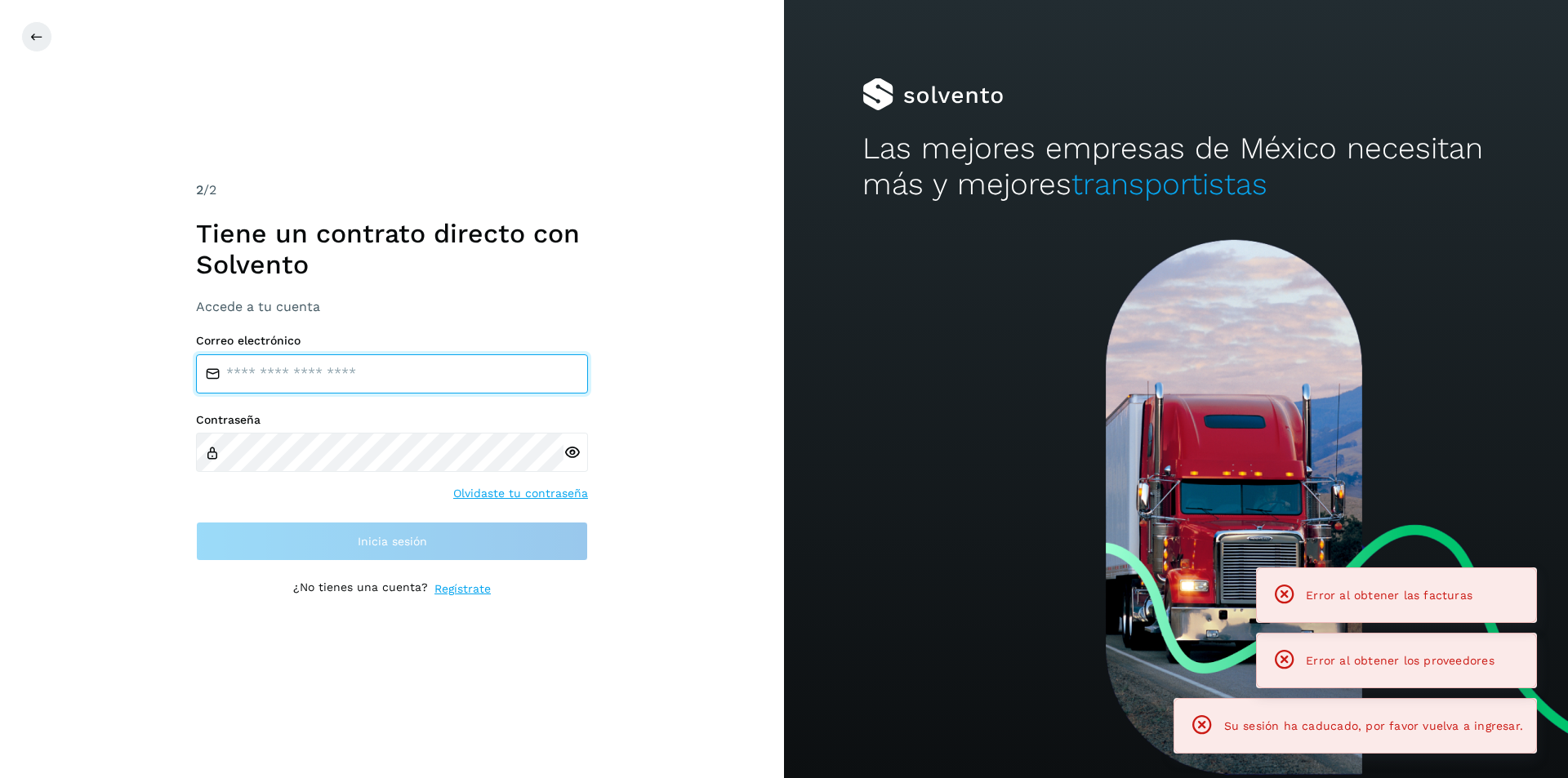 click at bounding box center (392, 374) 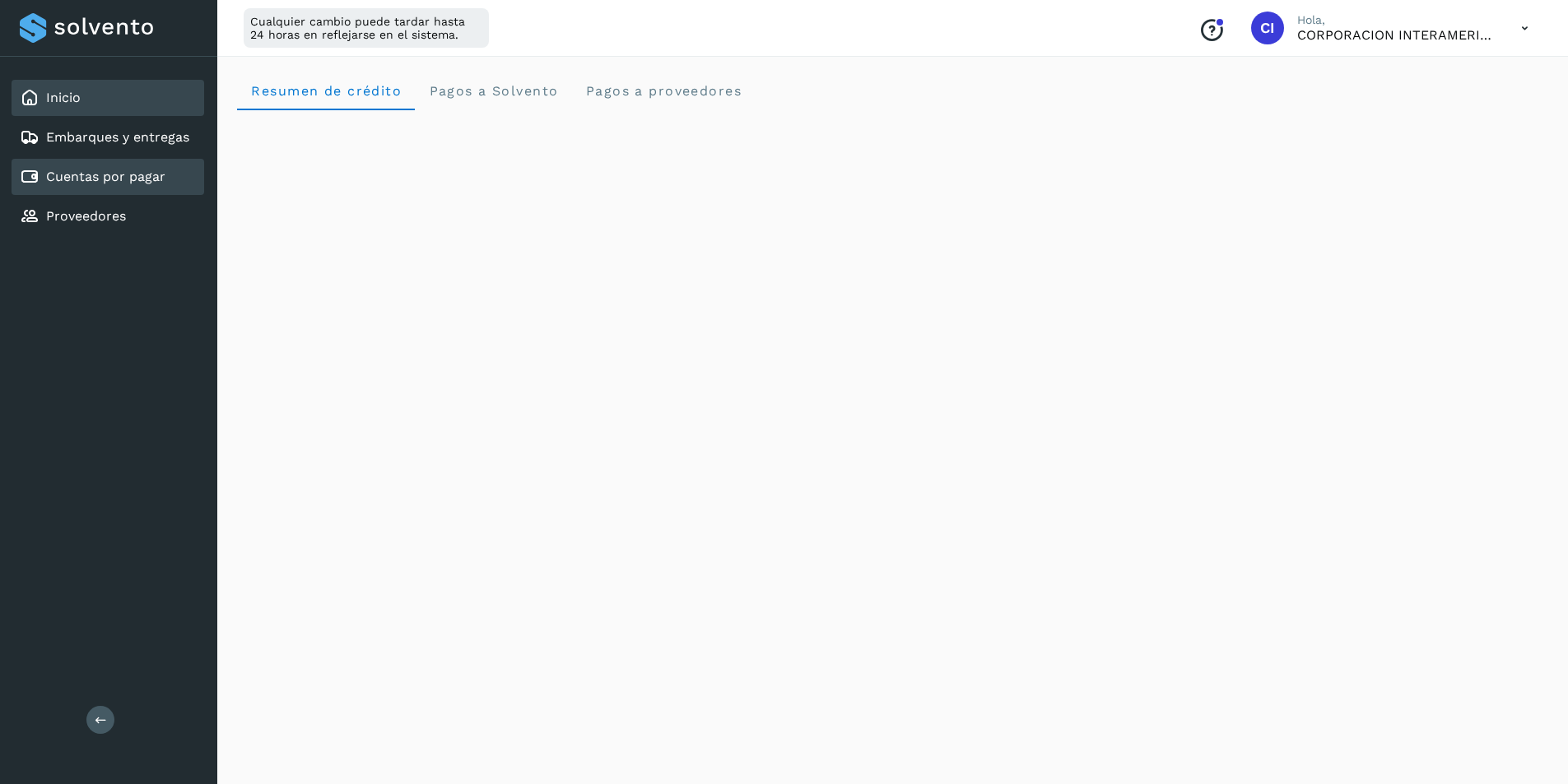 click on "Cuentas por pagar" 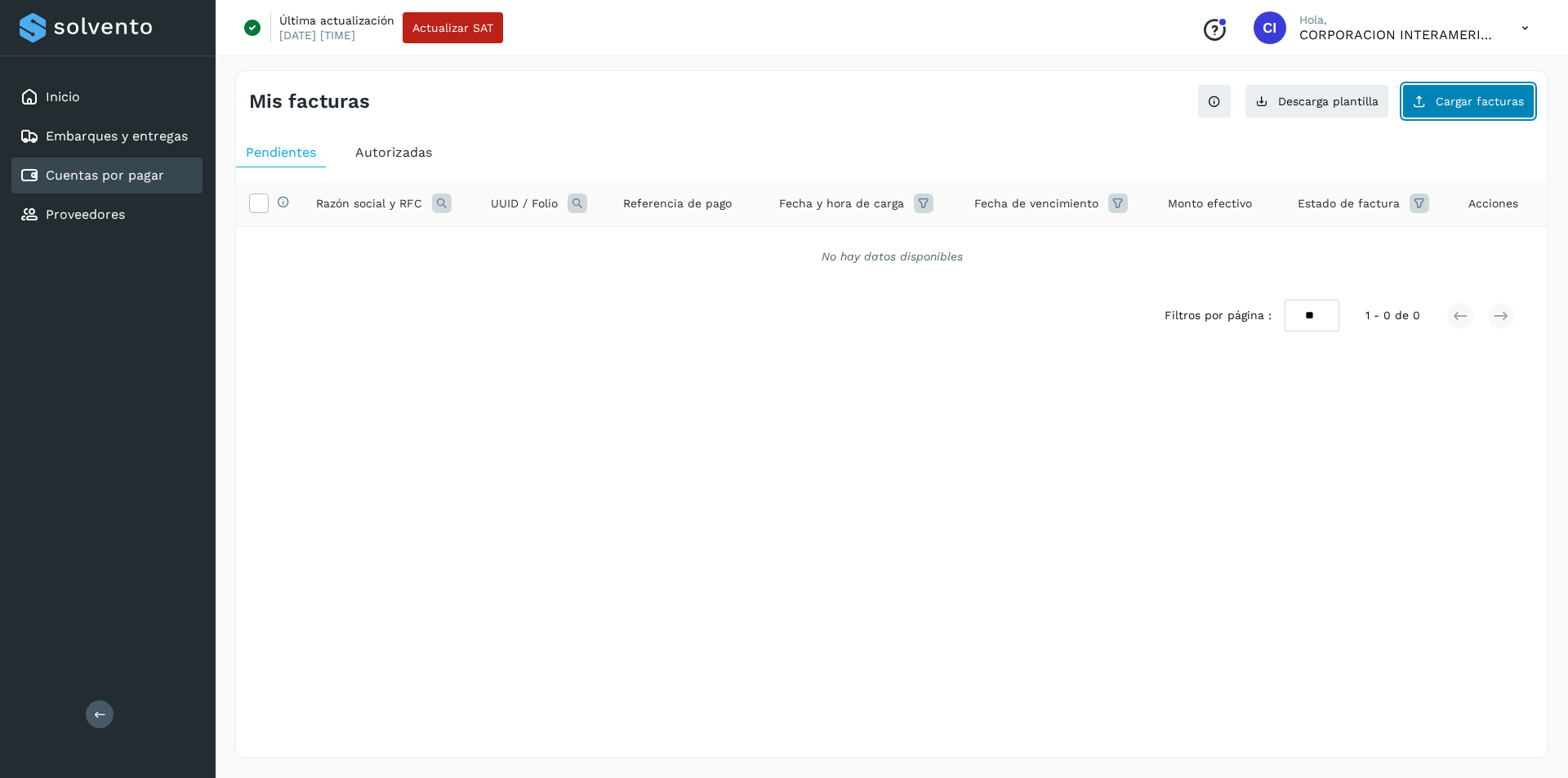 click on "Cargar facturas" 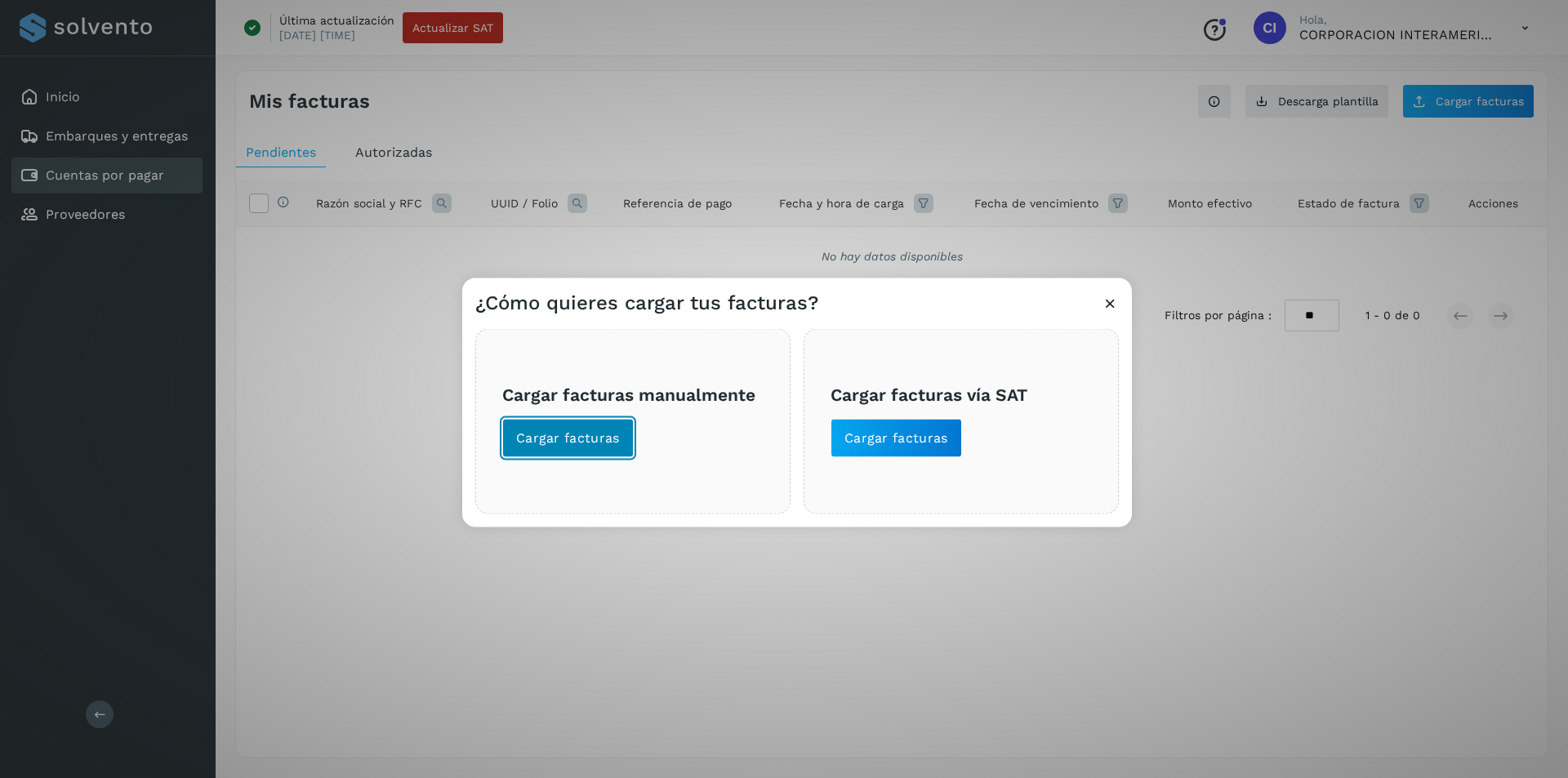 click on "Cargar facturas" 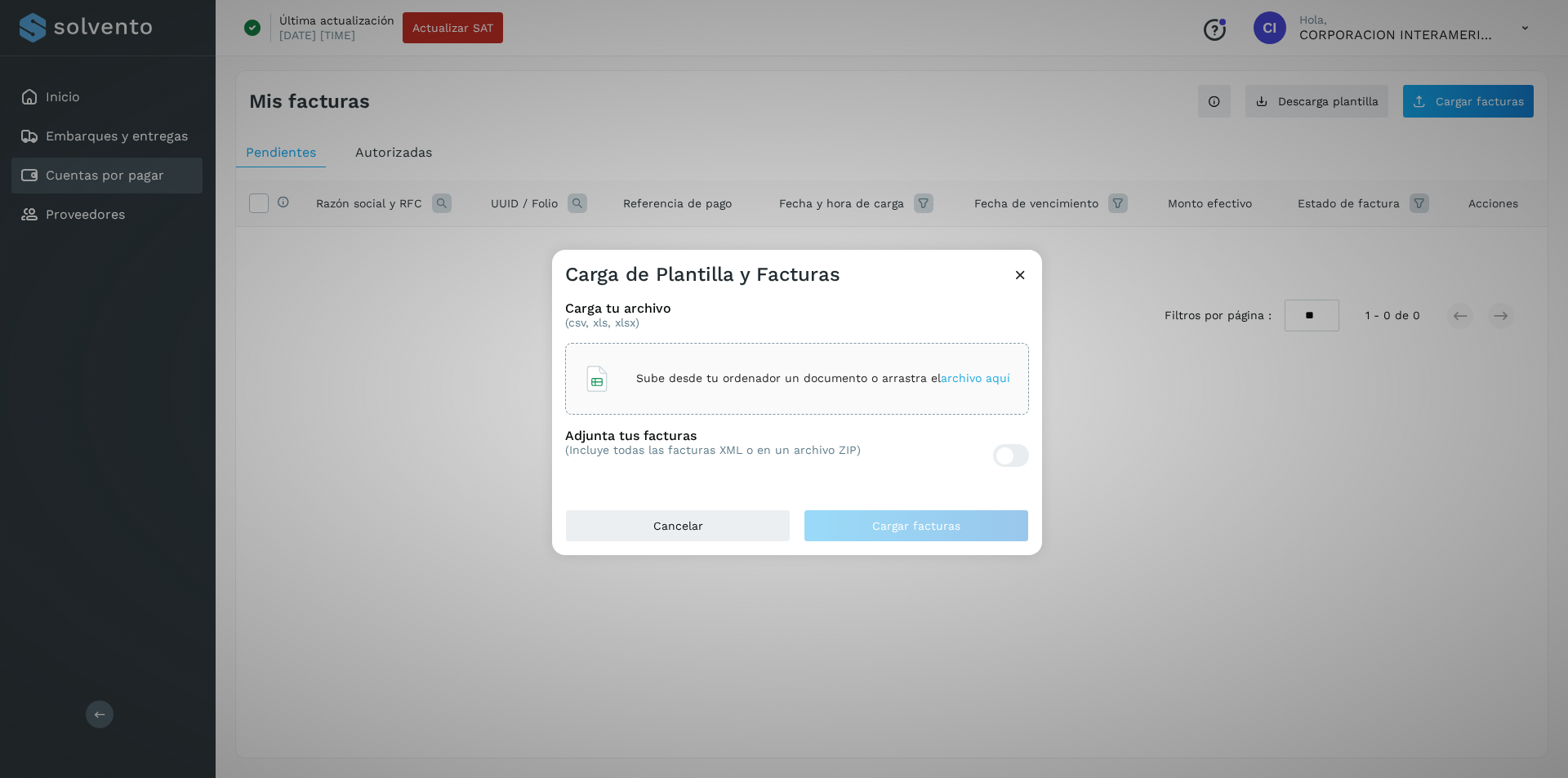click on "Sube desde tu ordenador un documento o arrastra el  archivo aquí" at bounding box center [797, 379] 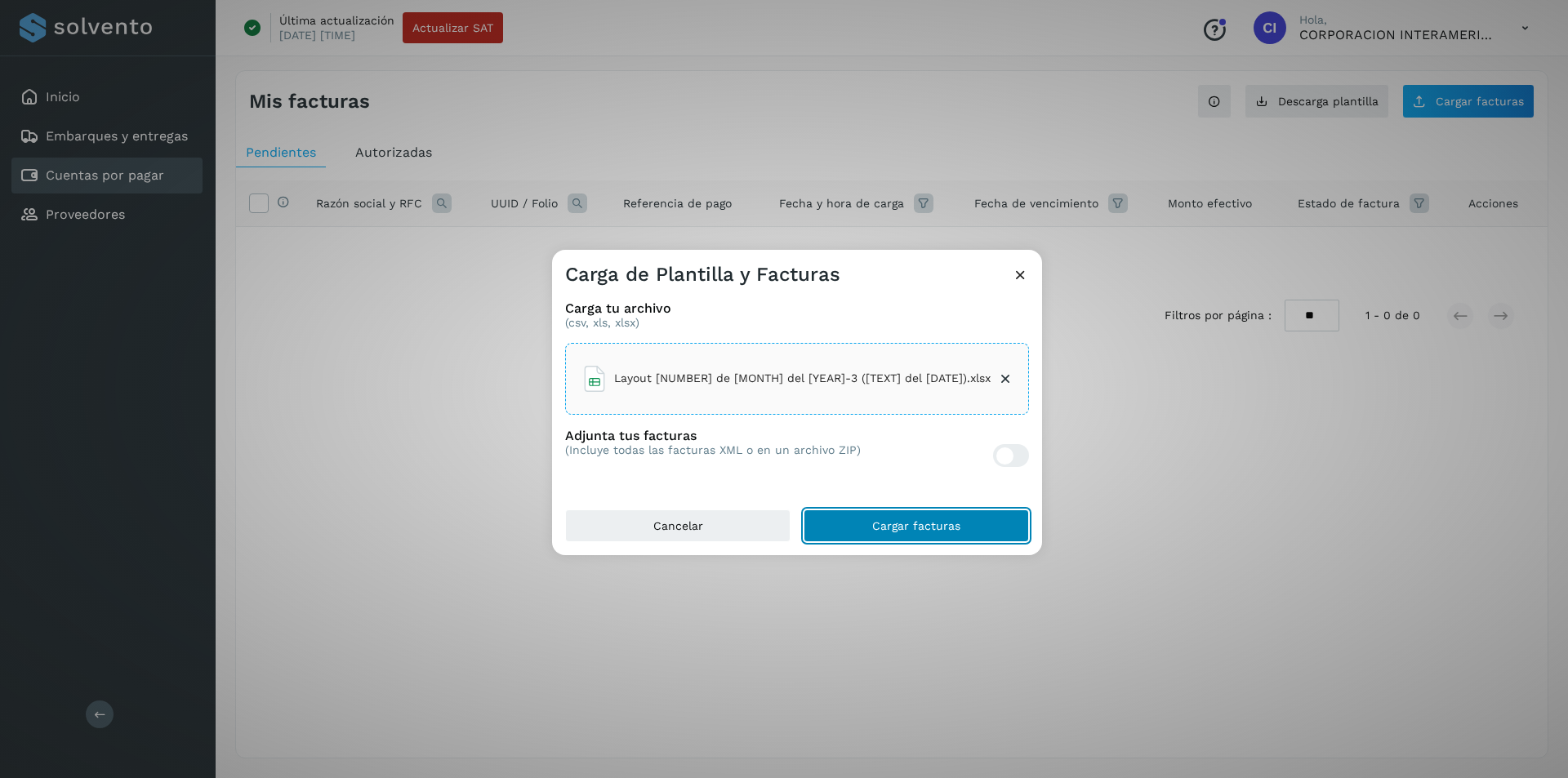 click on "Cargar facturas" 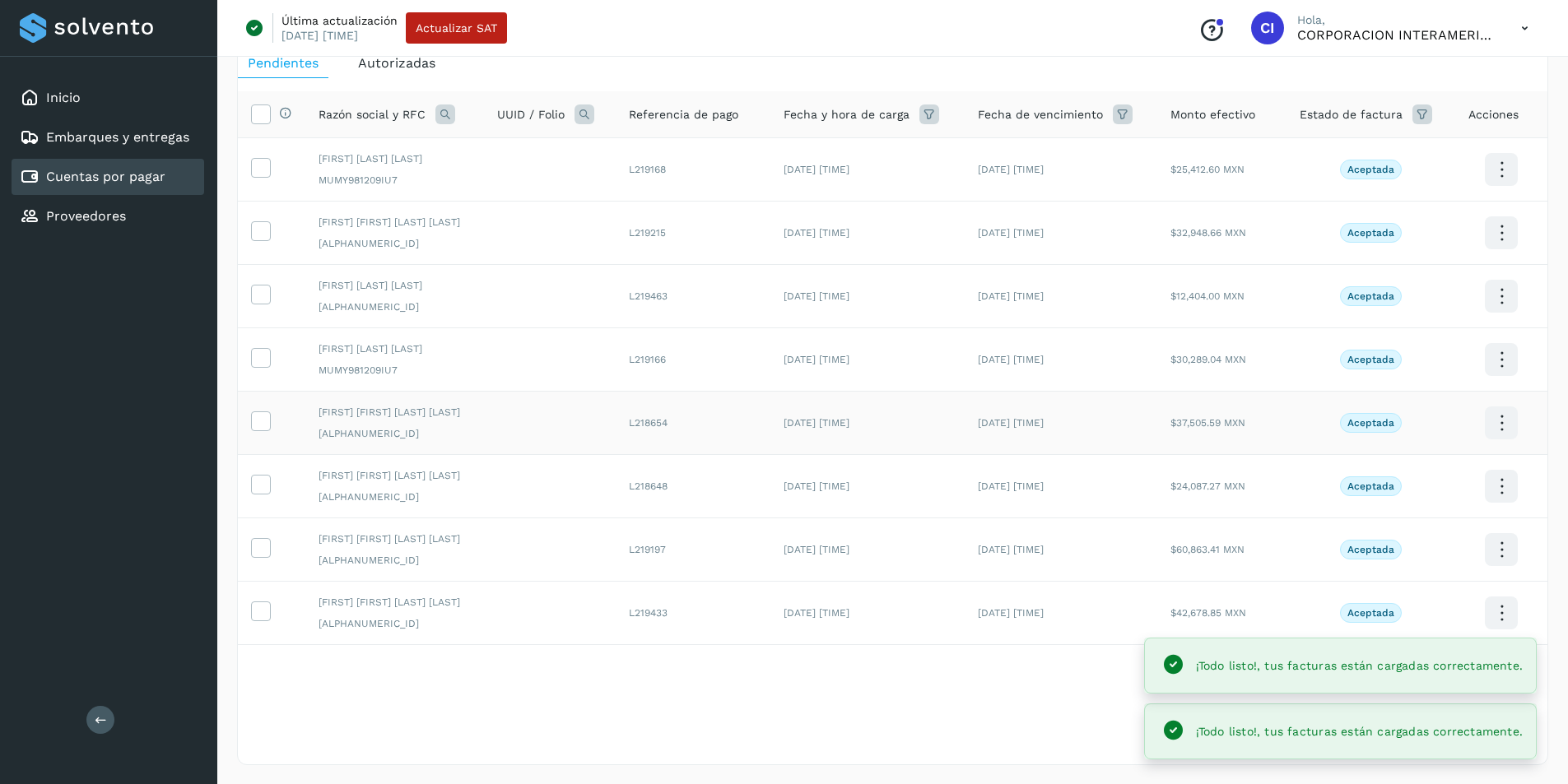 scroll, scrollTop: 91, scrollLeft: 0, axis: vertical 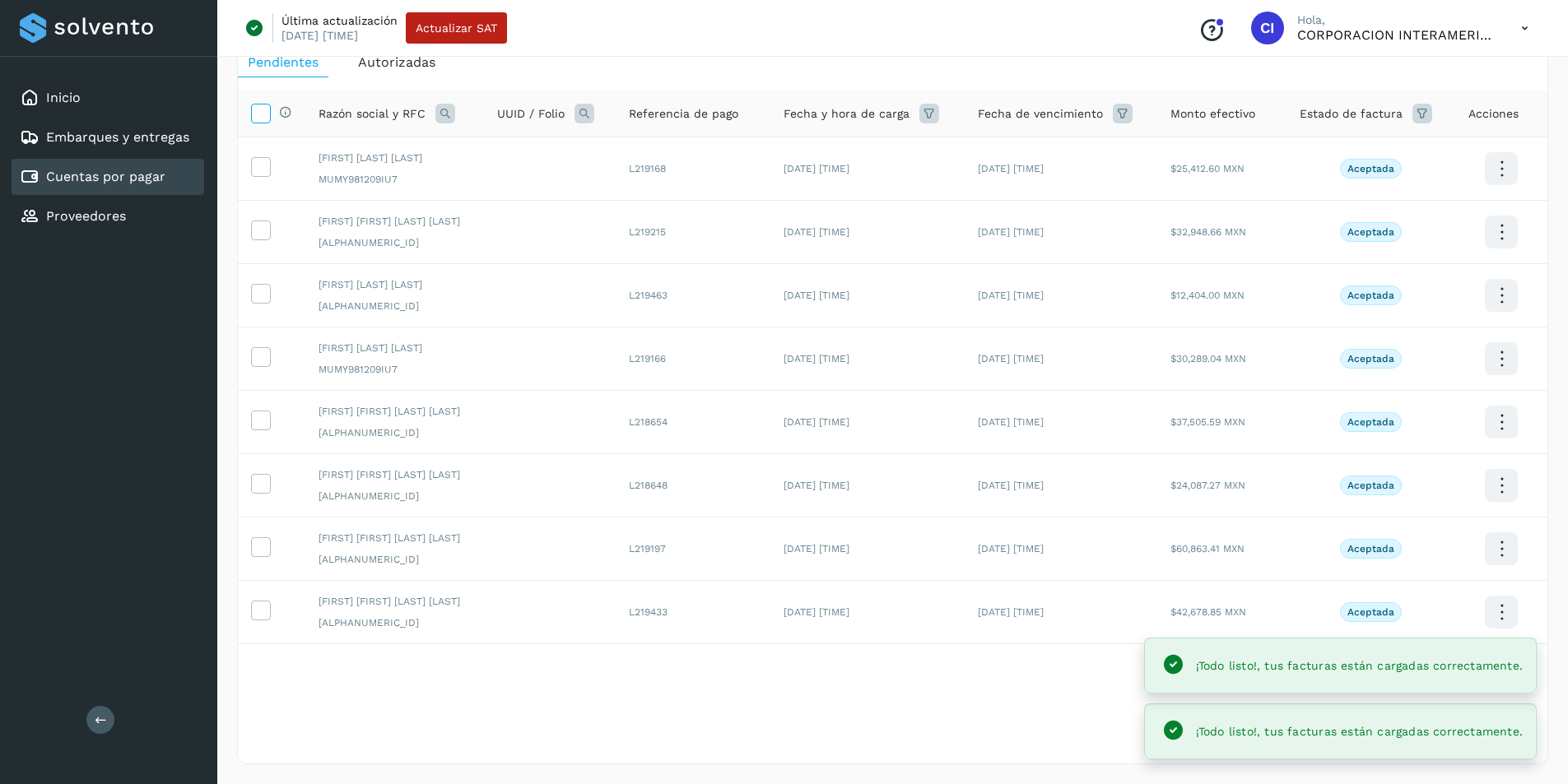 click at bounding box center (260, 112) 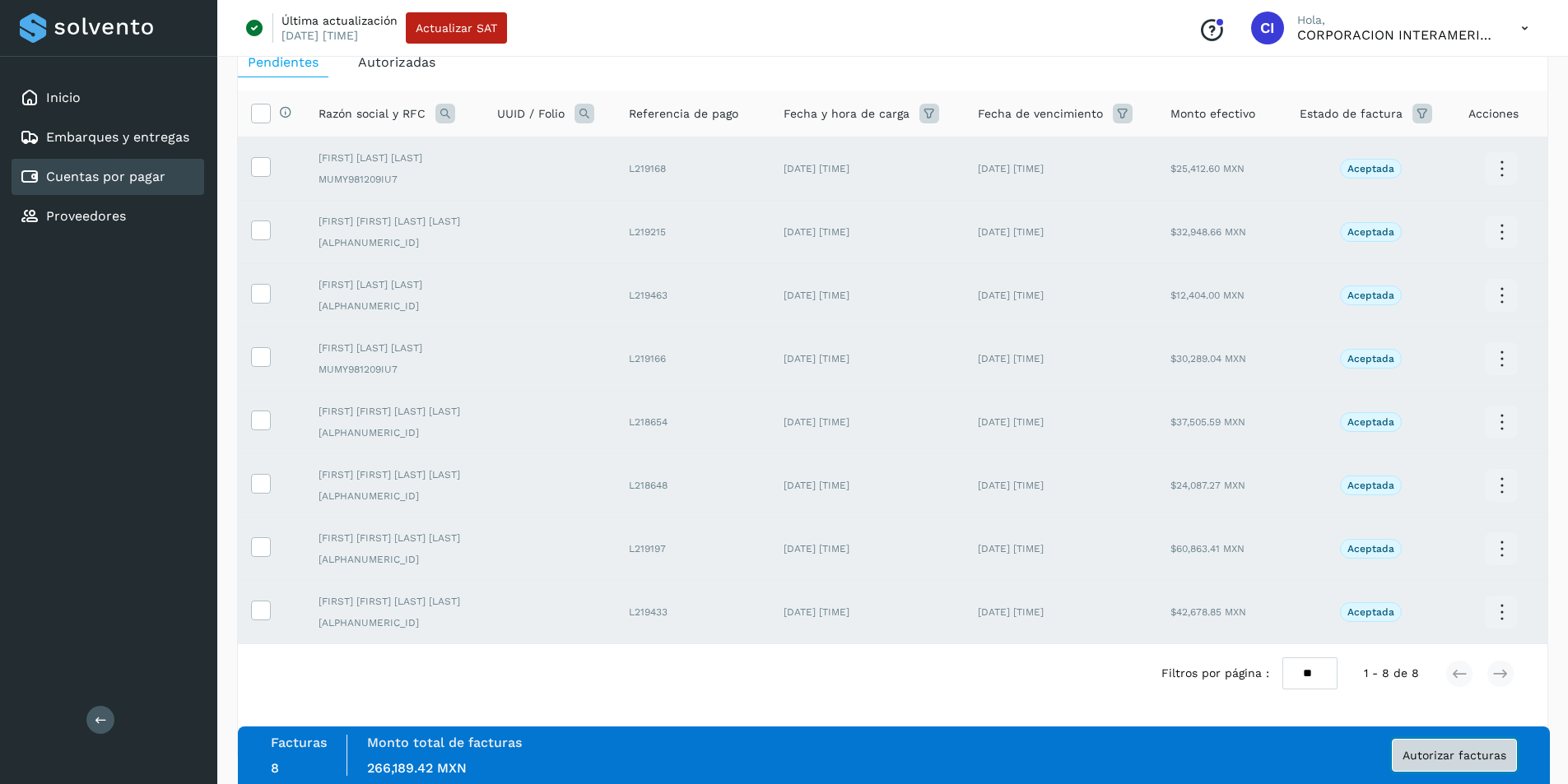 click on "Autorizar facturas" 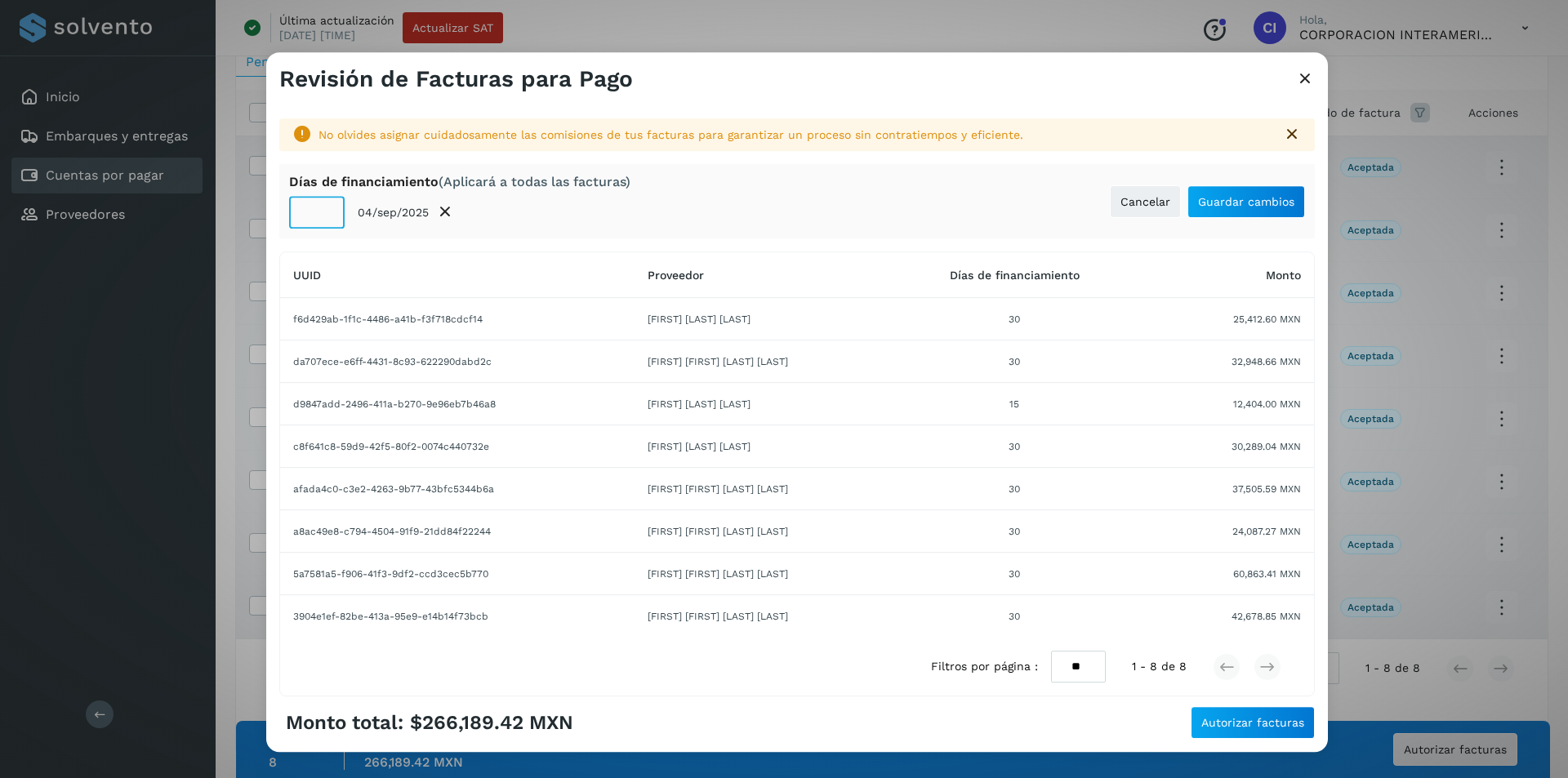 click on "**" 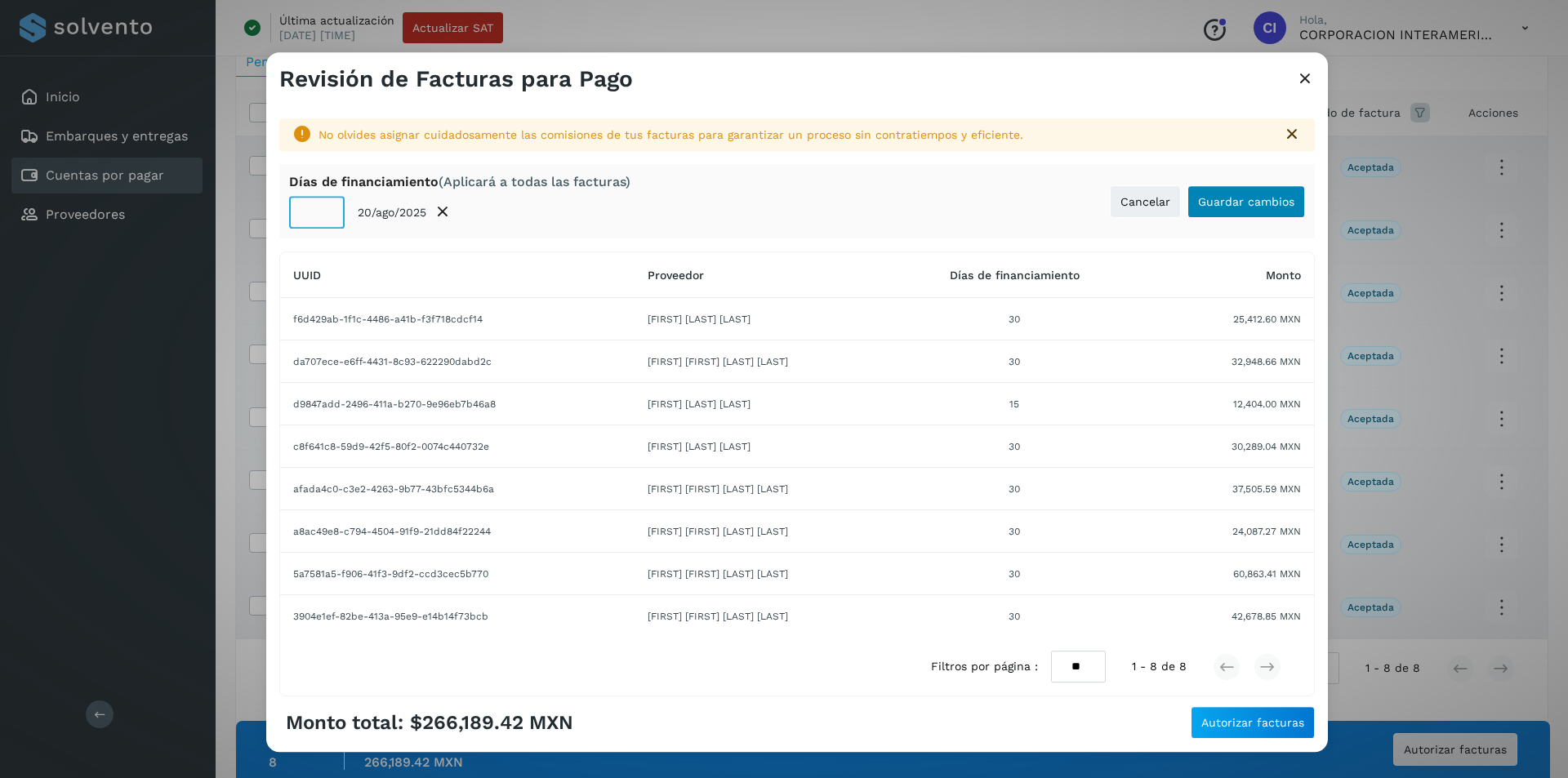 type on "**" 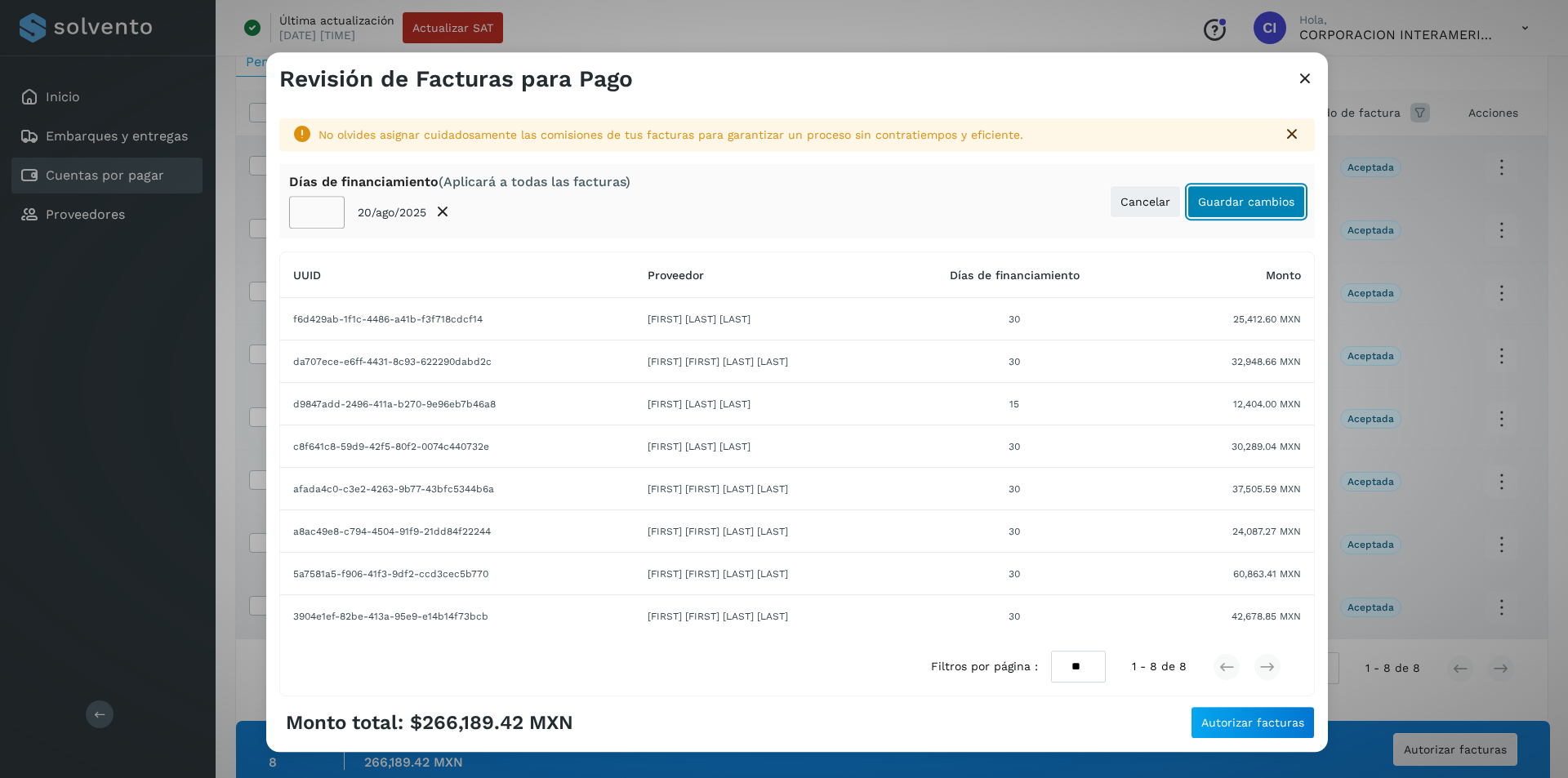 click on "Guardar cambios" at bounding box center [1246, 202] 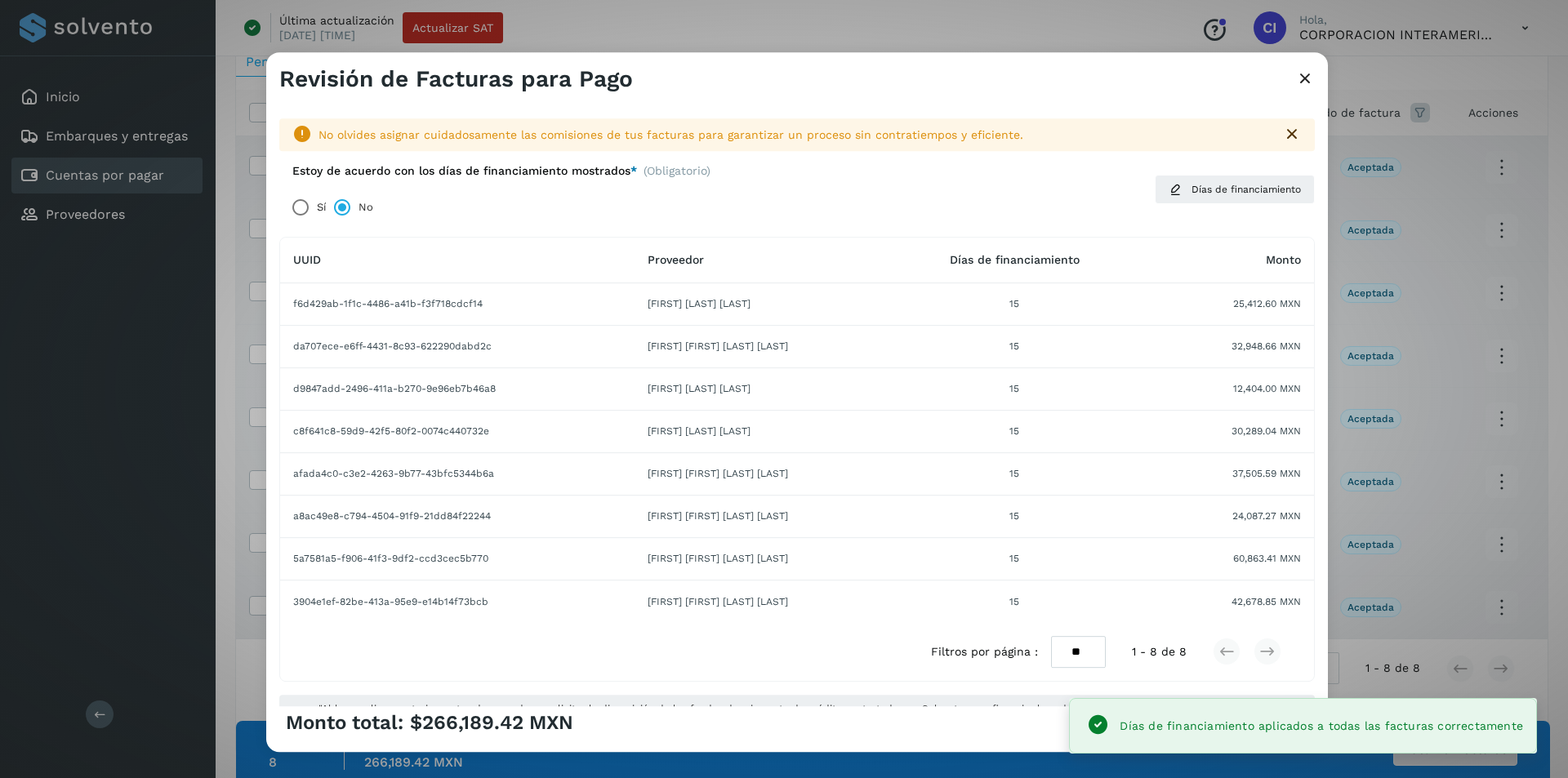 click on "Monto total:  $266,189.42 MXN Autorizar facturas" 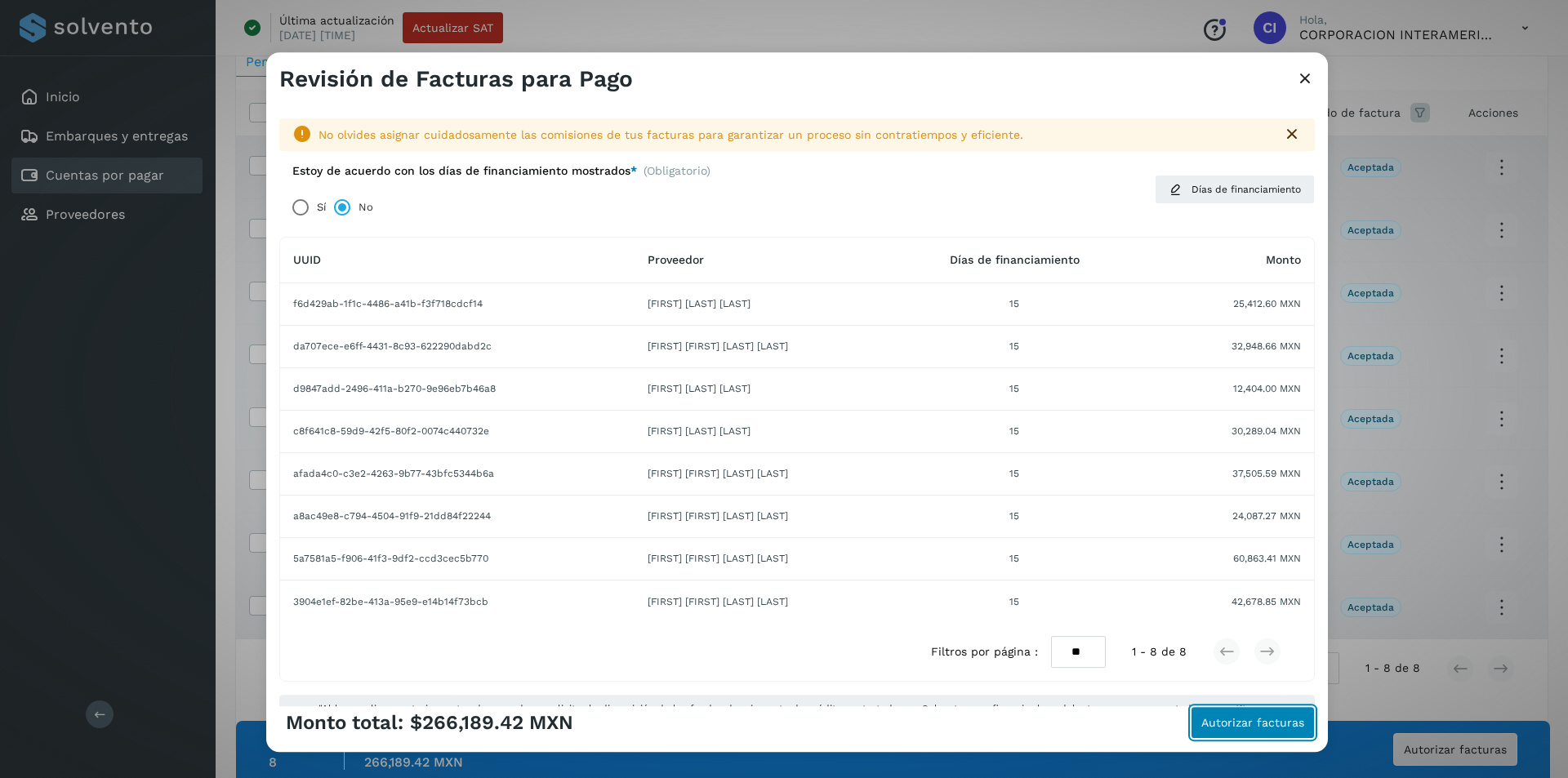 click on "Autorizar facturas" 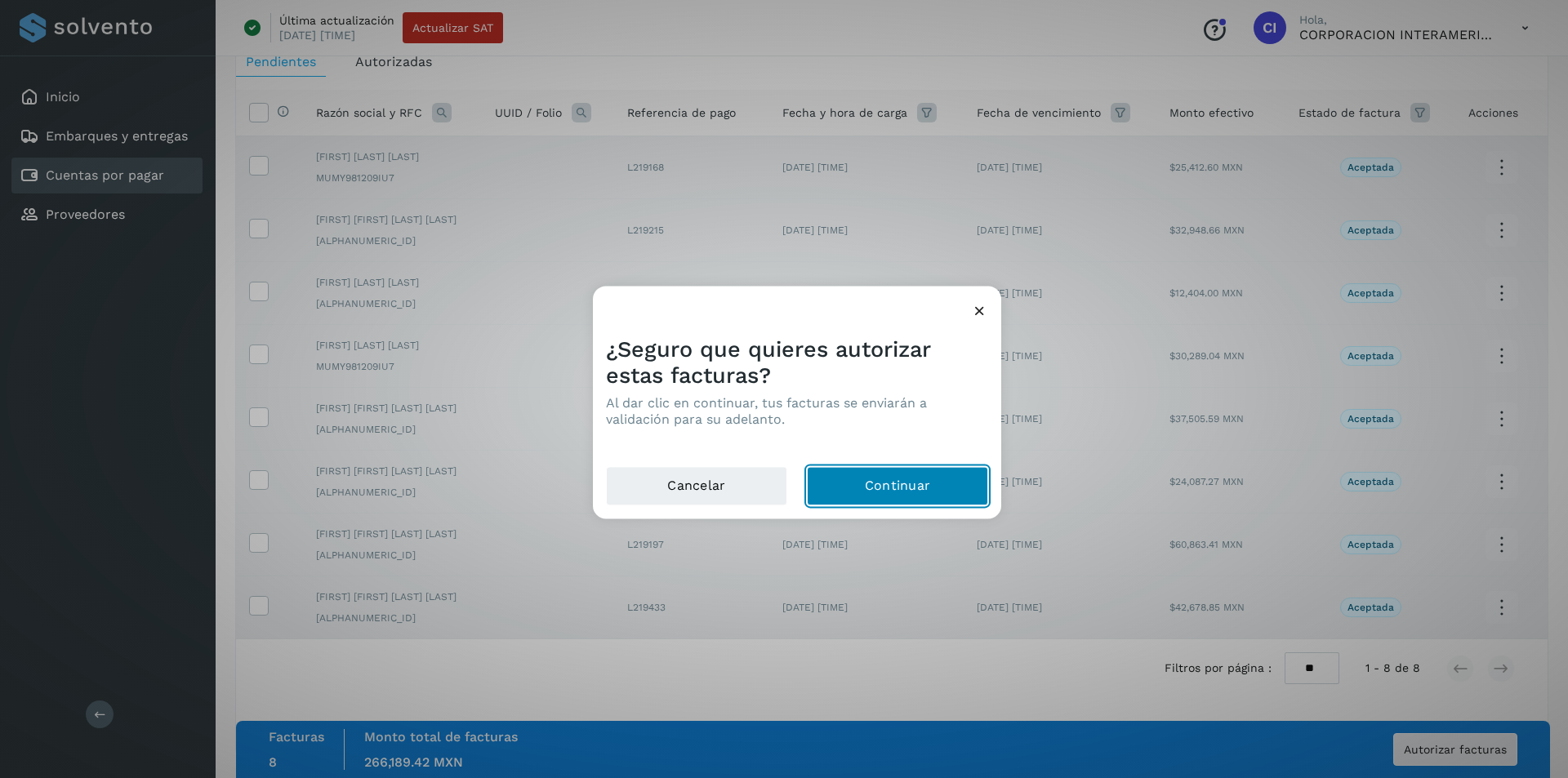click on "Continuar" 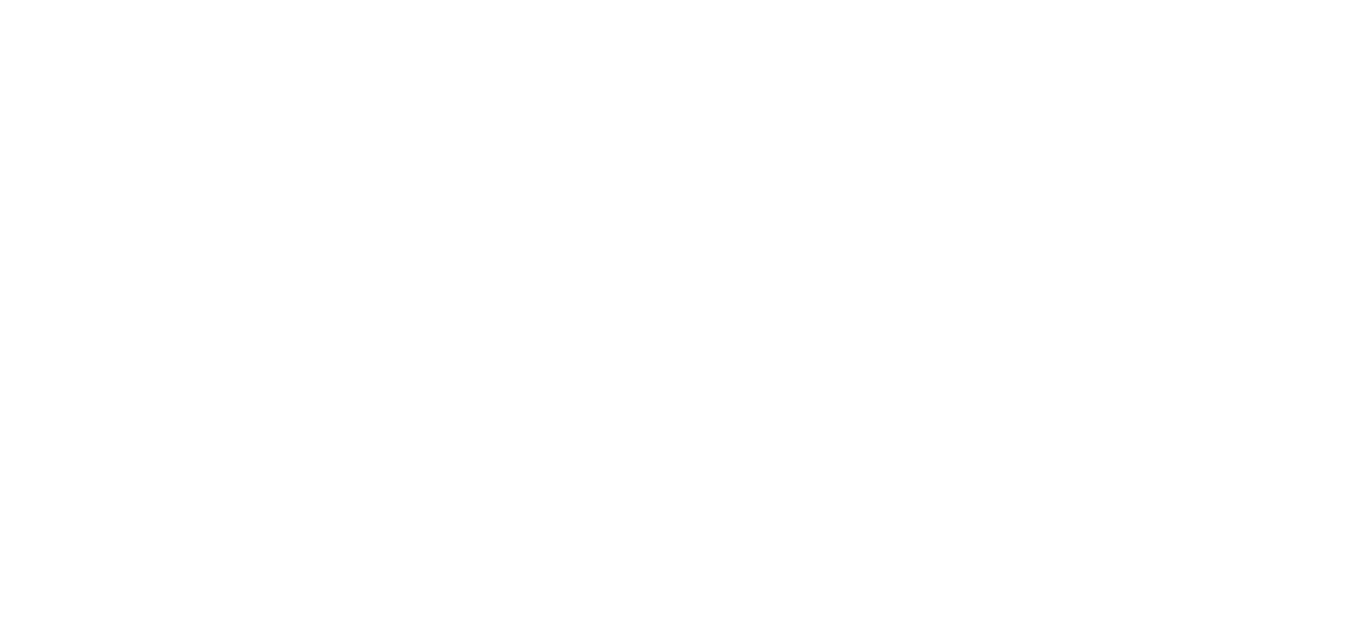 scroll, scrollTop: 0, scrollLeft: 0, axis: both 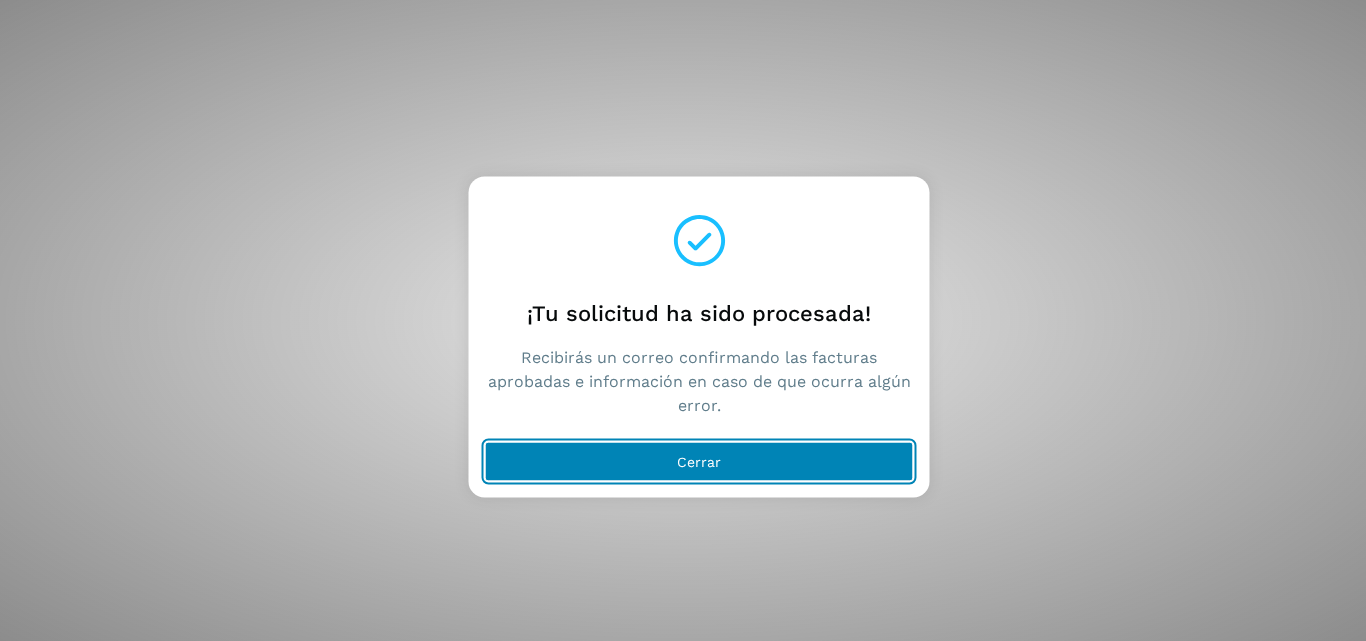 click on "Cerrar" 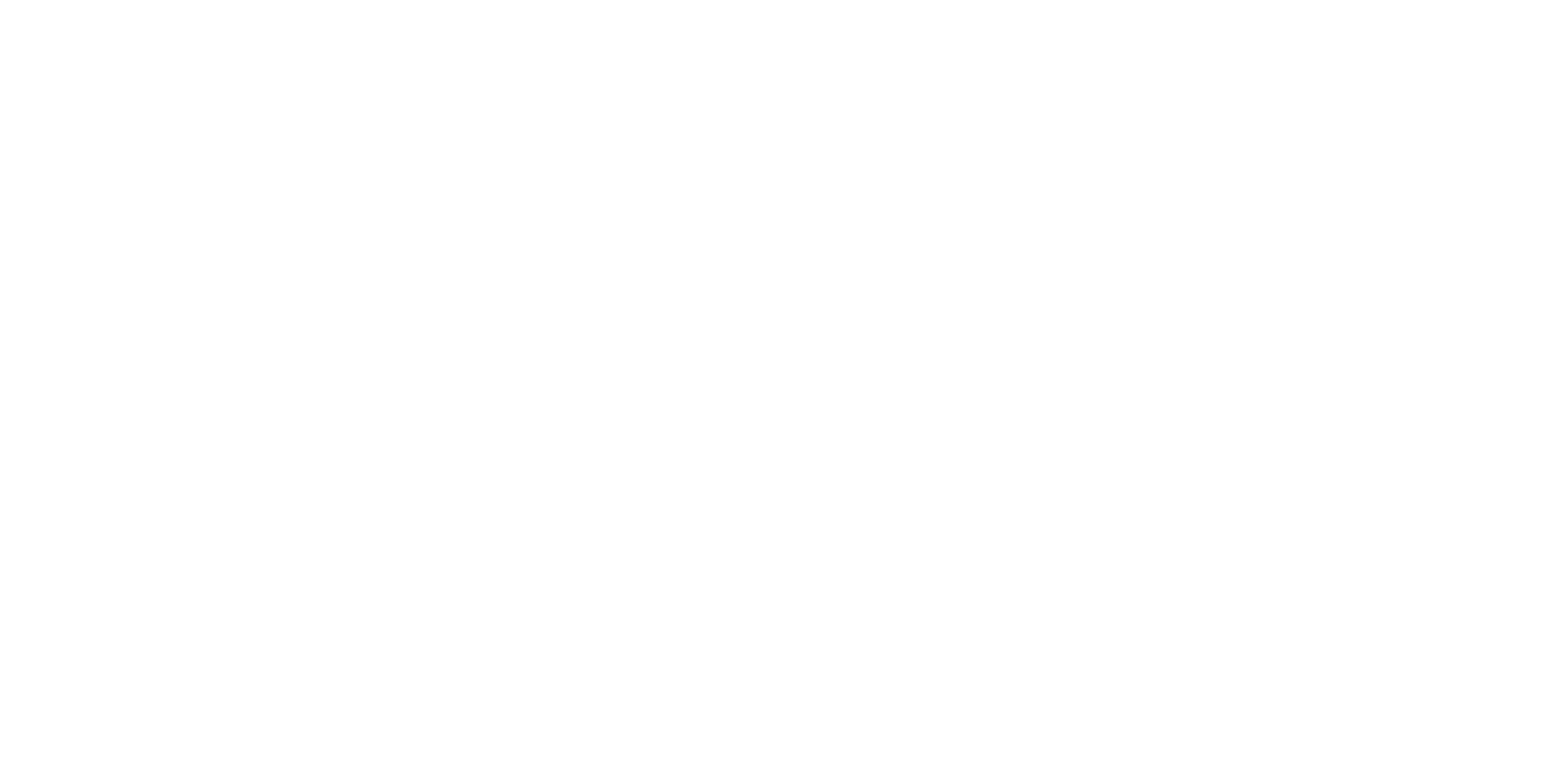 scroll, scrollTop: 0, scrollLeft: 0, axis: both 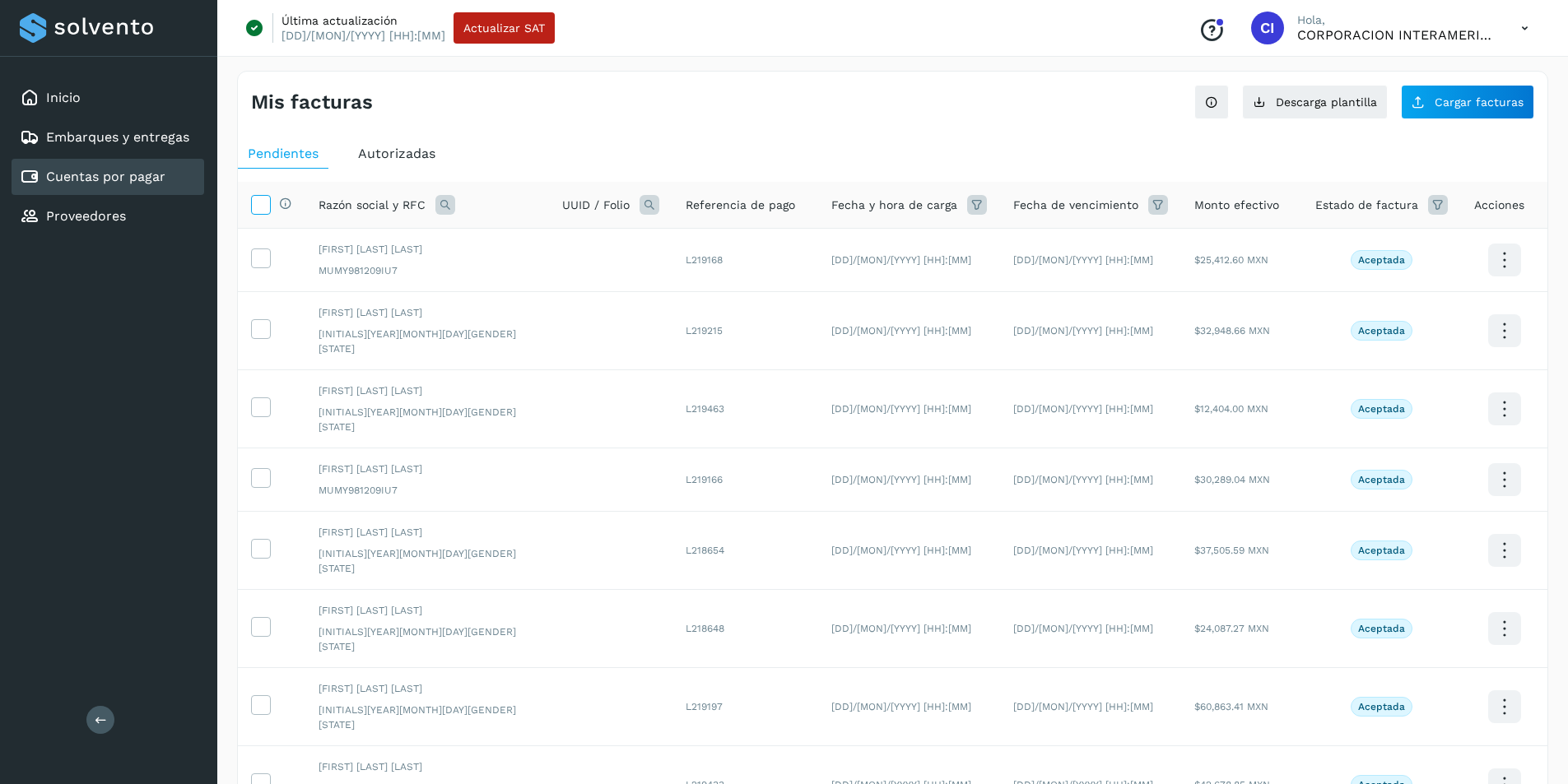 click at bounding box center (260, 203) 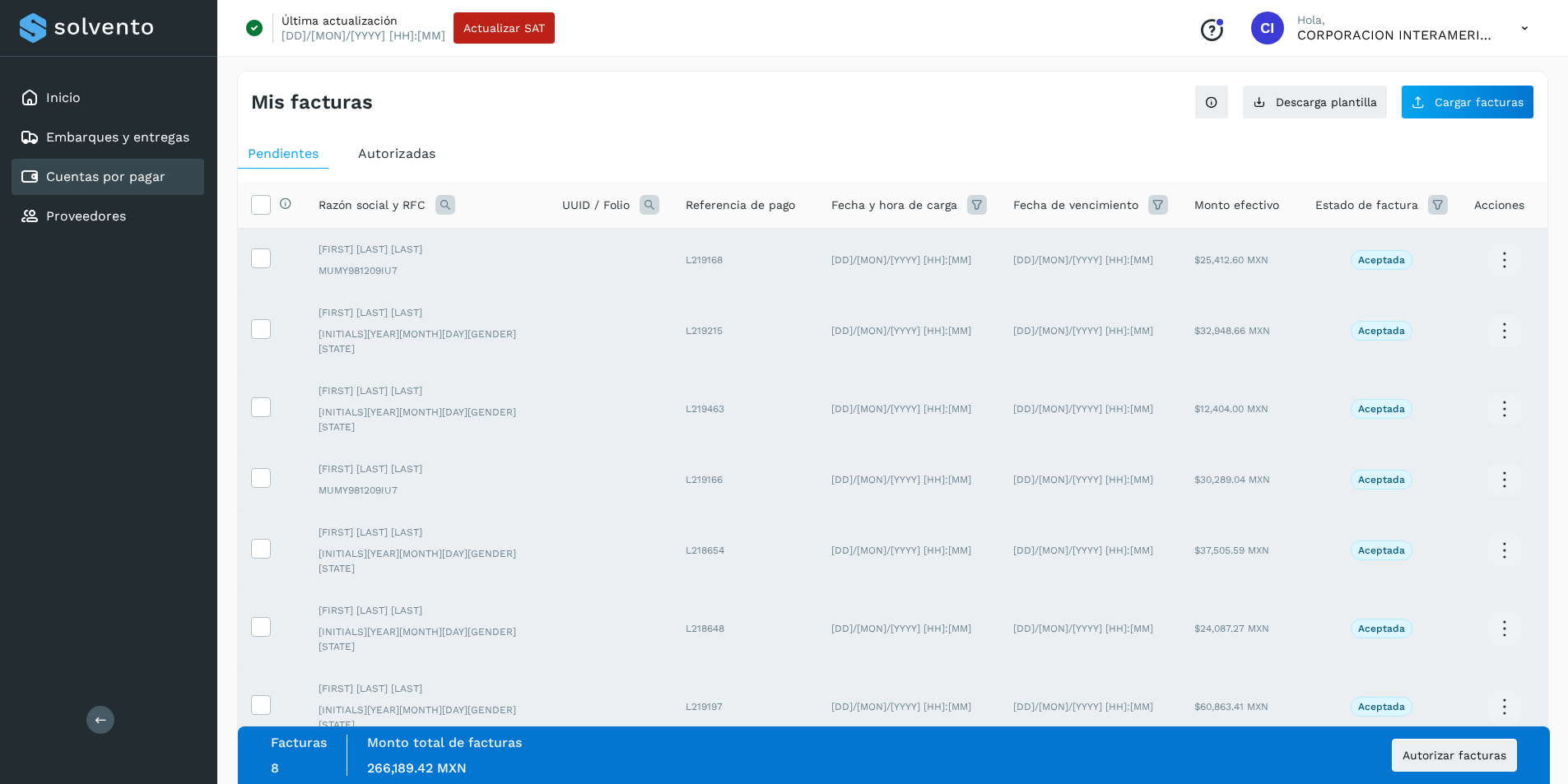 scroll, scrollTop: 91, scrollLeft: 0, axis: vertical 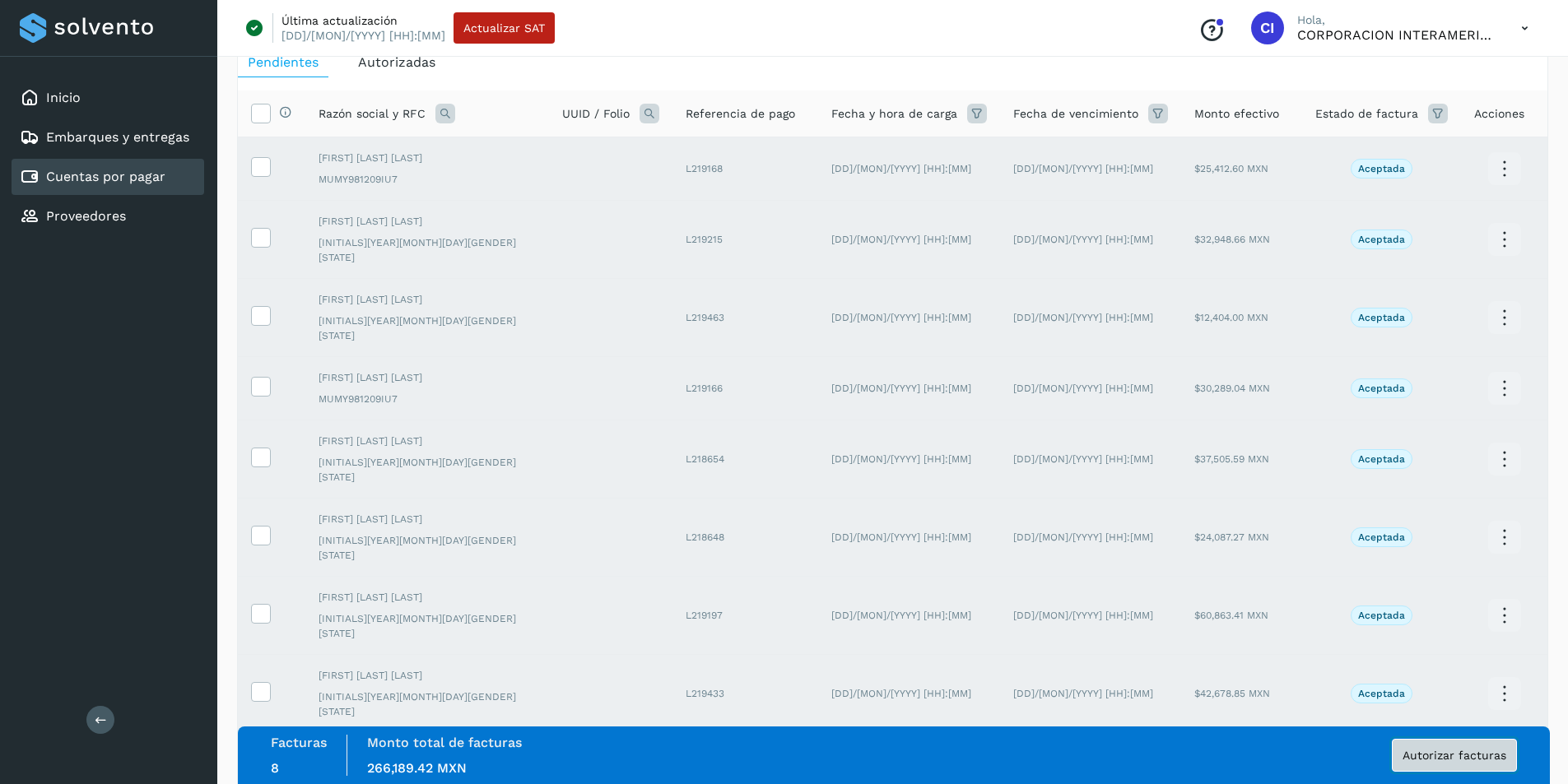 click on "Autorizar facturas" 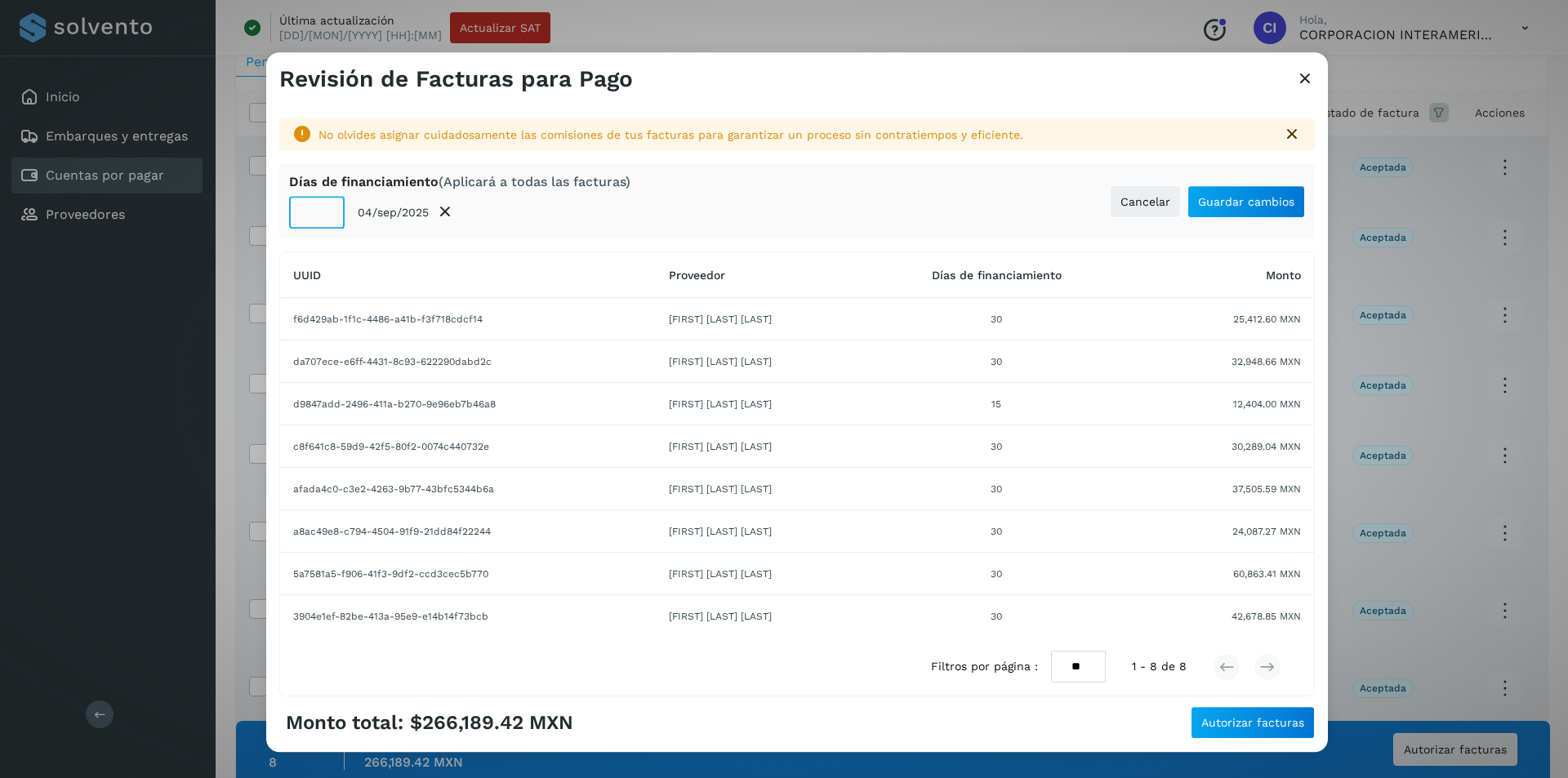 click on "**" 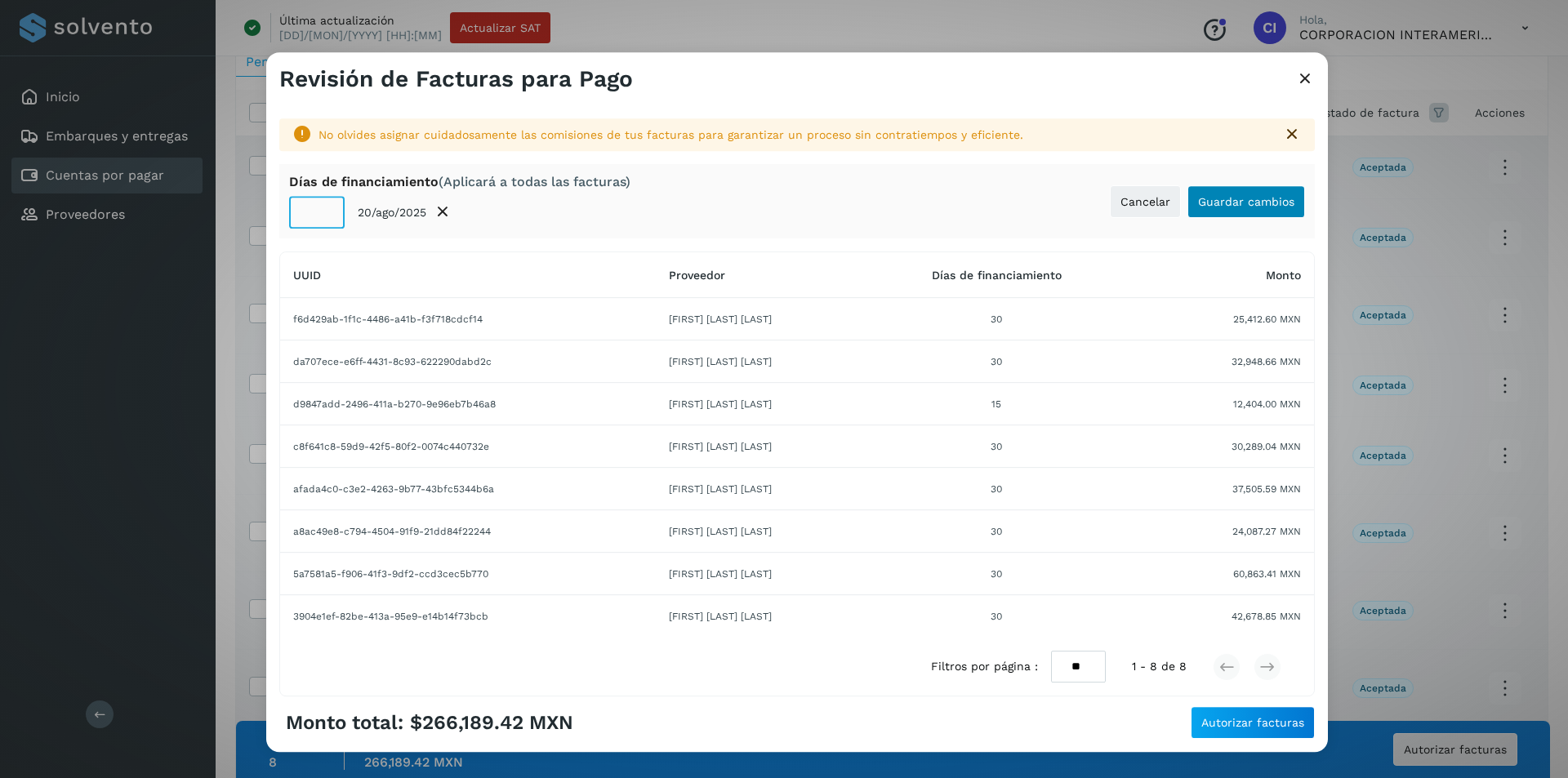 type on "**" 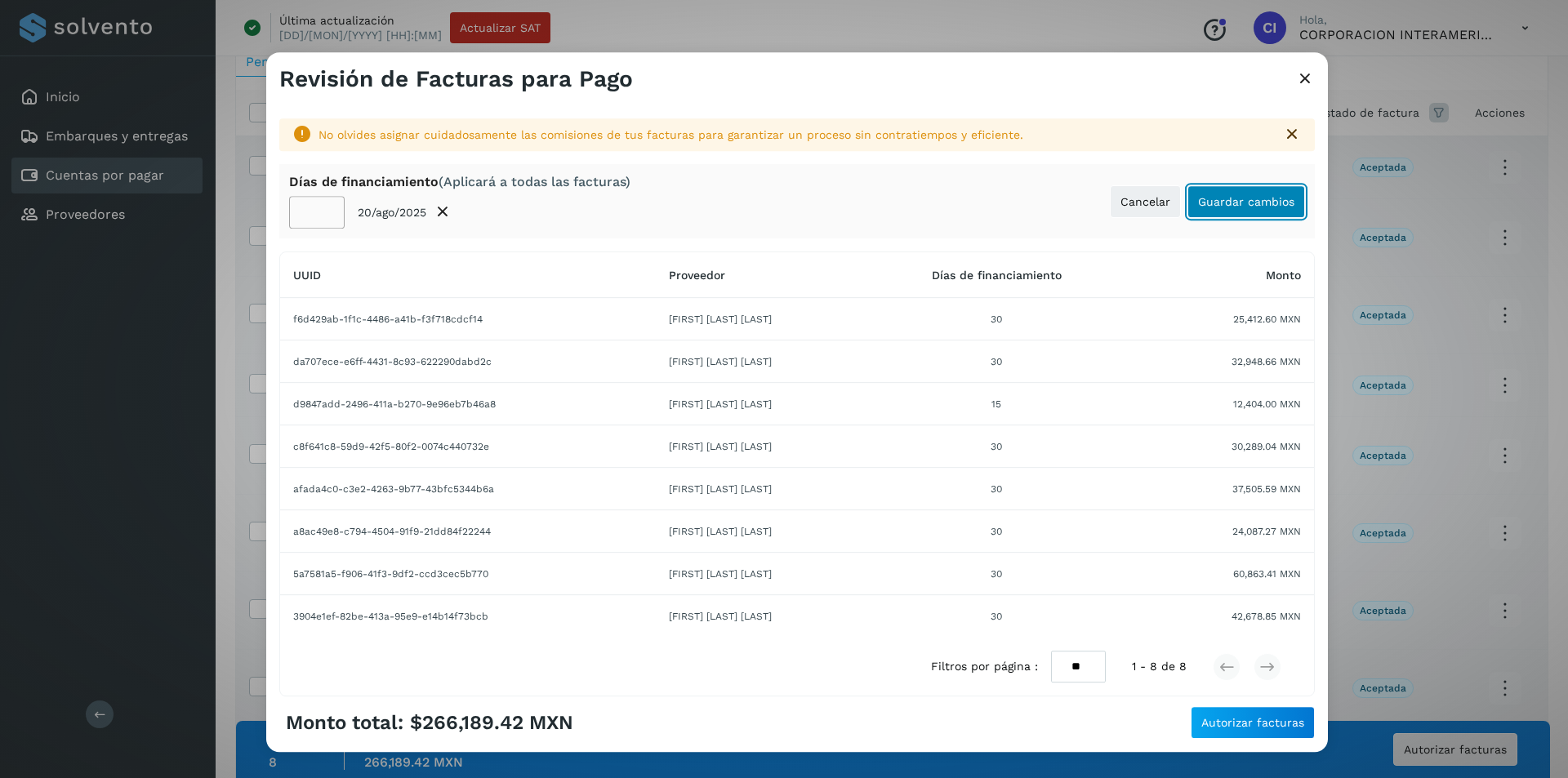 click on "Guardar cambios" 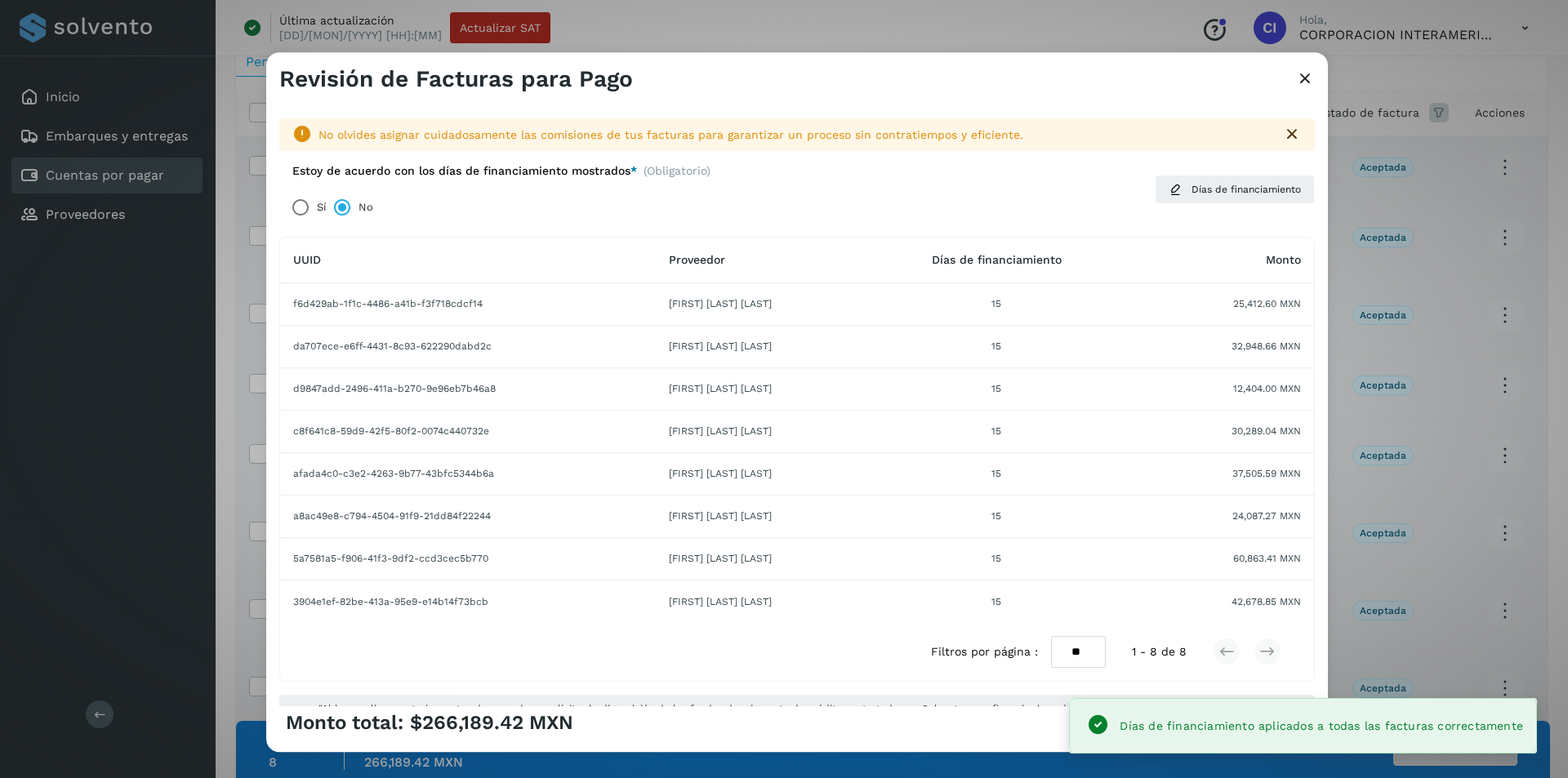 click on "Monto total:  $266,189.42 MXN Autorizar facturas" 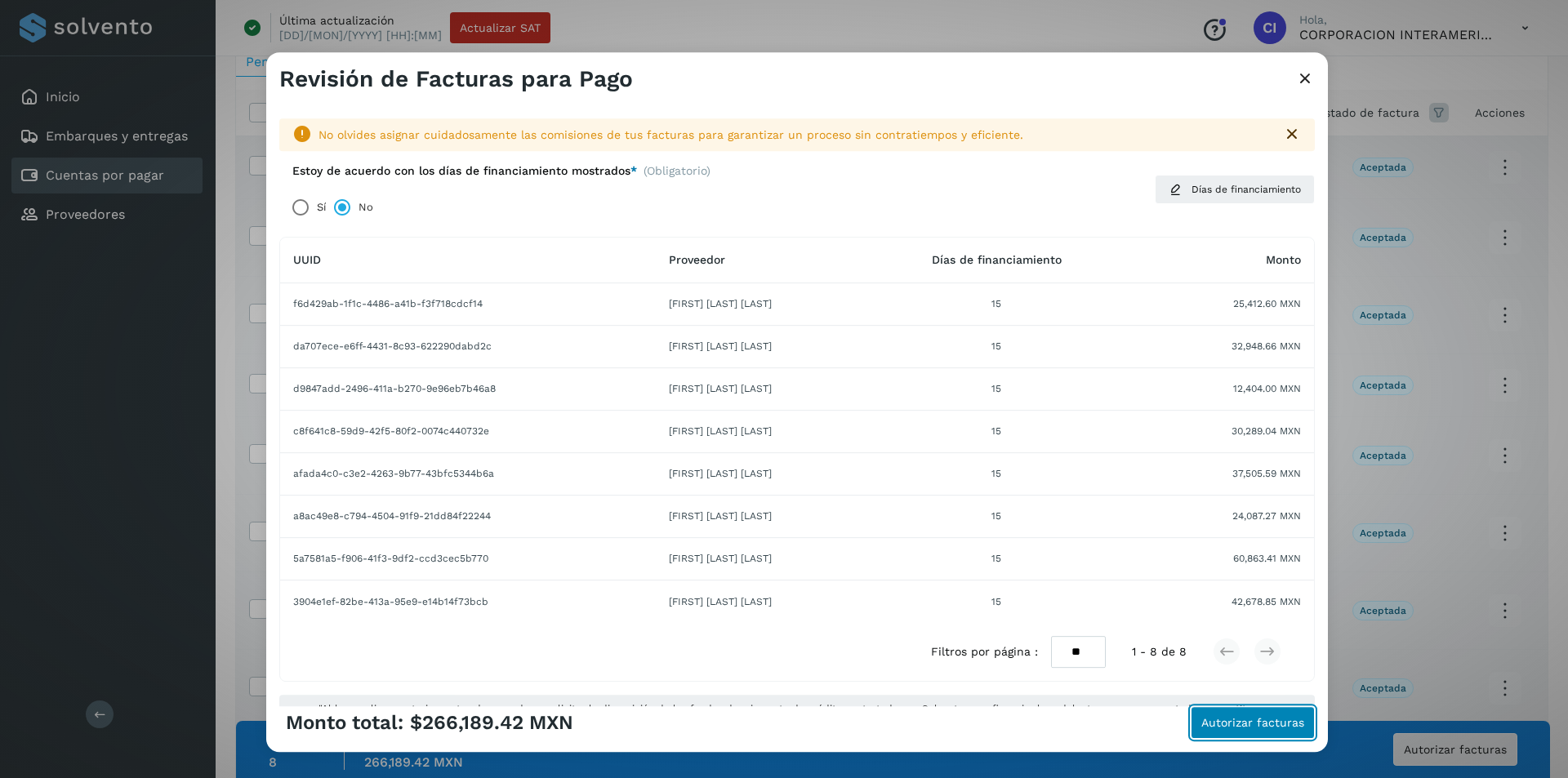 click on "Autorizar facturas" at bounding box center (1253, 722) 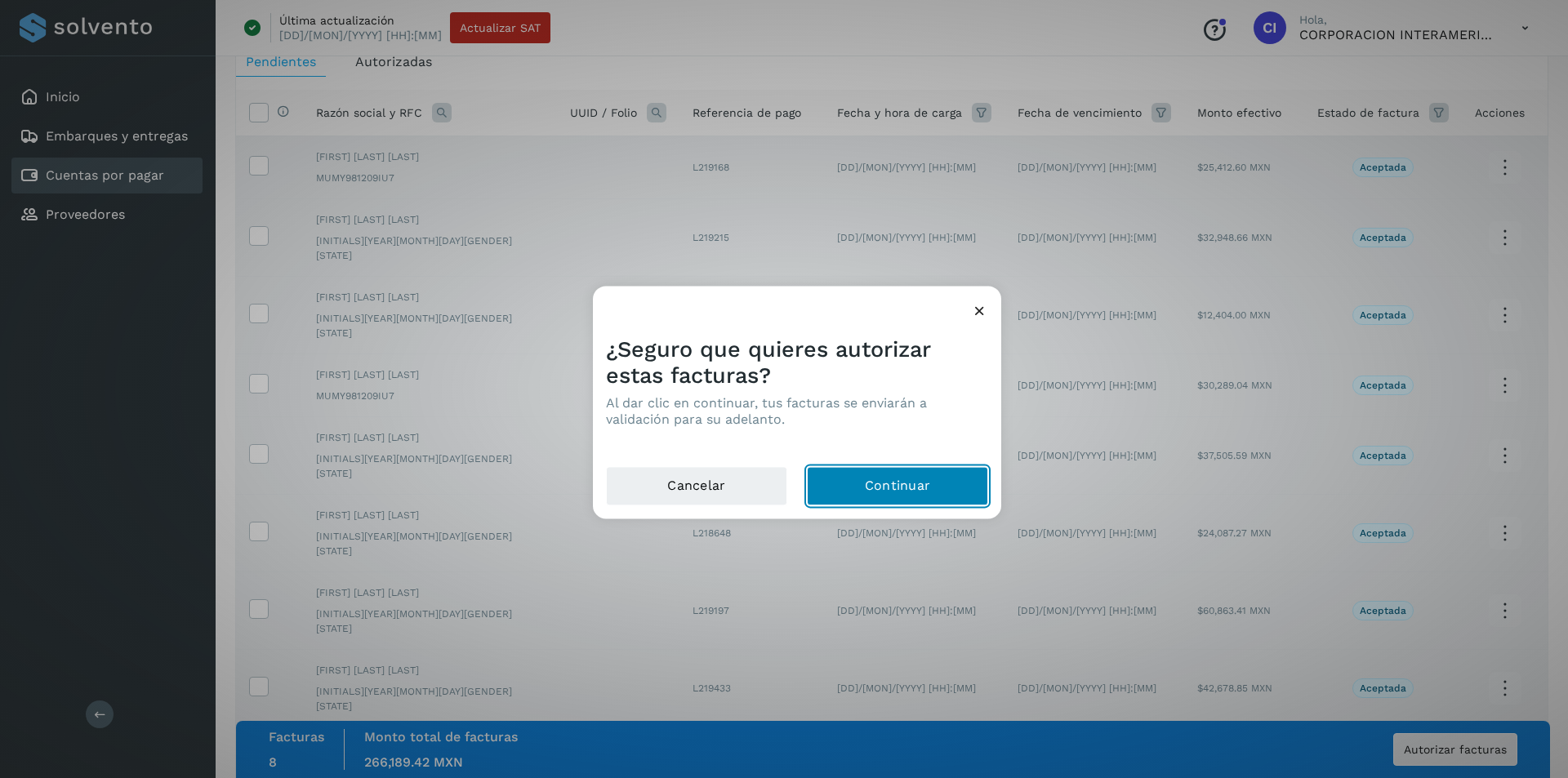 click on "Continuar" 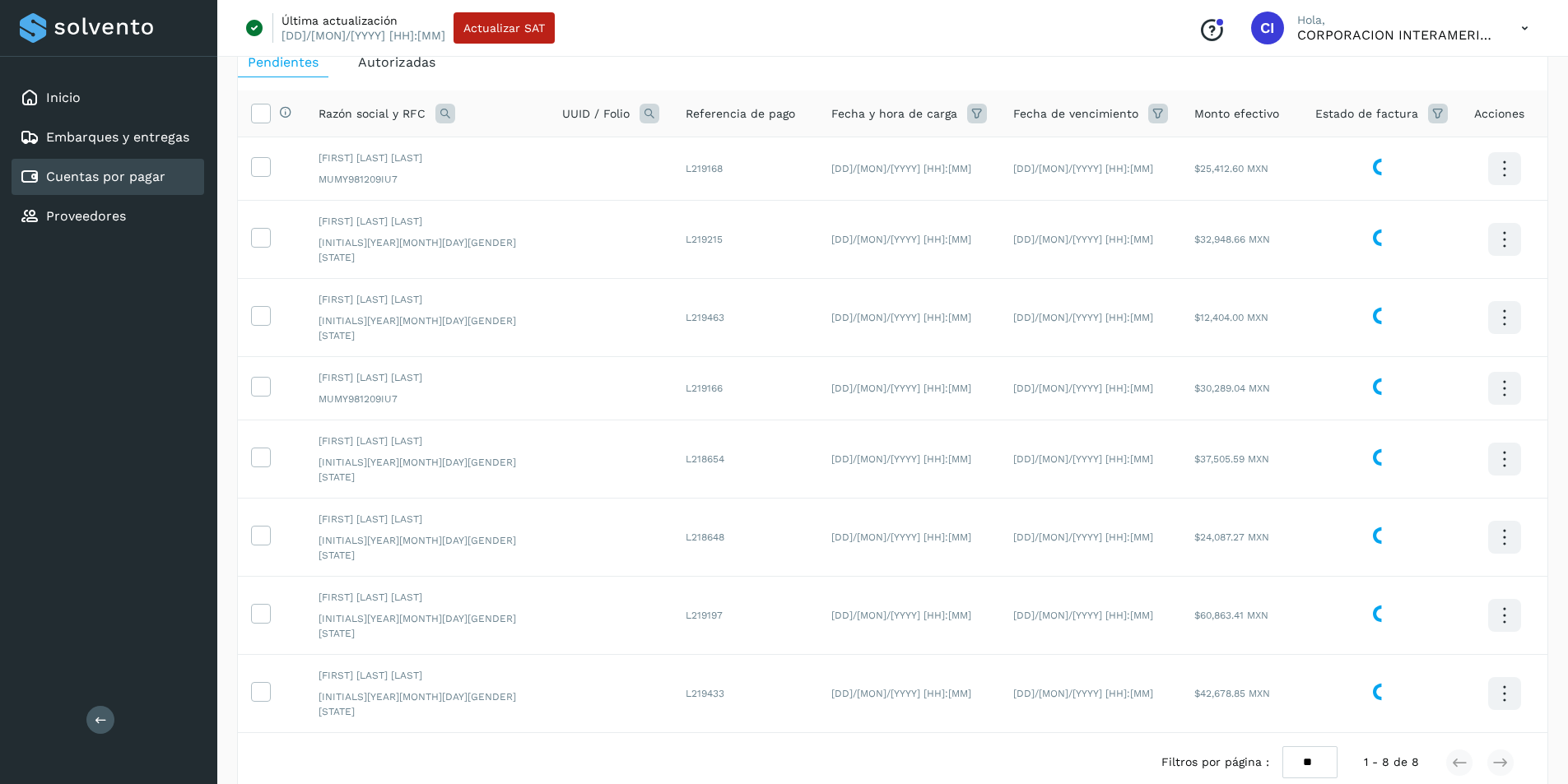 click at bounding box center (1524, 28) 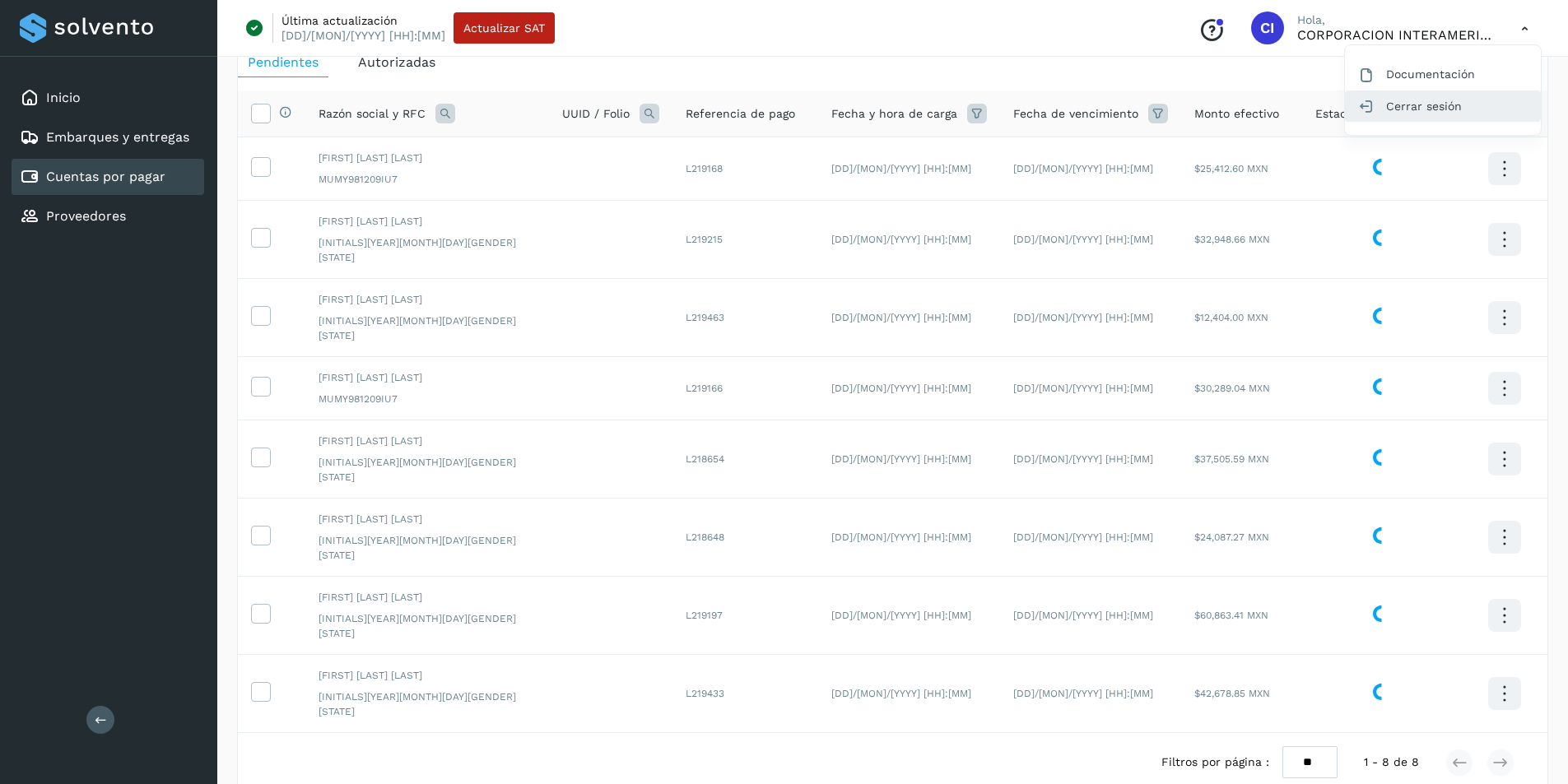 click on "Cerrar sesión" 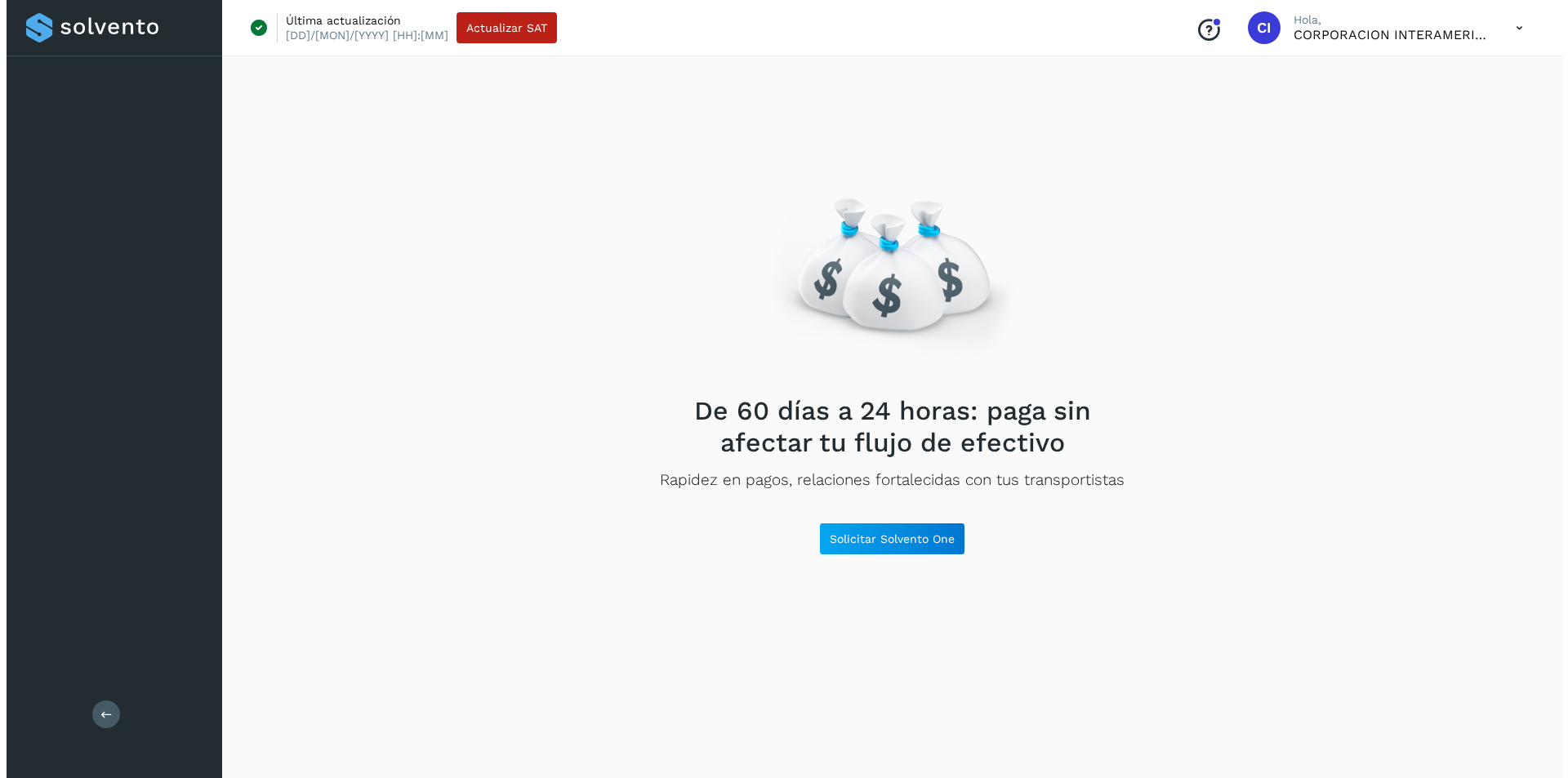 scroll, scrollTop: 0, scrollLeft: 0, axis: both 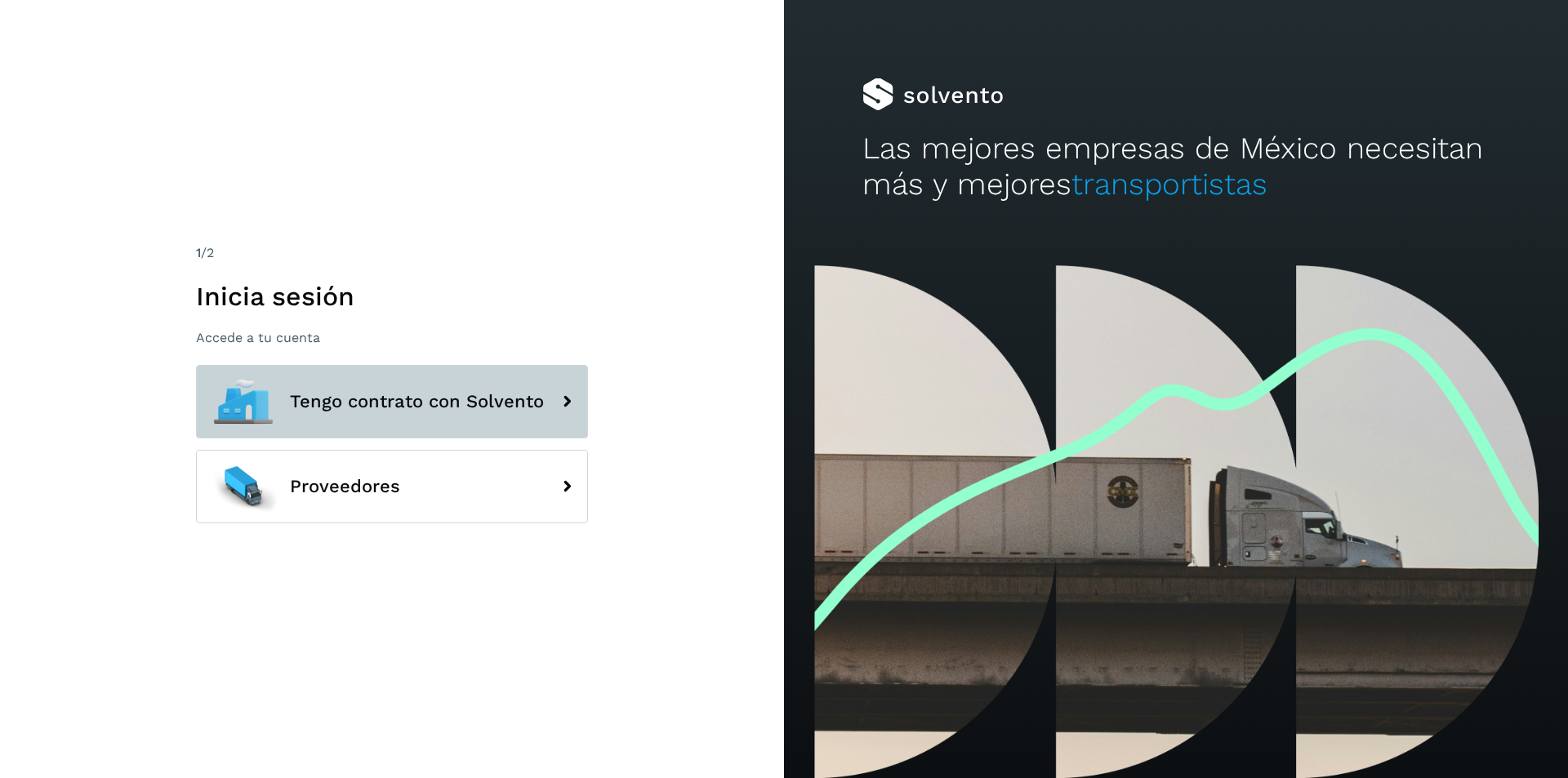 click on "Tengo contrato con Solvento" 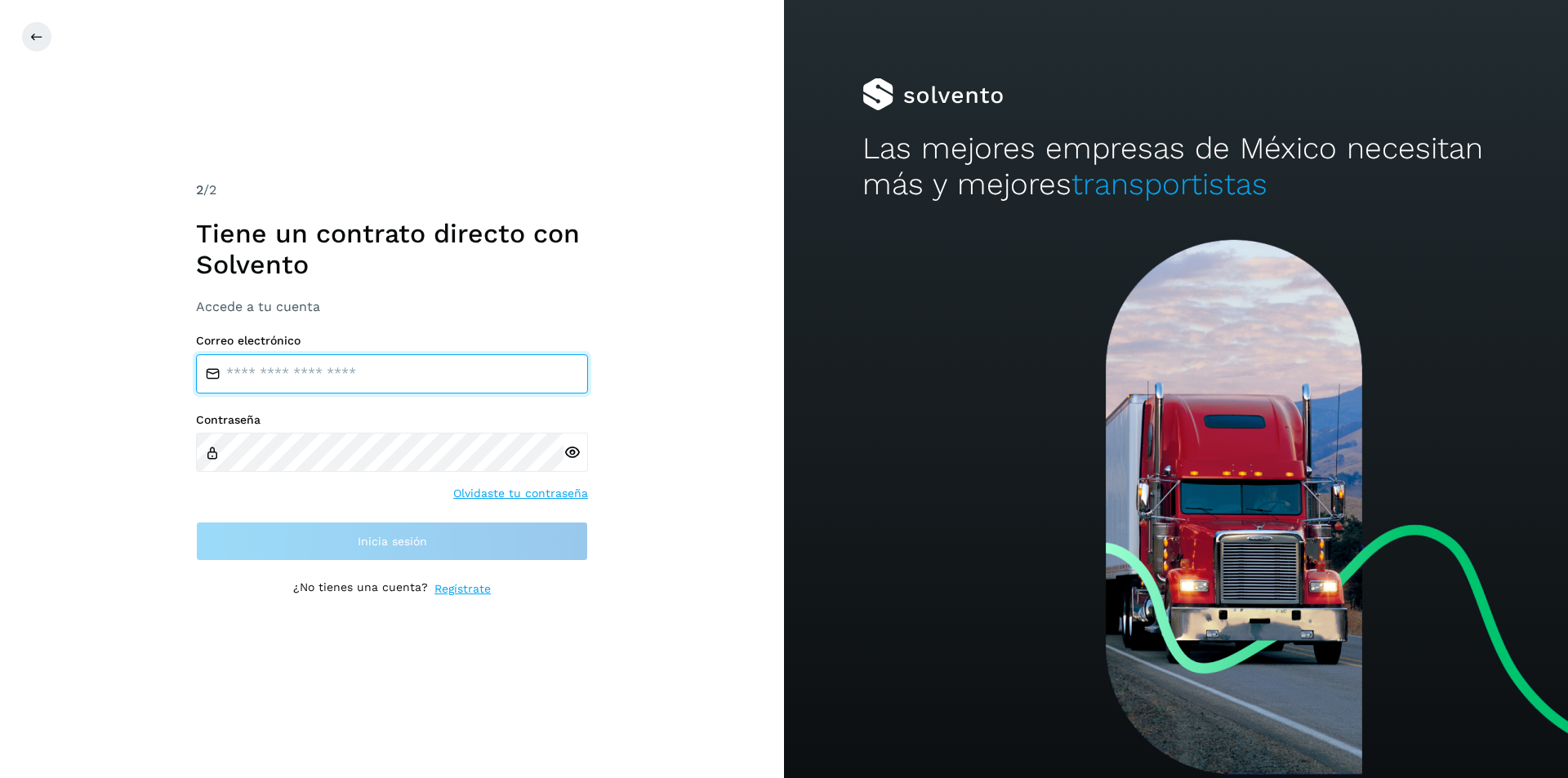 click at bounding box center [392, 374] 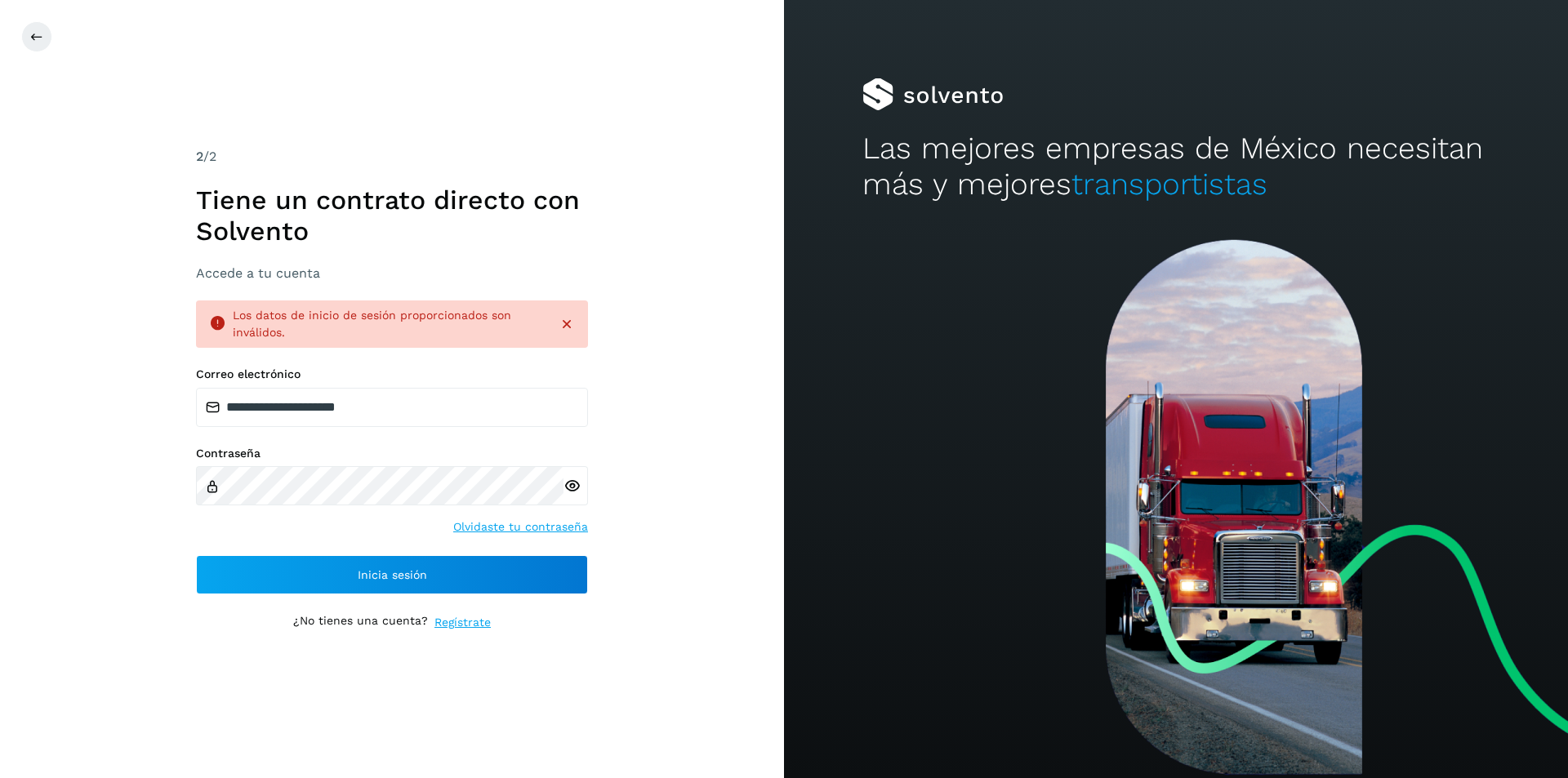click at bounding box center (572, 486) 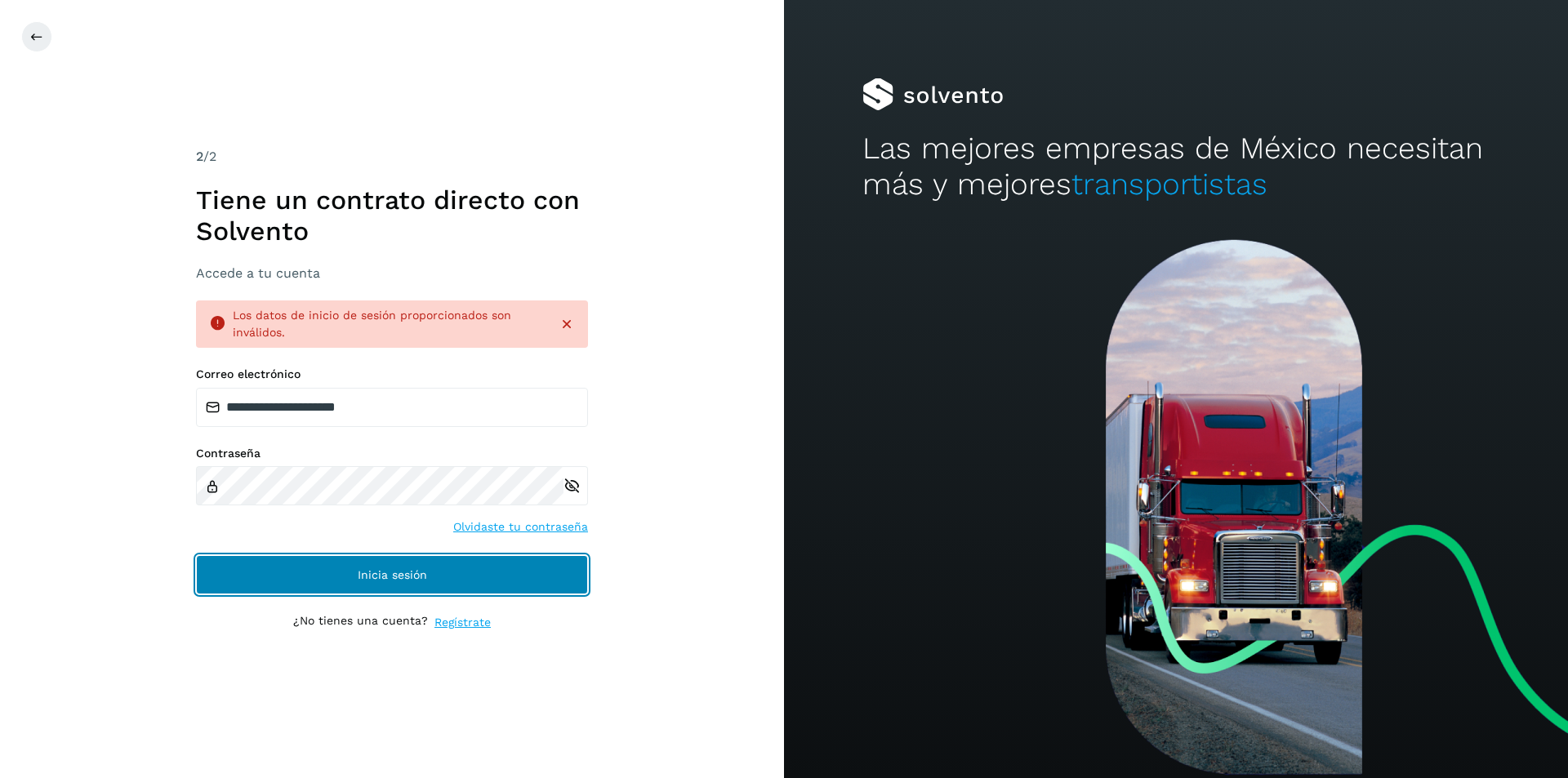 click on "Inicia sesión" at bounding box center (392, 575) 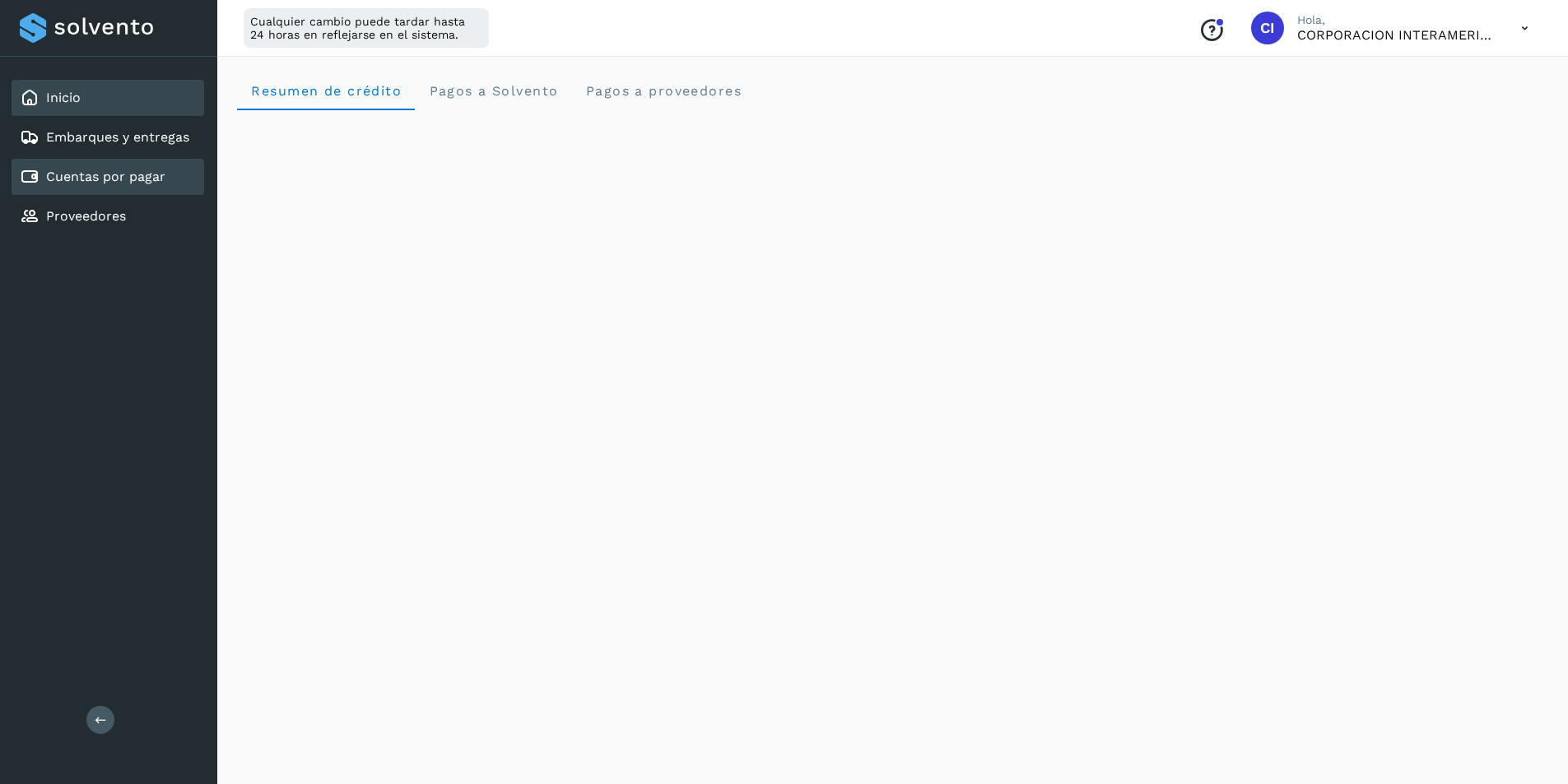 click on "Cuentas por pagar" 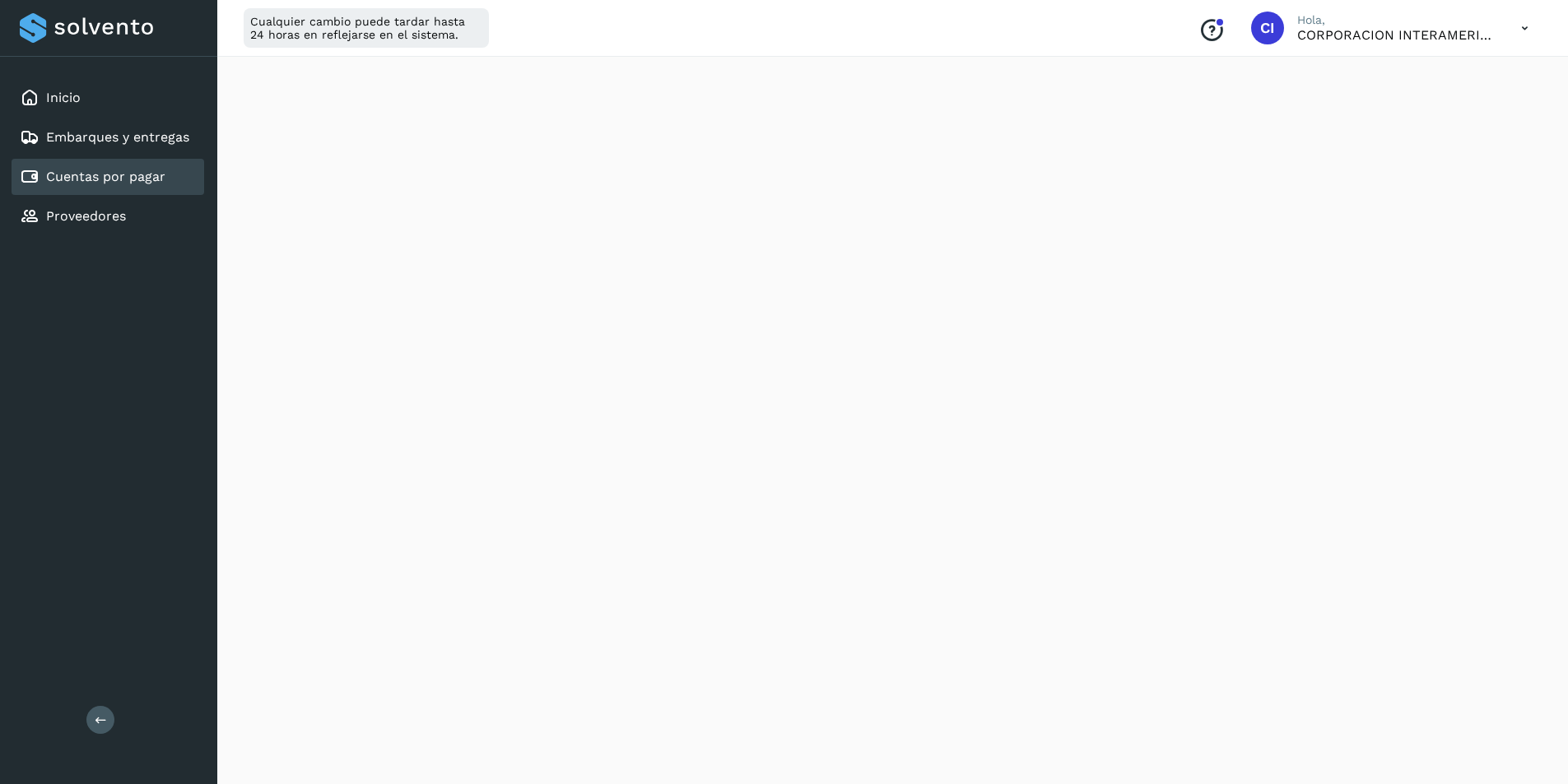 scroll, scrollTop: 466, scrollLeft: 0, axis: vertical 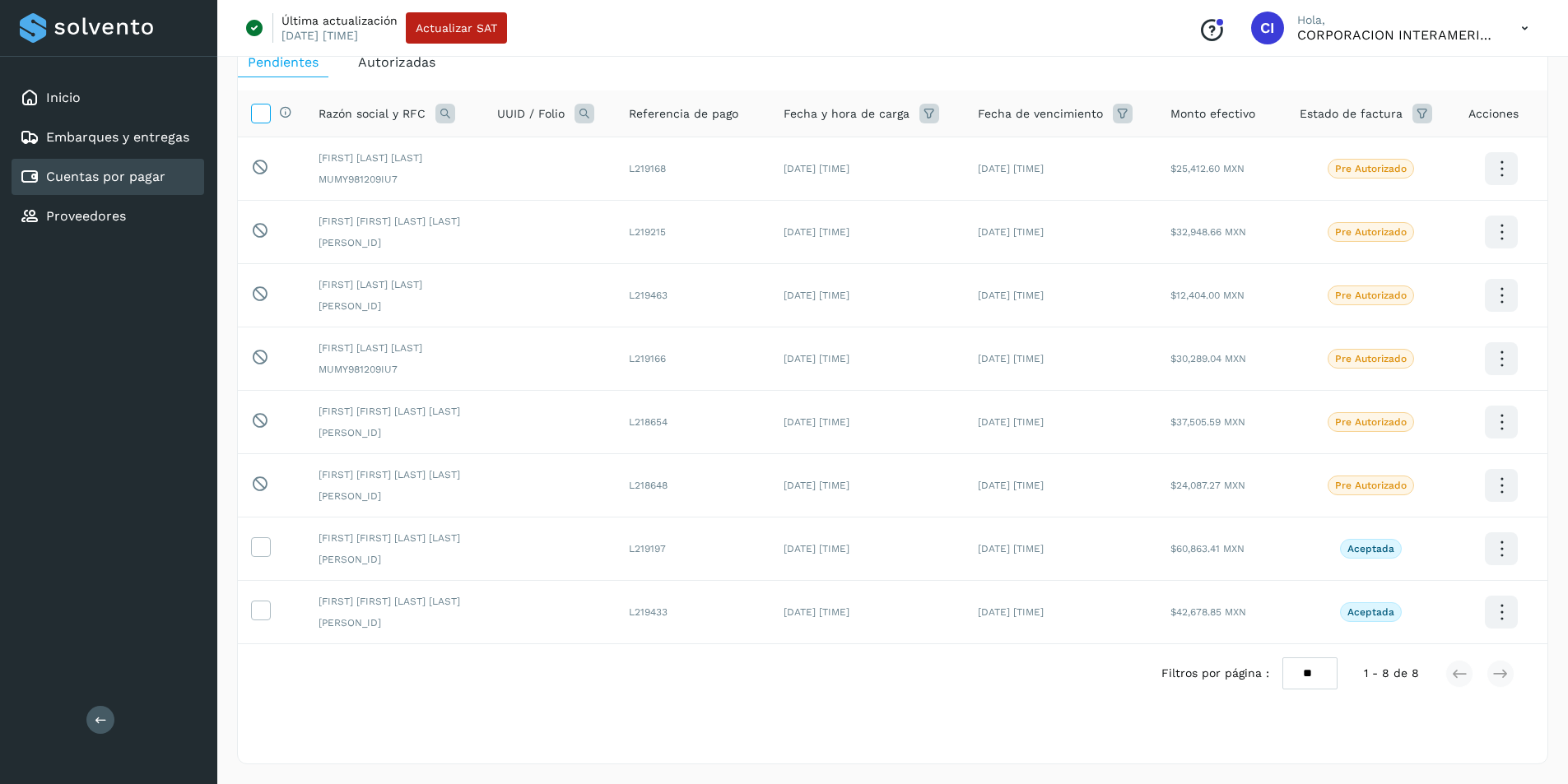 click at bounding box center (260, 112) 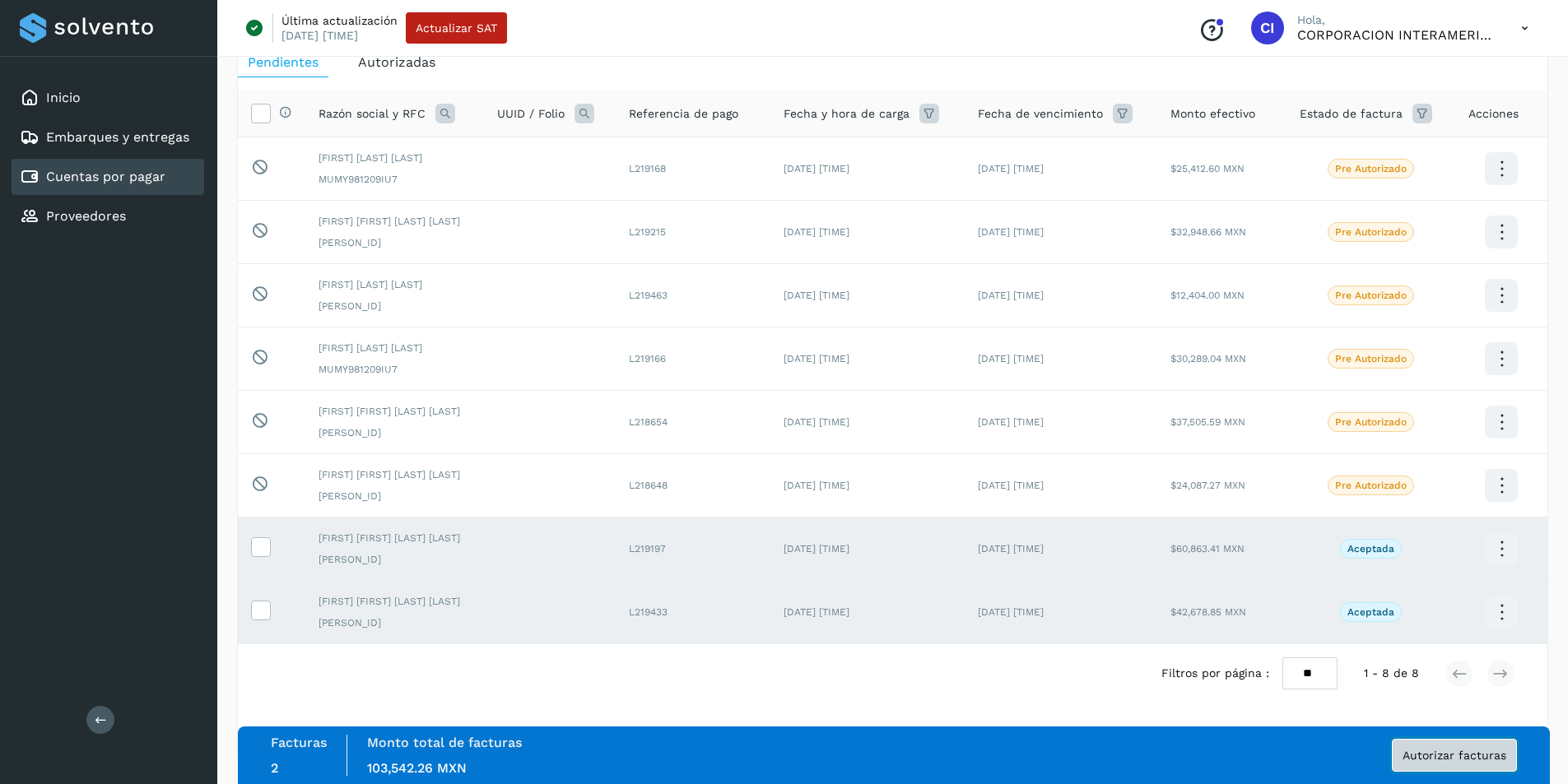 click on "Autorizar facturas" 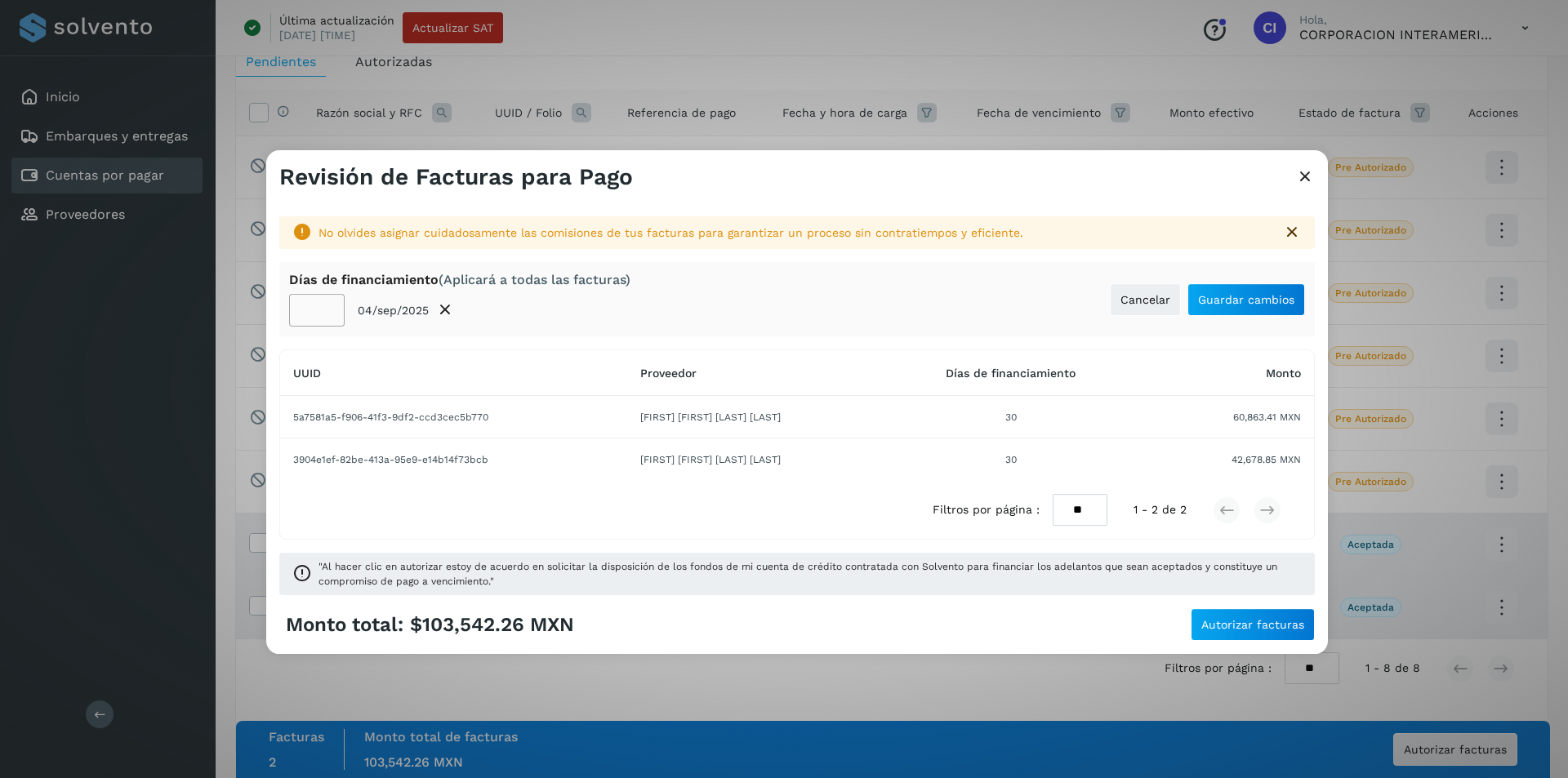 click on "**" 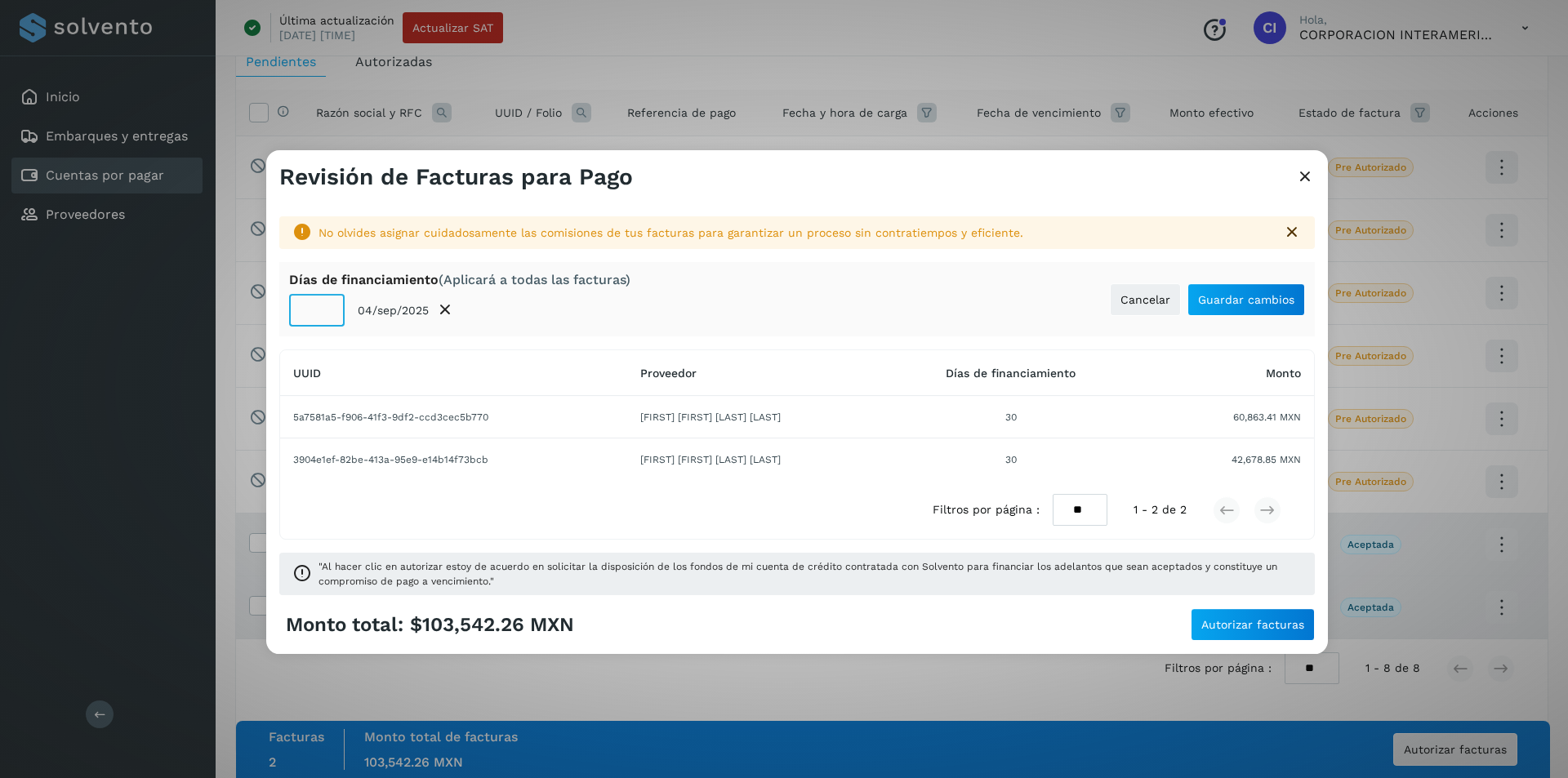 click on "**" 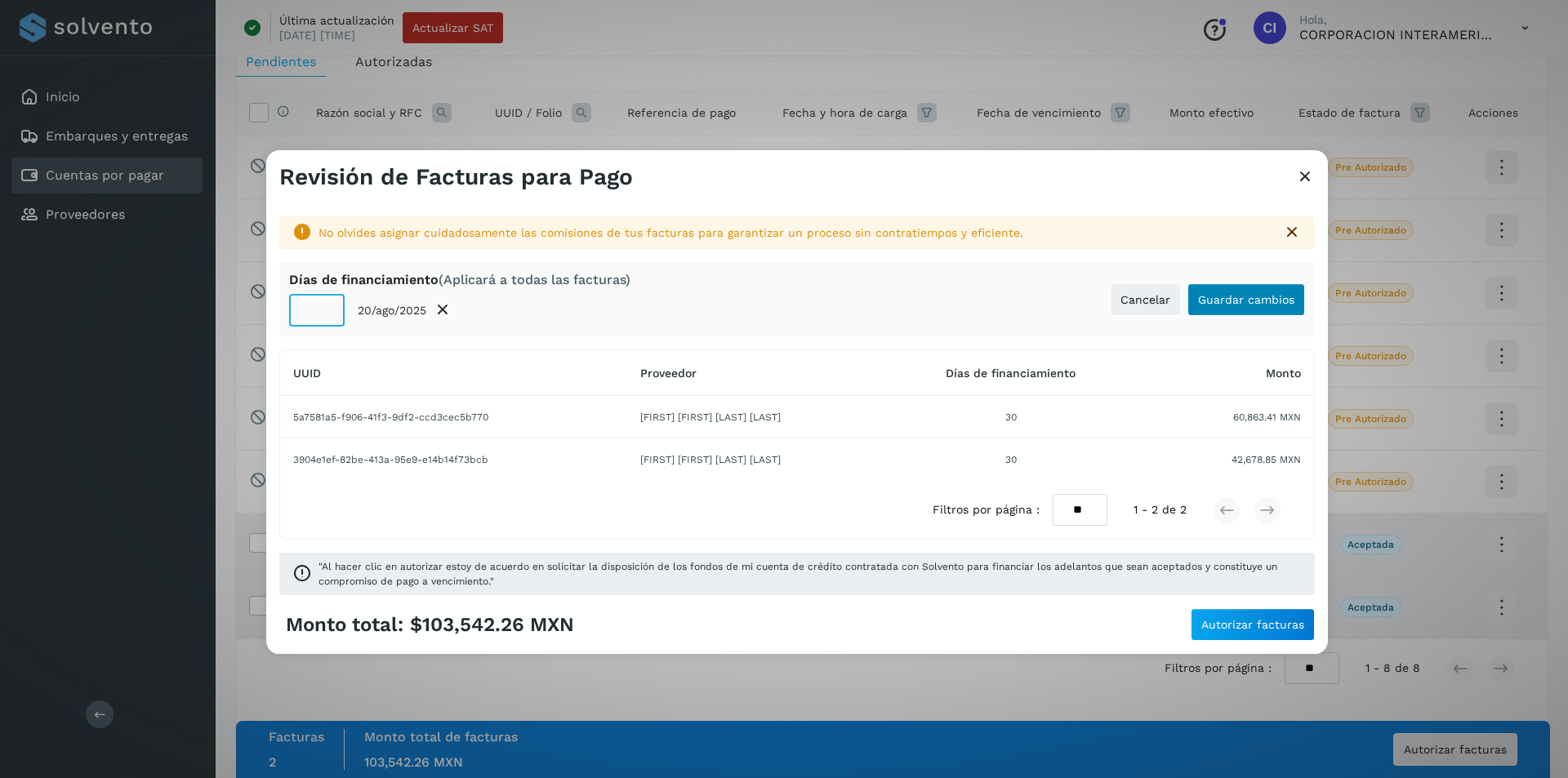 type on "**" 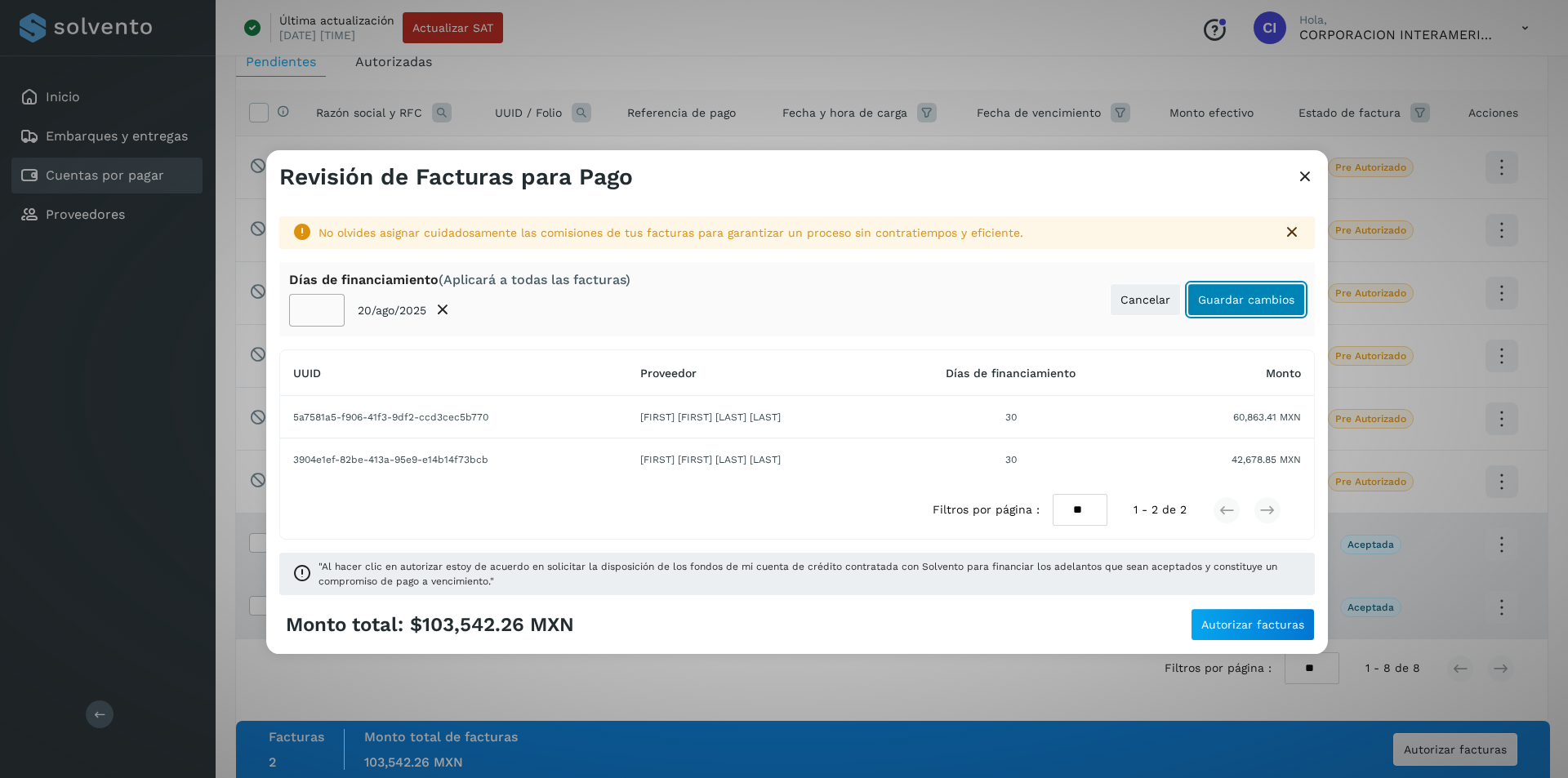 click on "Guardar cambios" 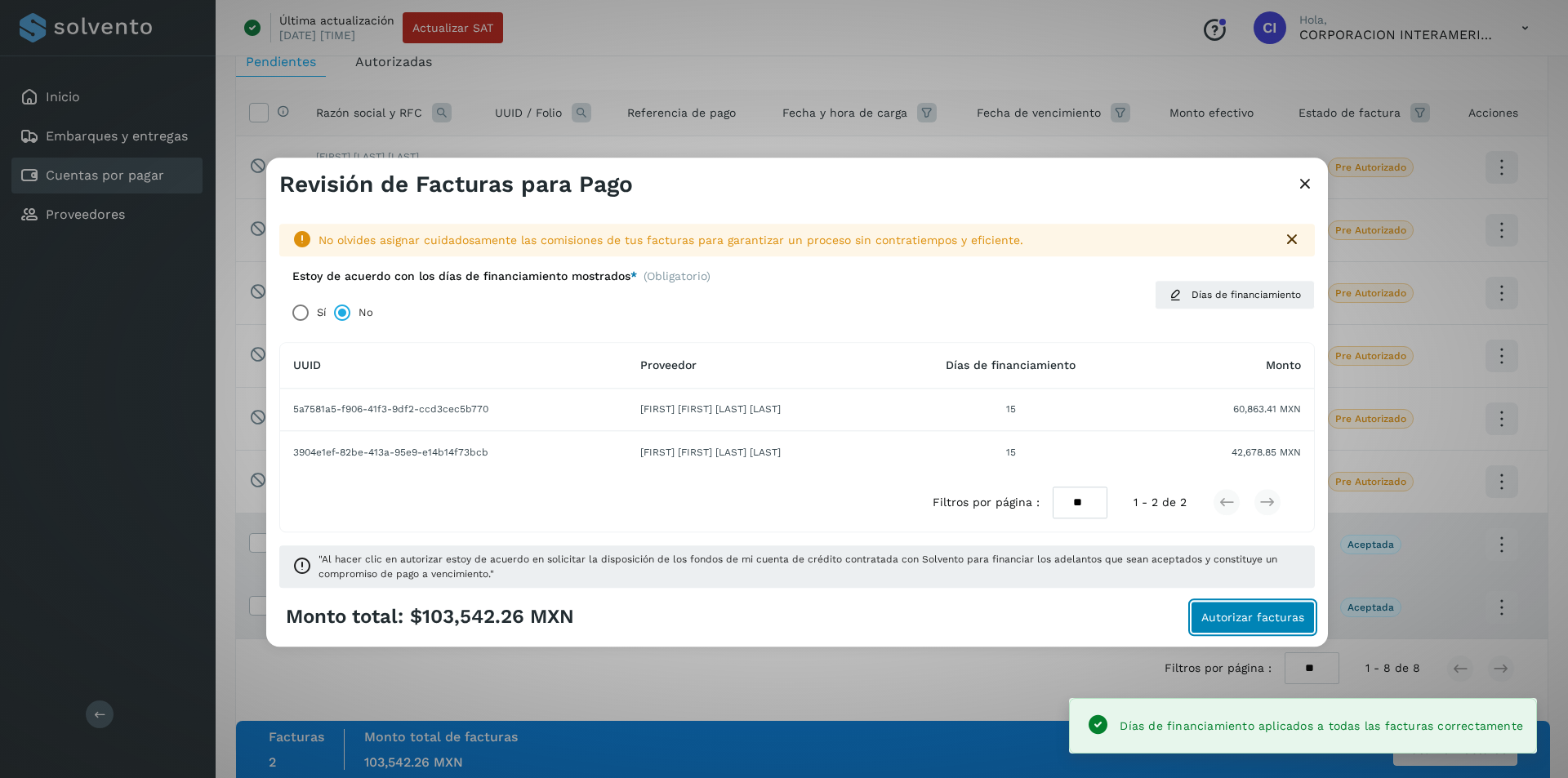 click on "Autorizar facturas" 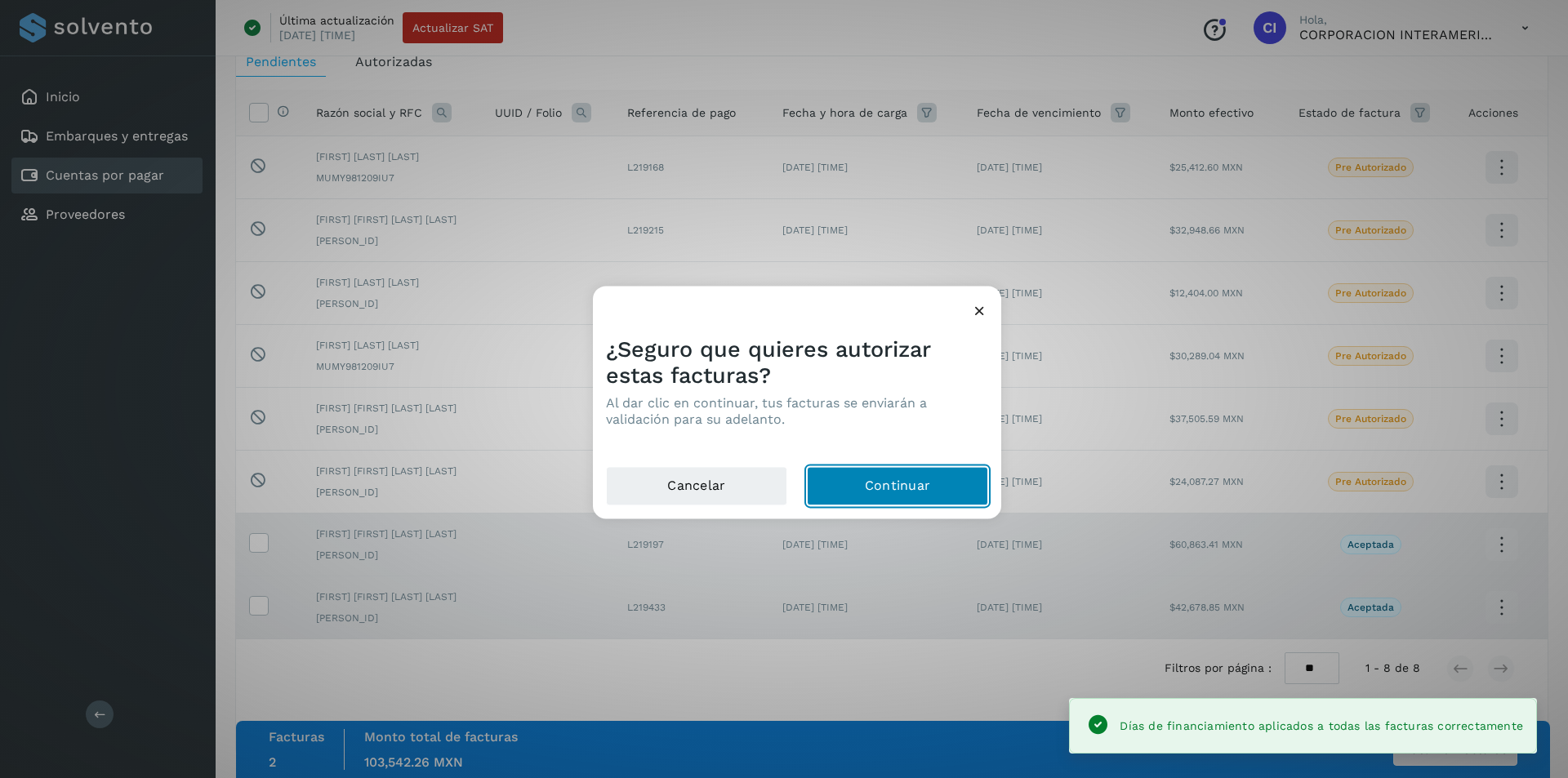 click on "Continuar" 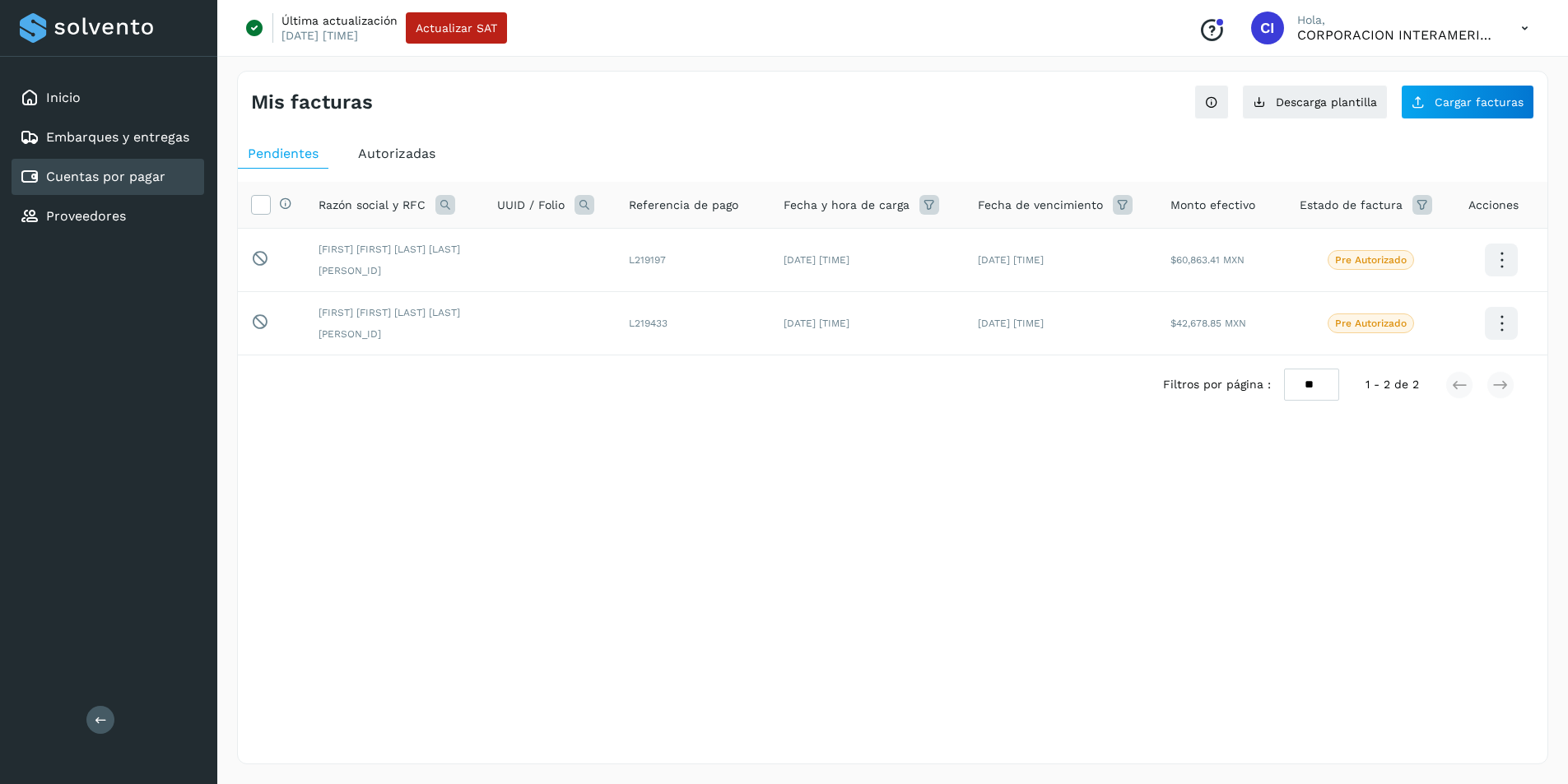 scroll, scrollTop: 0, scrollLeft: 0, axis: both 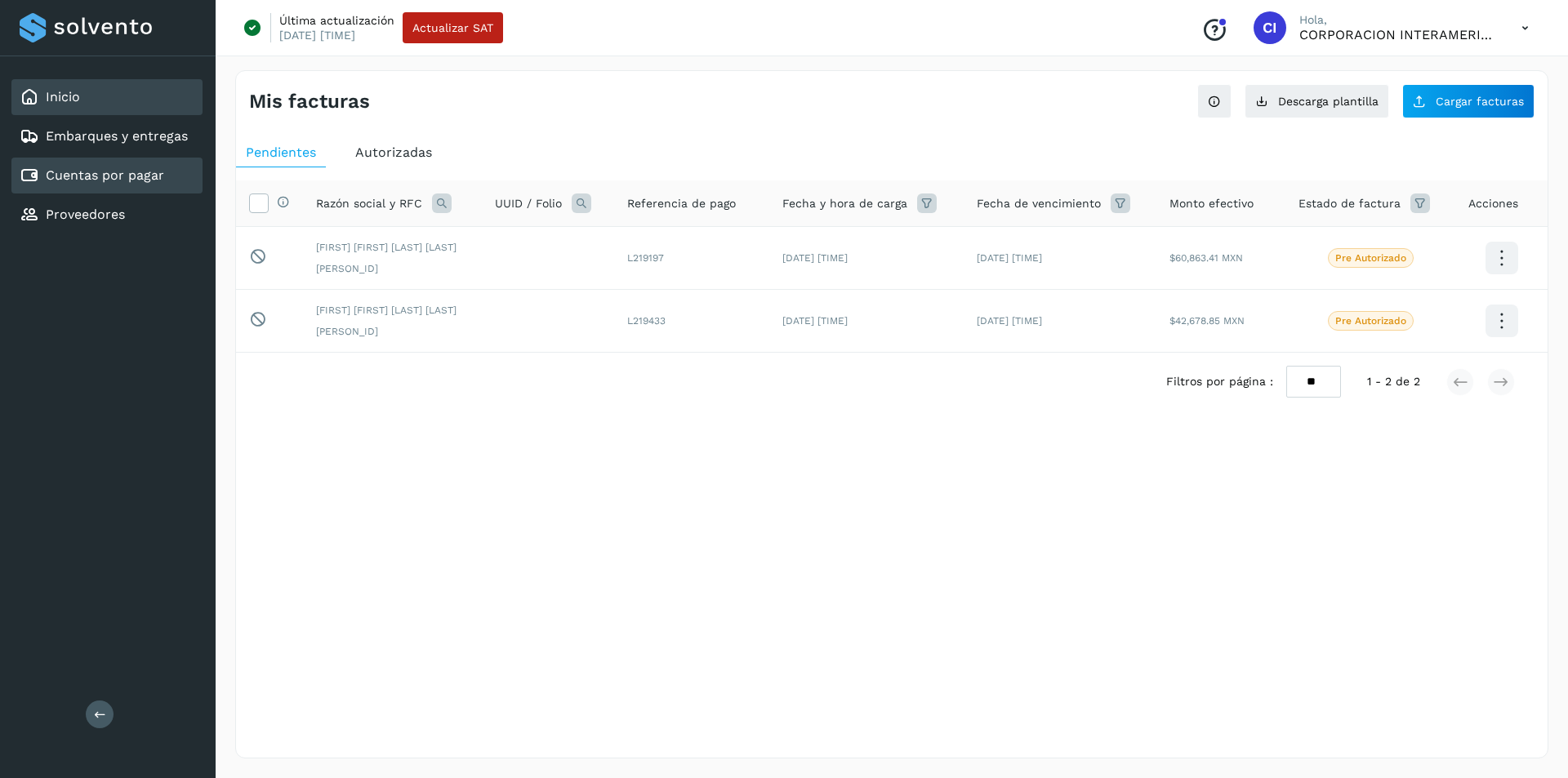 click on "Inicio" 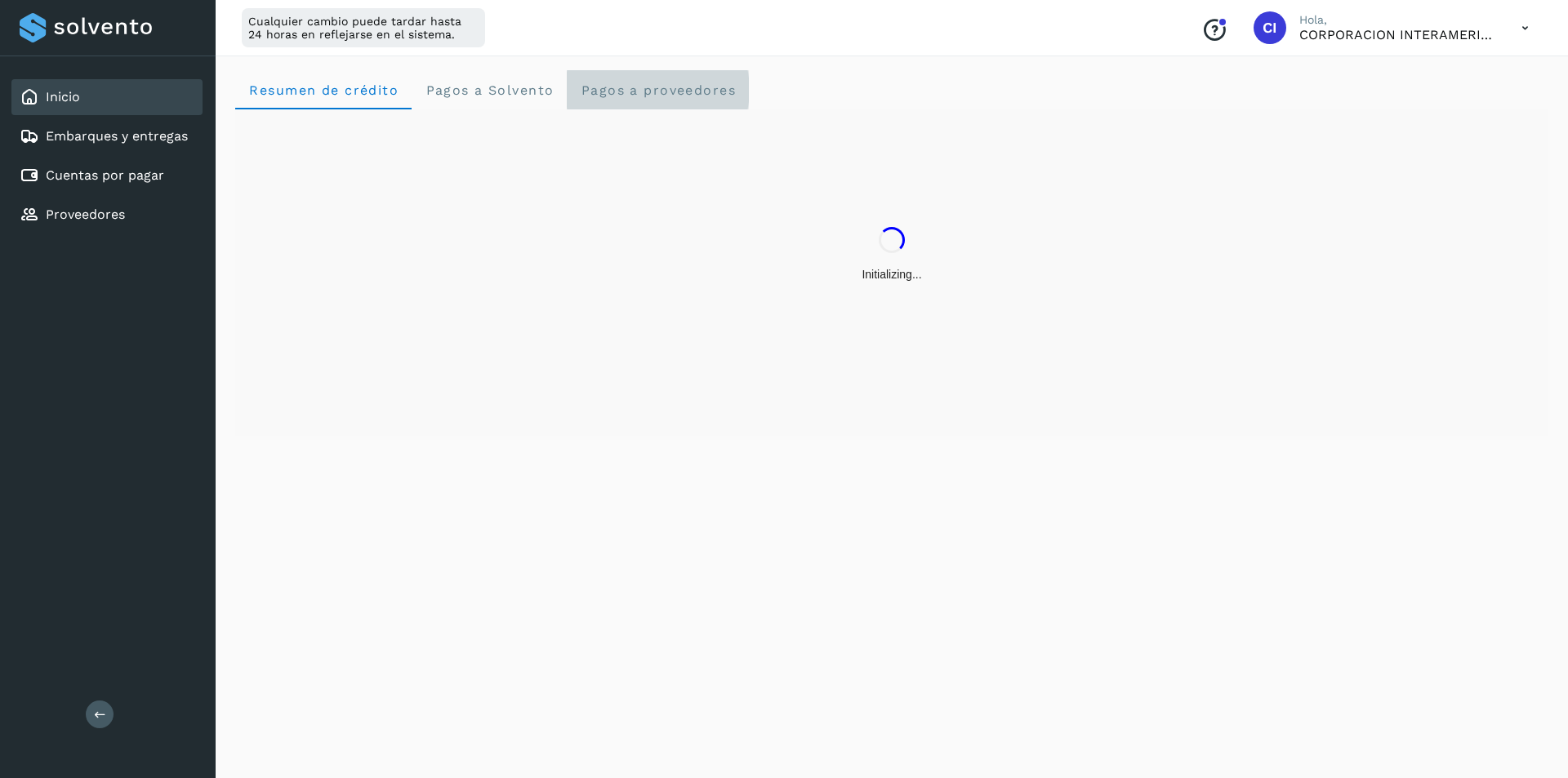 click on "Pagos a proveedores" 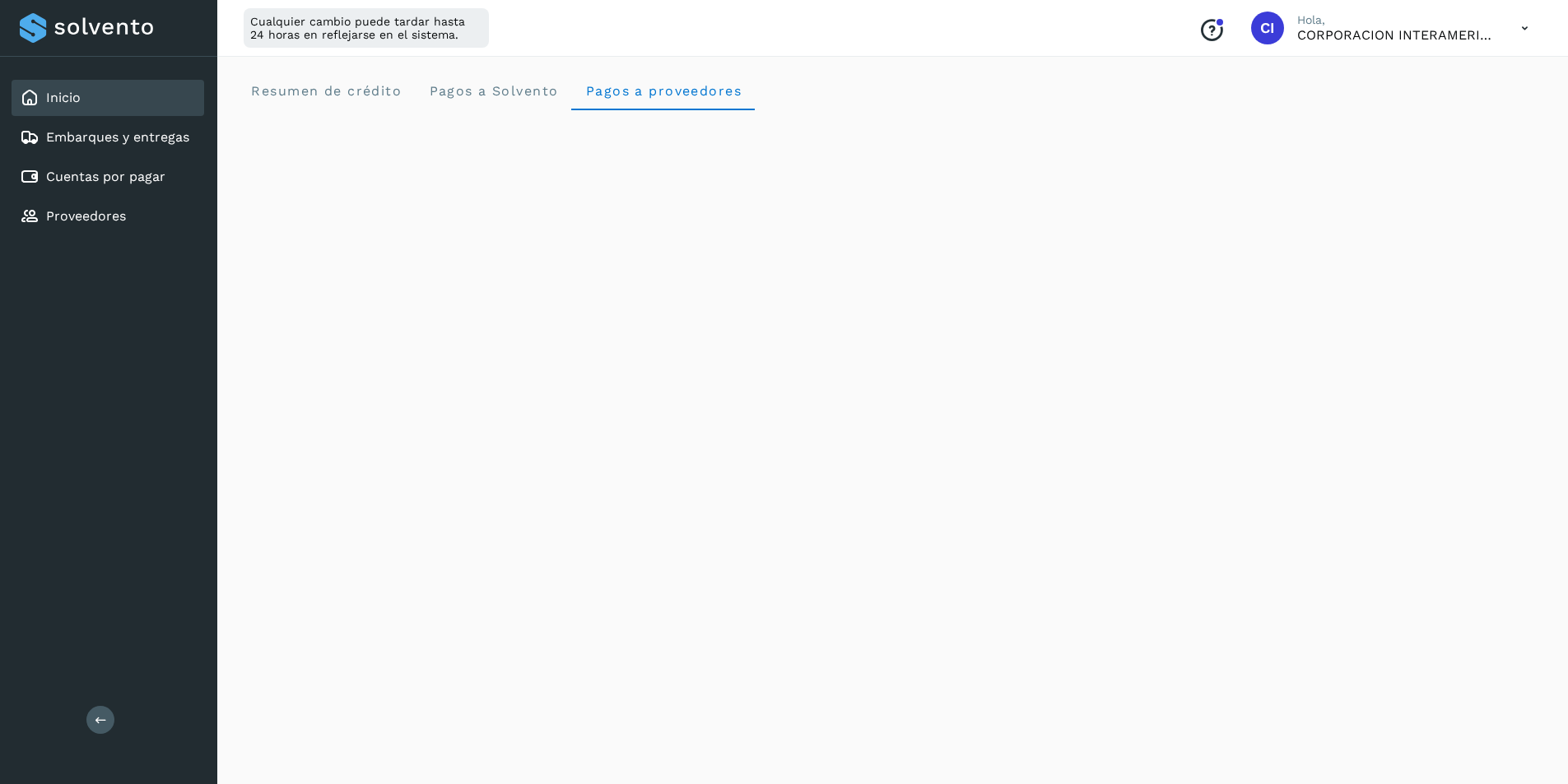 type 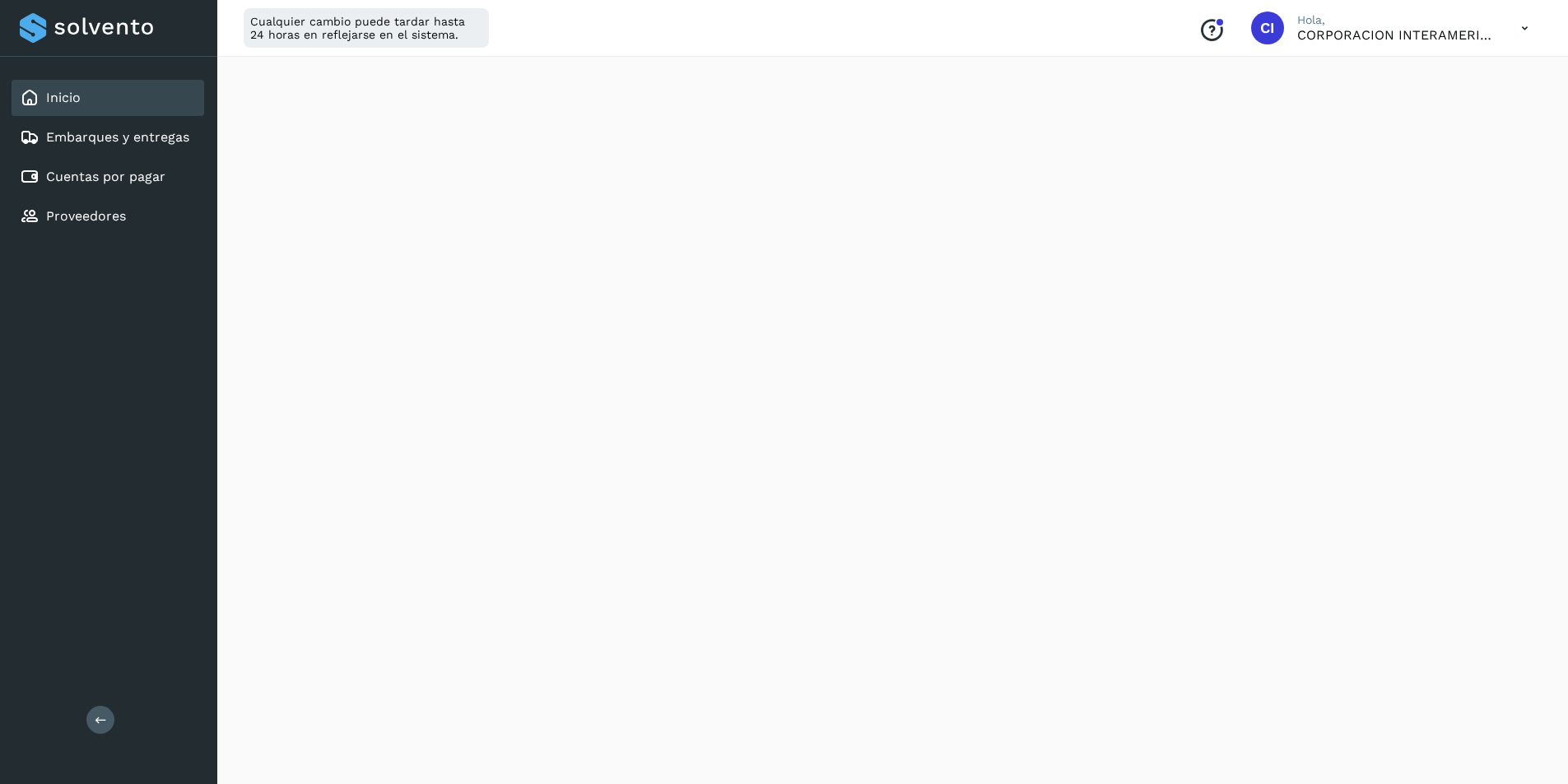 scroll, scrollTop: 493, scrollLeft: 0, axis: vertical 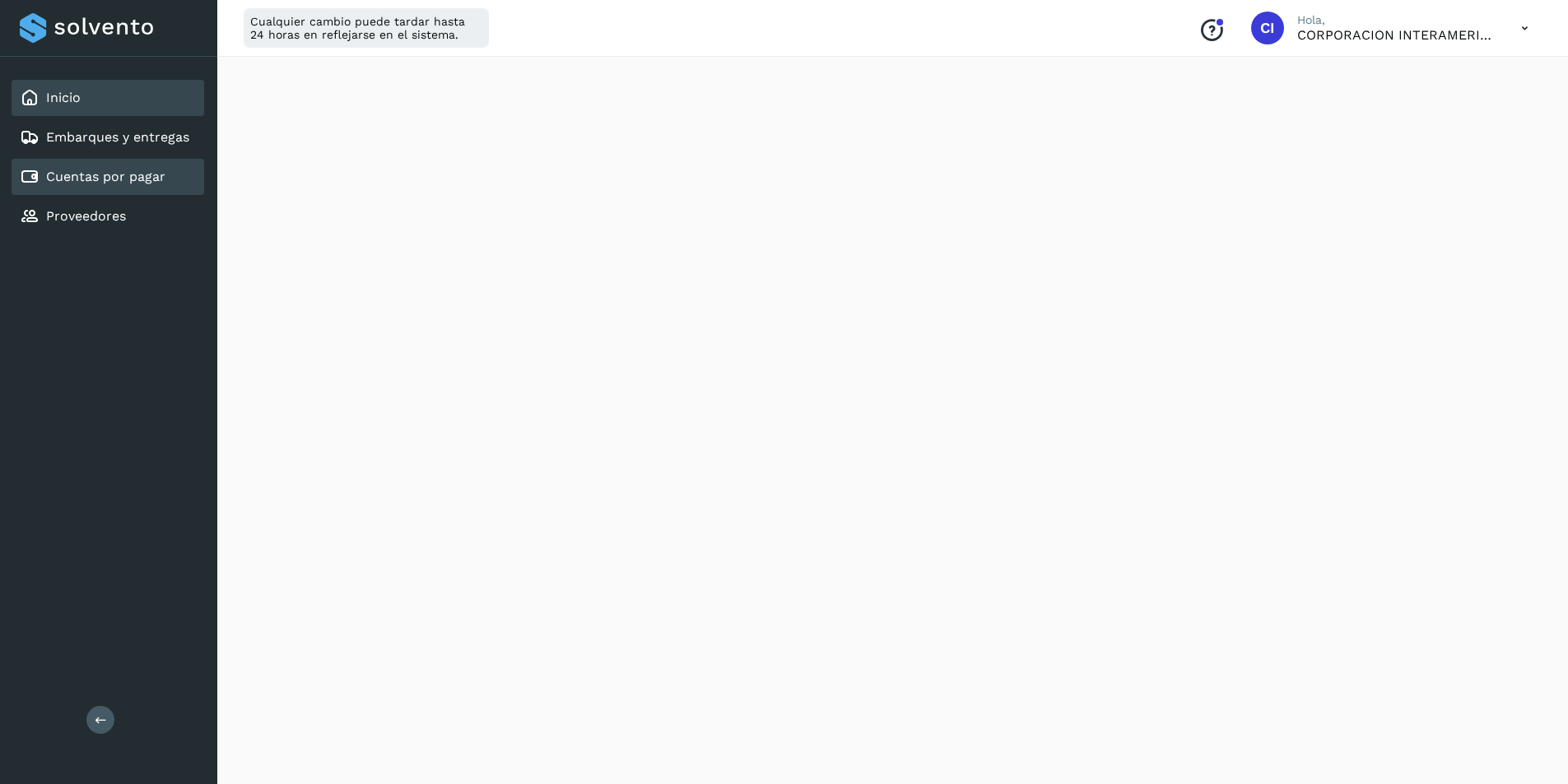 click on "Cuentas por pagar" at bounding box center (105, 176) 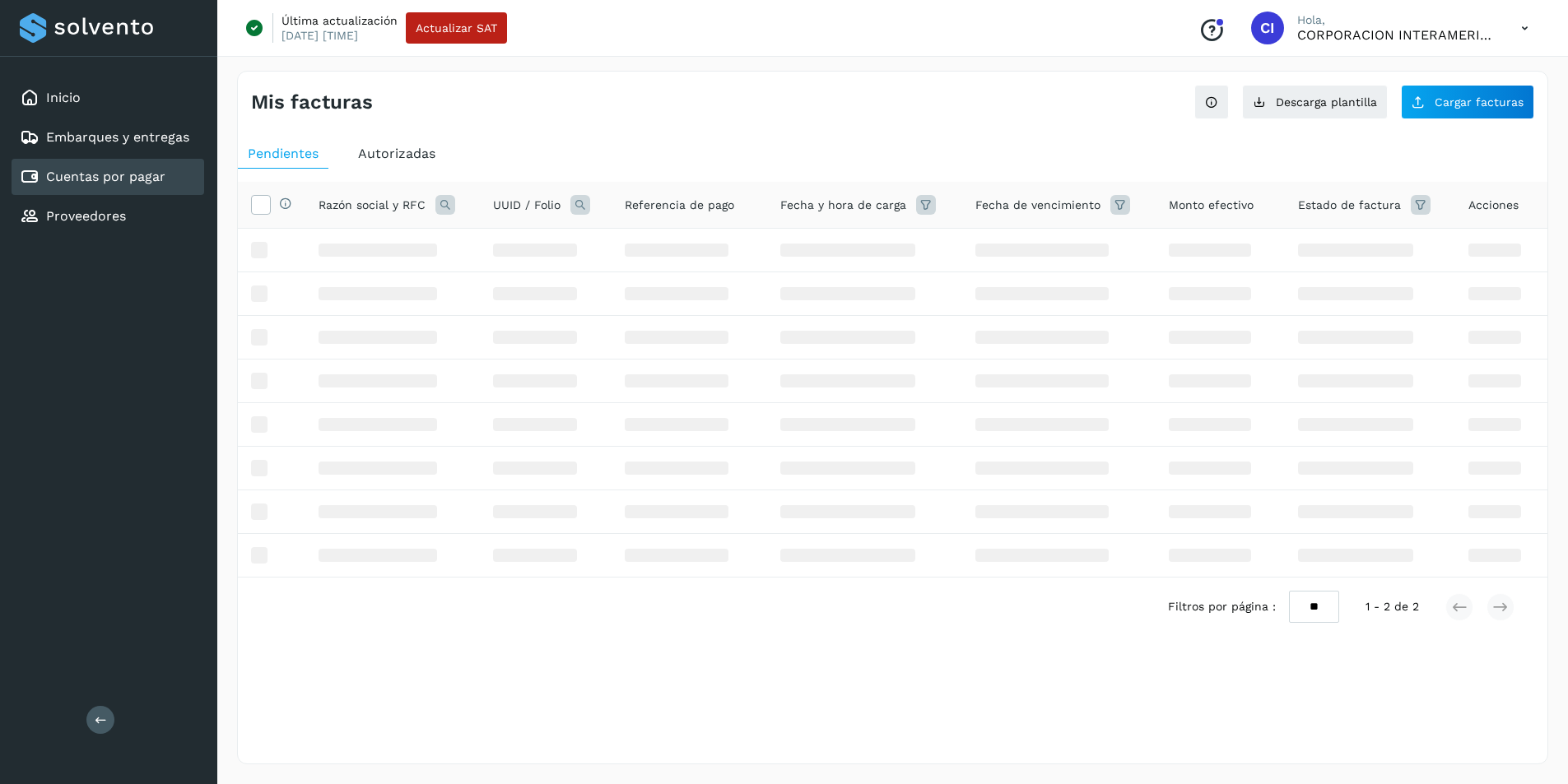 scroll, scrollTop: 0, scrollLeft: 0, axis: both 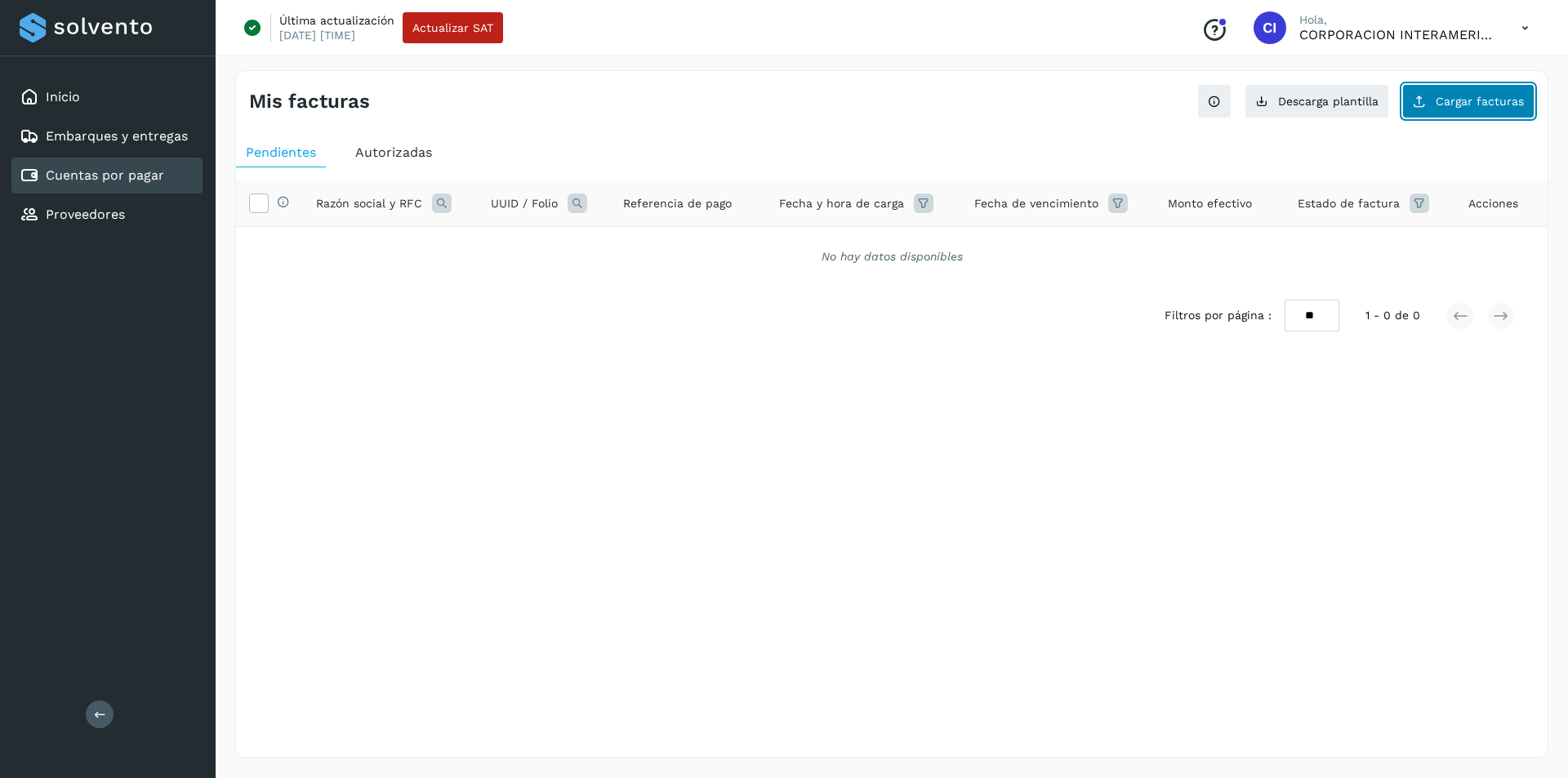 click on "Cargar facturas" 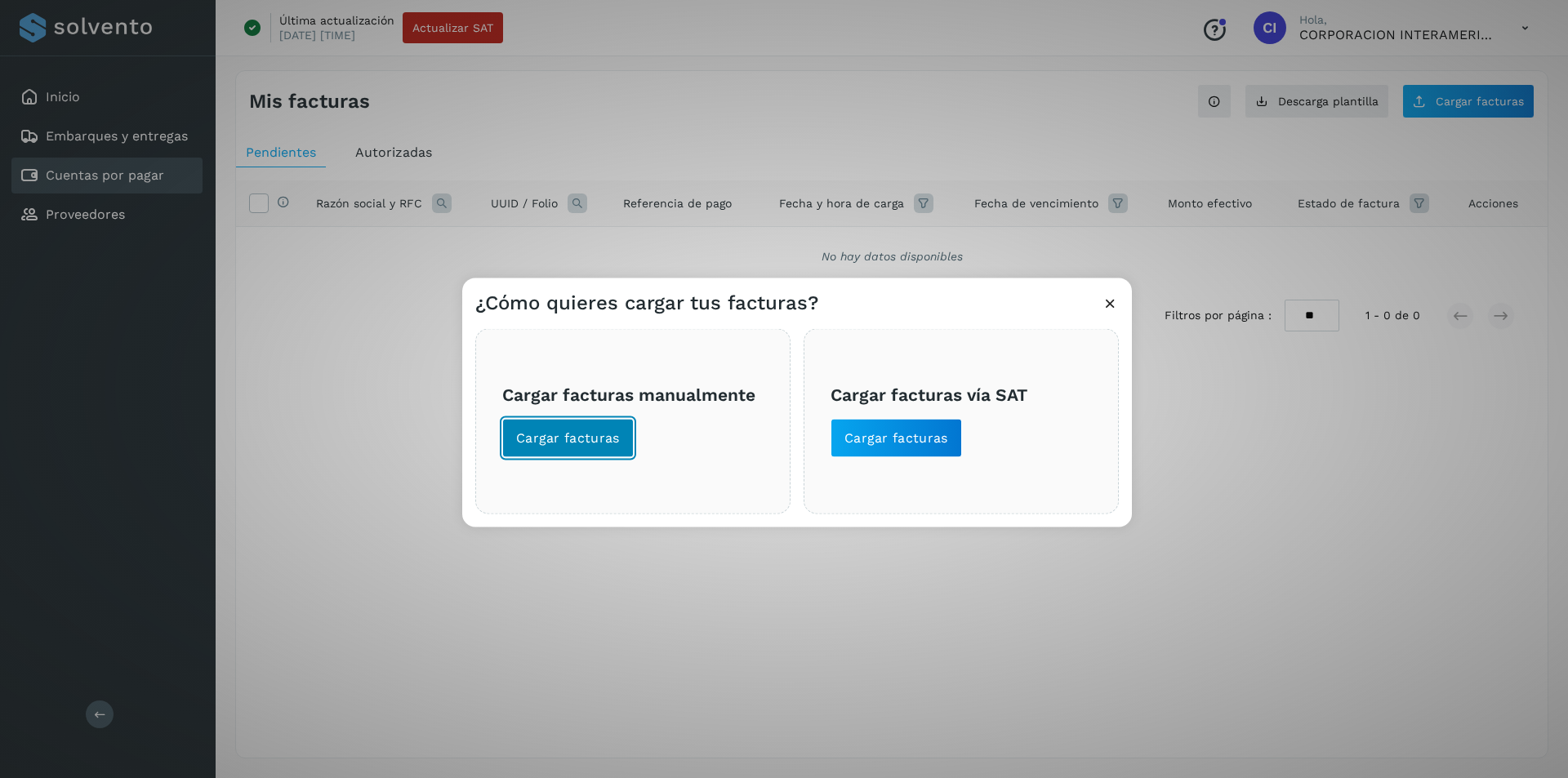 click on "Cargar facturas" at bounding box center [568, 438] 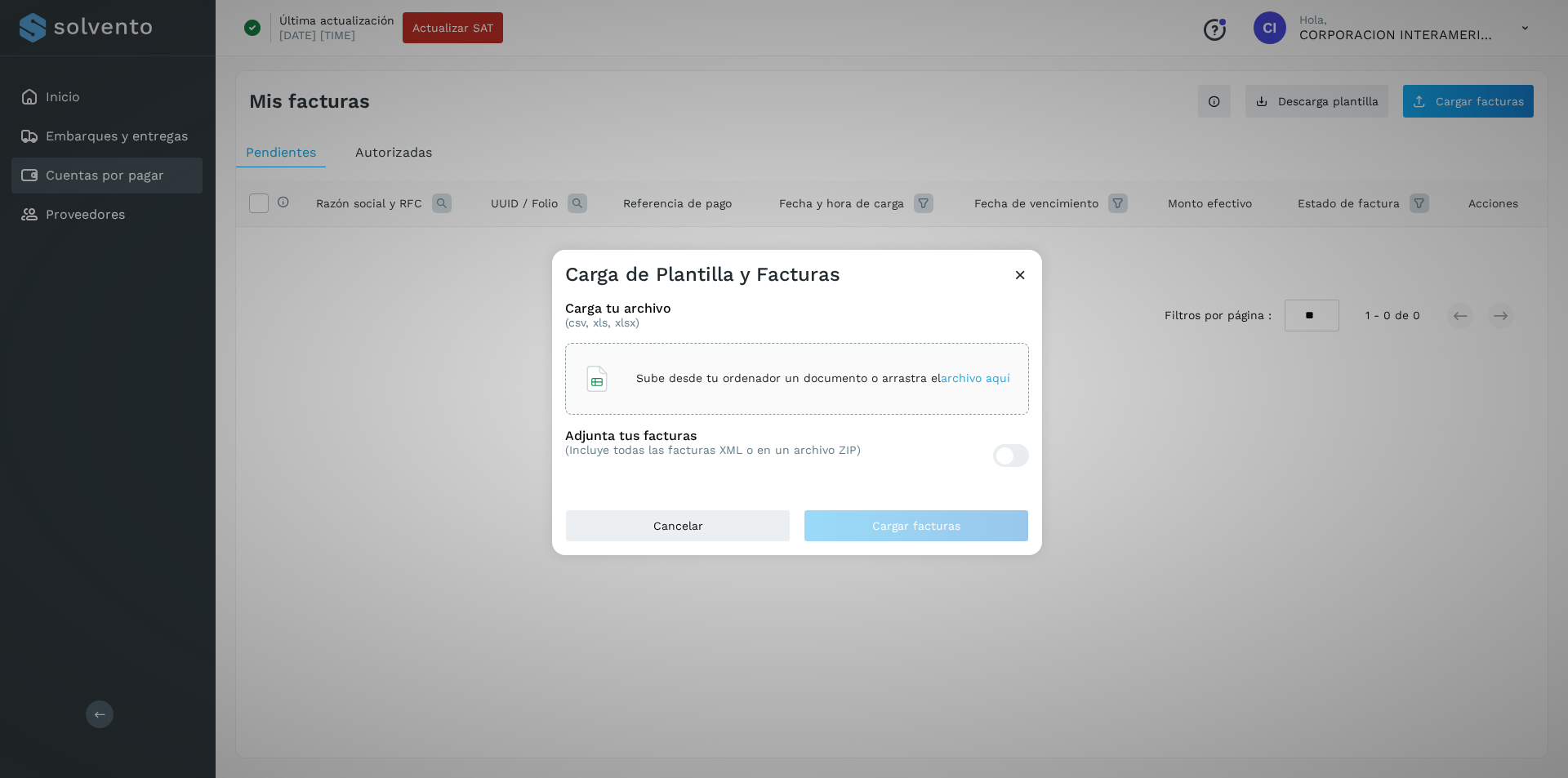 click on "Sube desde tu ordenador un documento o arrastra el  archivo aquí" 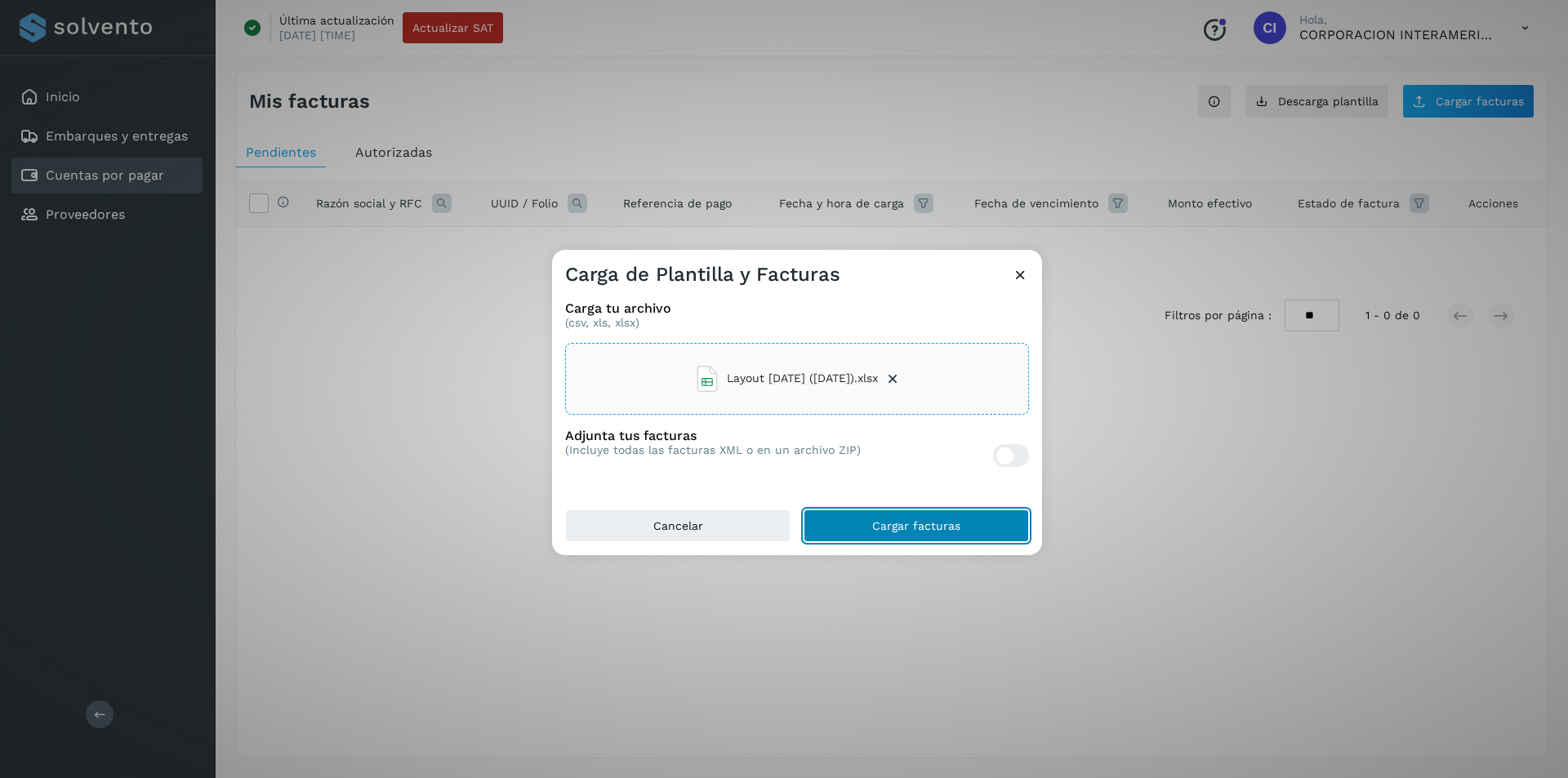 click on "Cargar facturas" 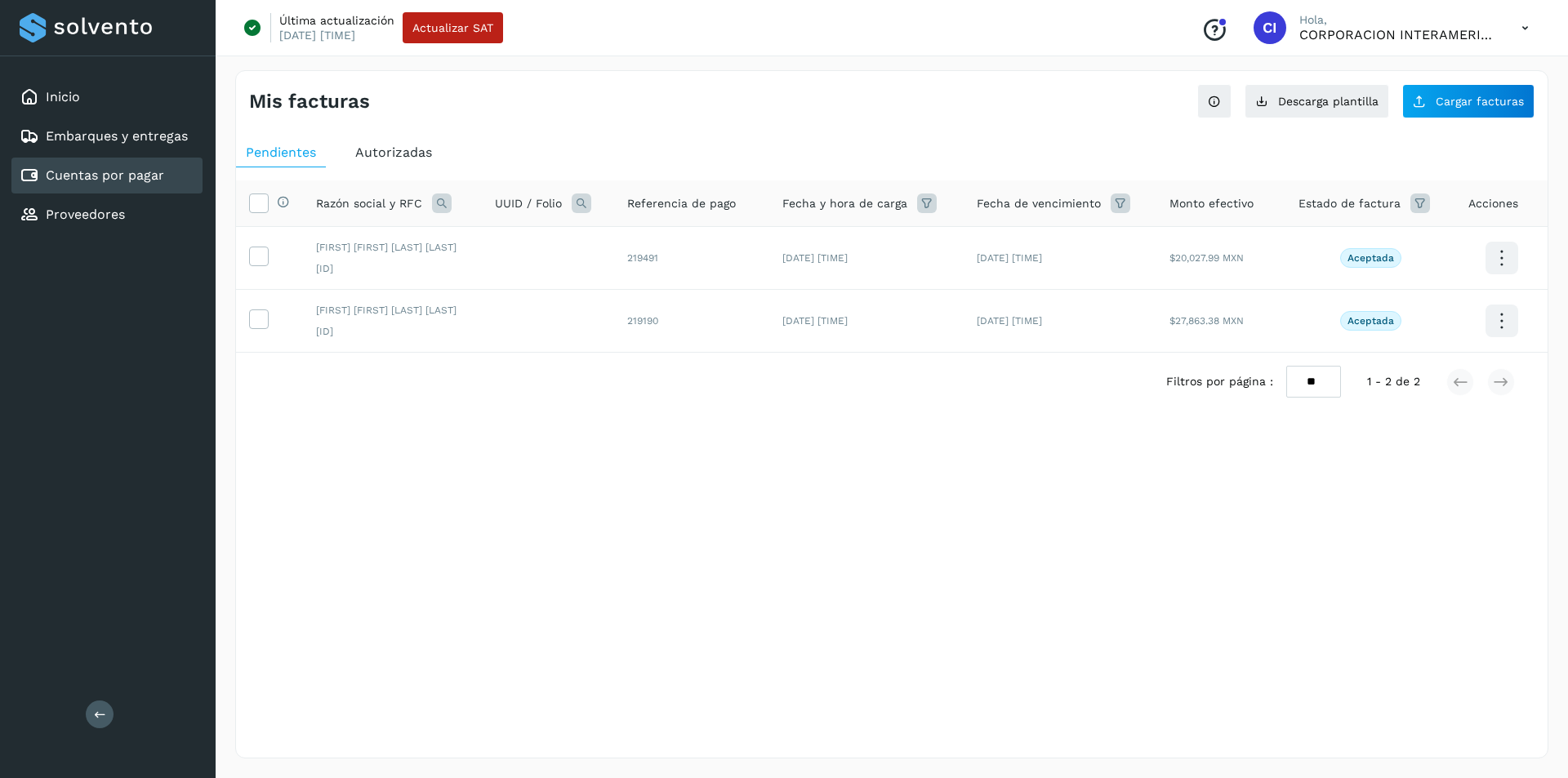 click on "Selecciona todas las facturas disponibles para autorización" at bounding box center [270, 203] 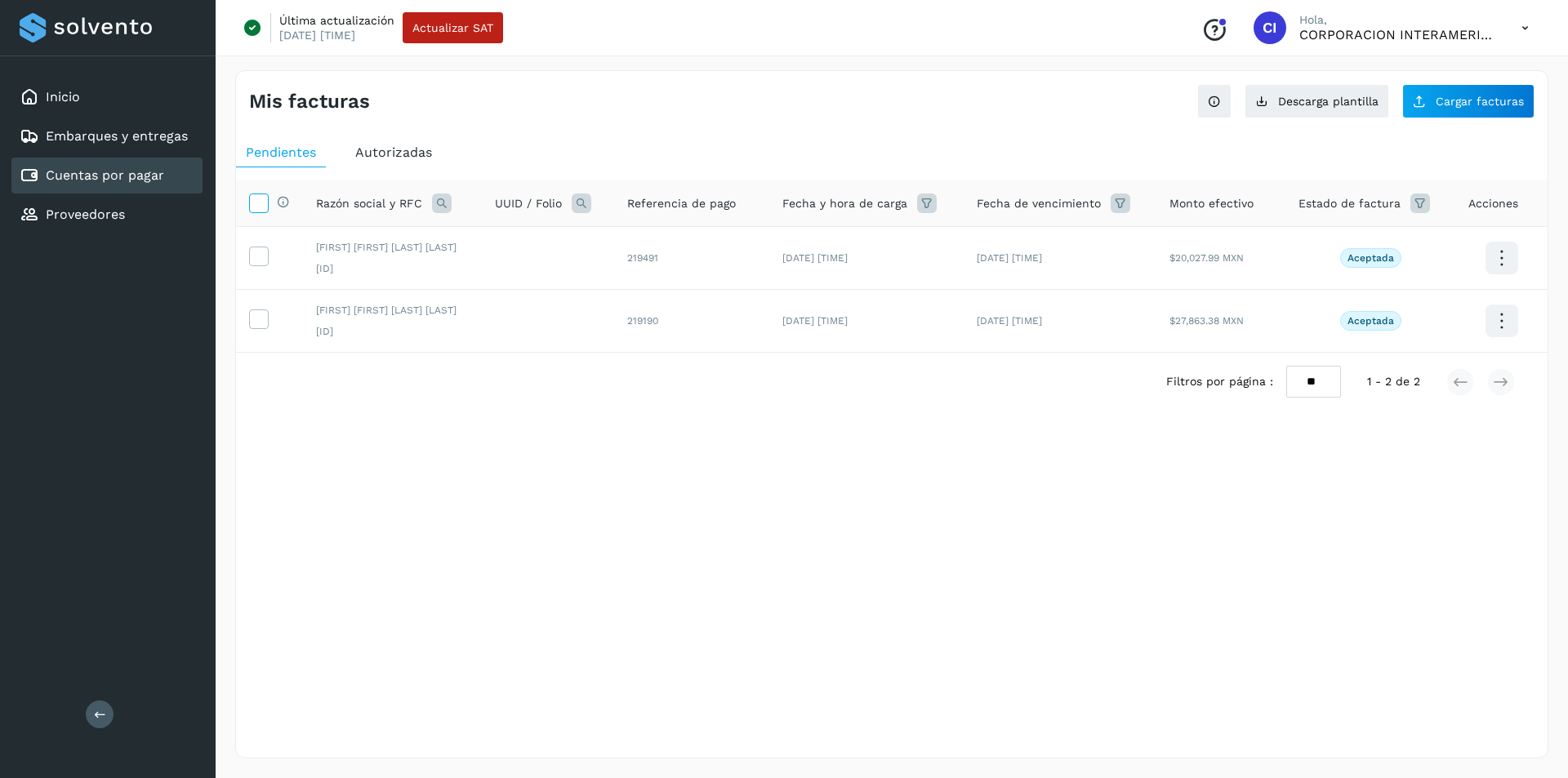 click at bounding box center (258, 202) 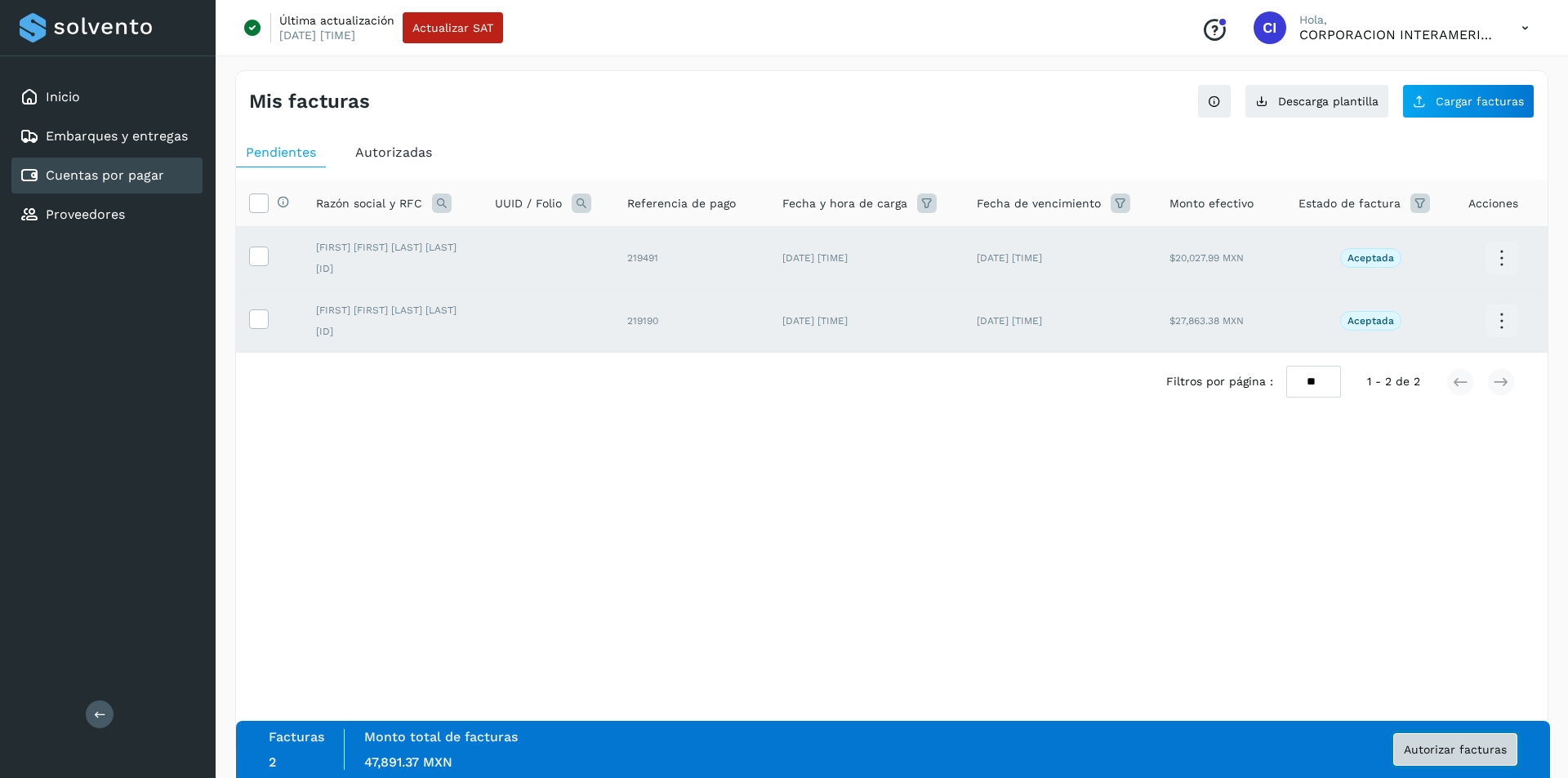 click on "Autorizar facturas" 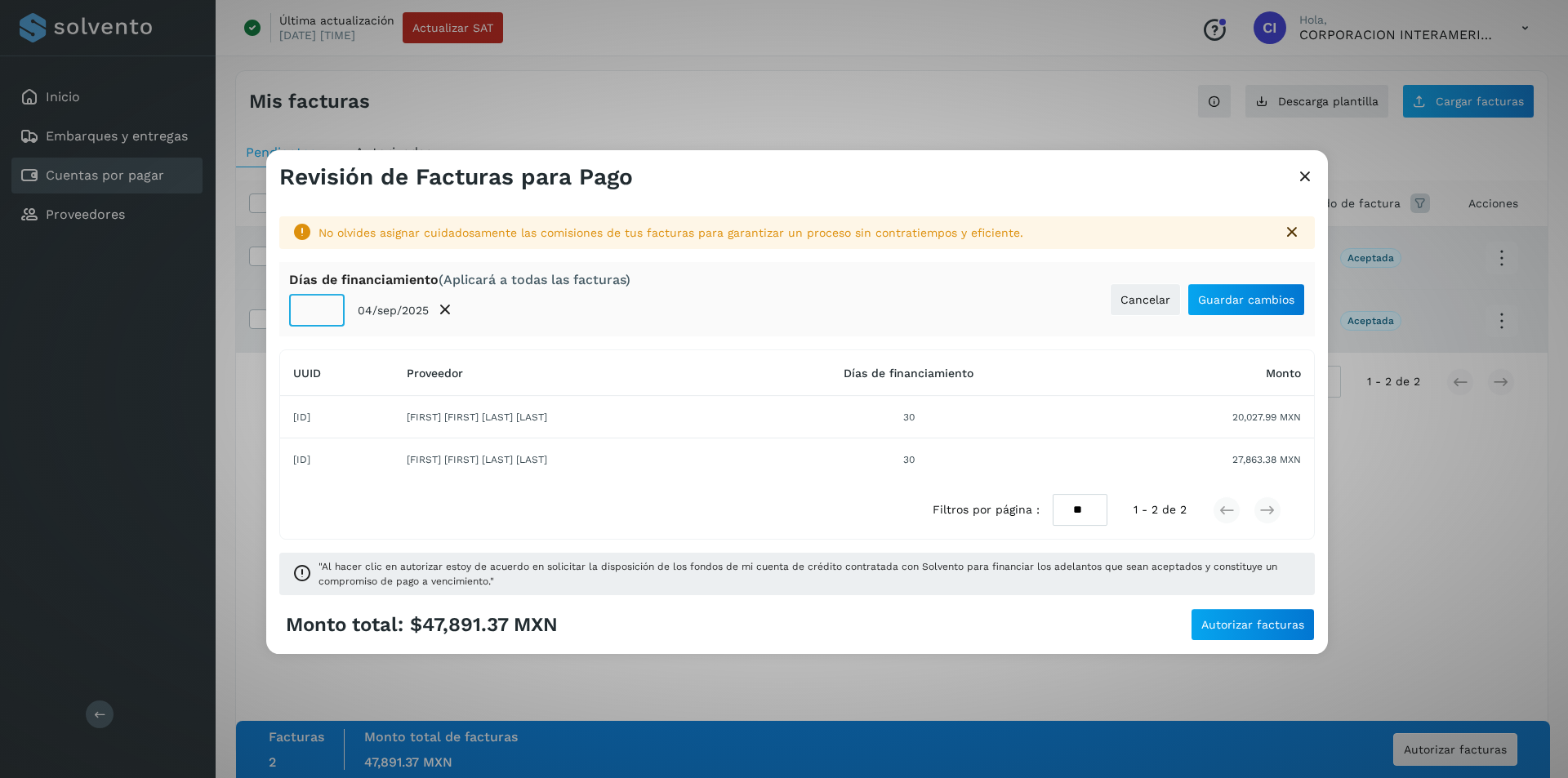 click on "**" 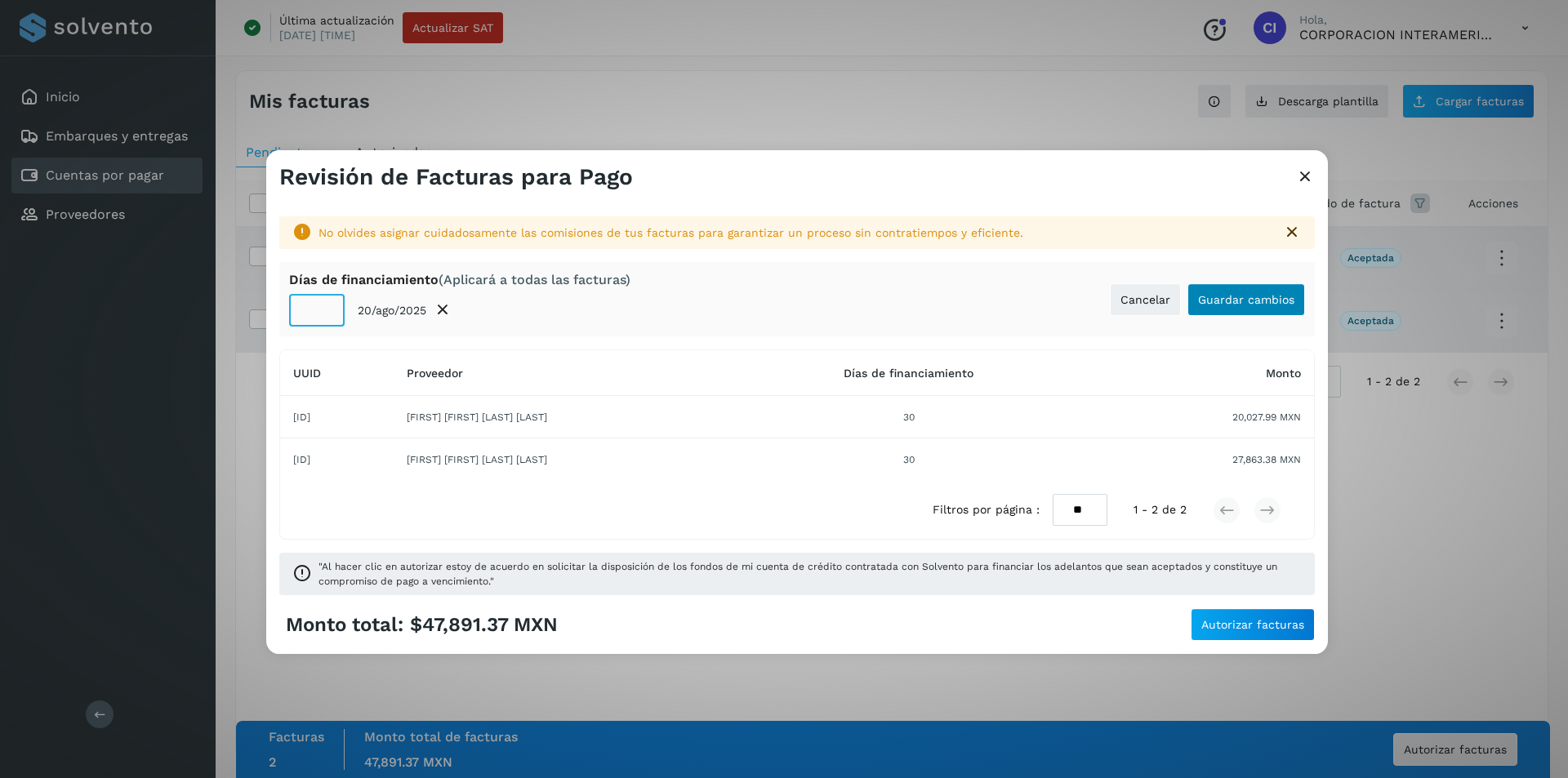 type on "**" 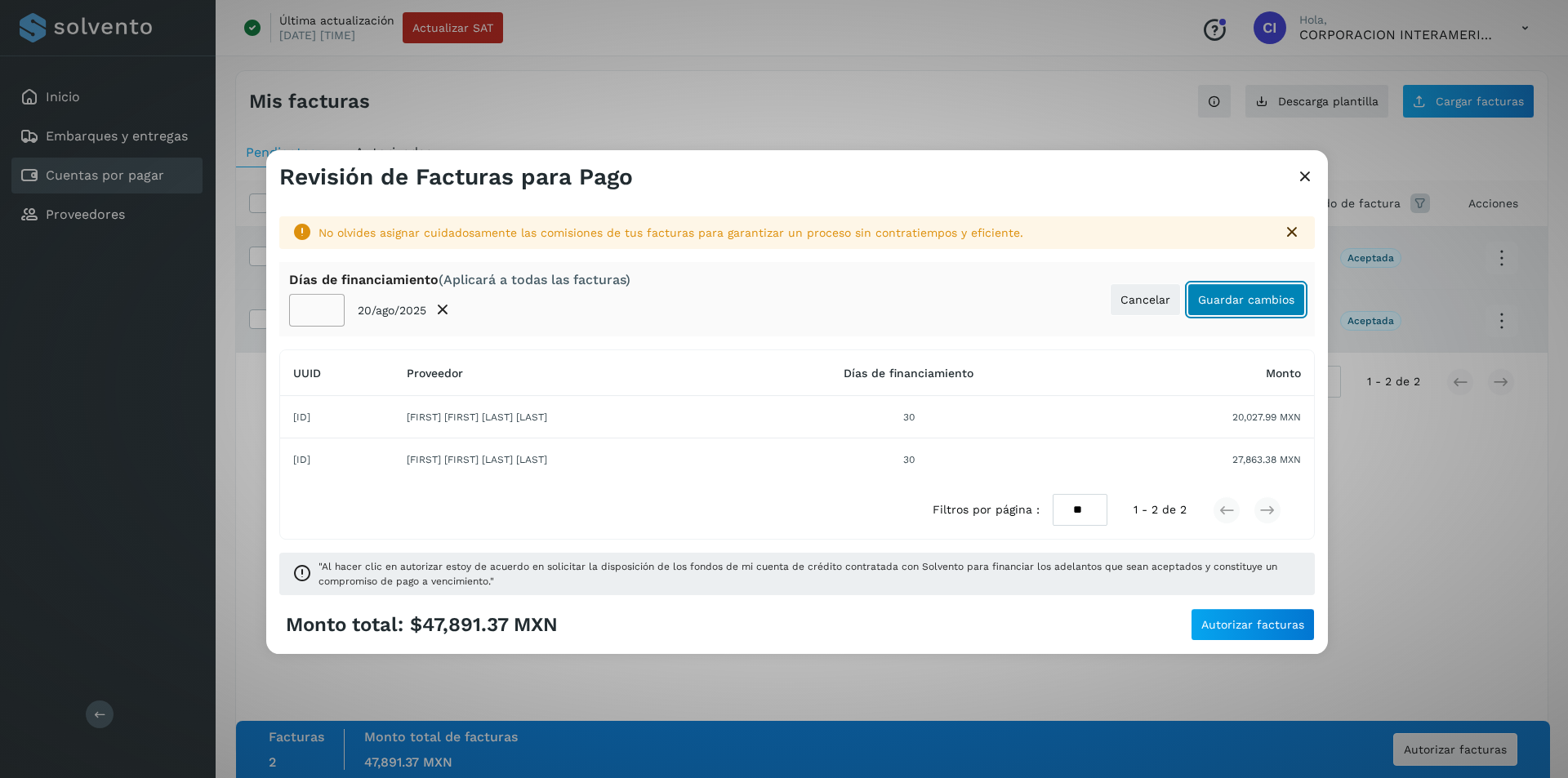 click on "Guardar cambios" 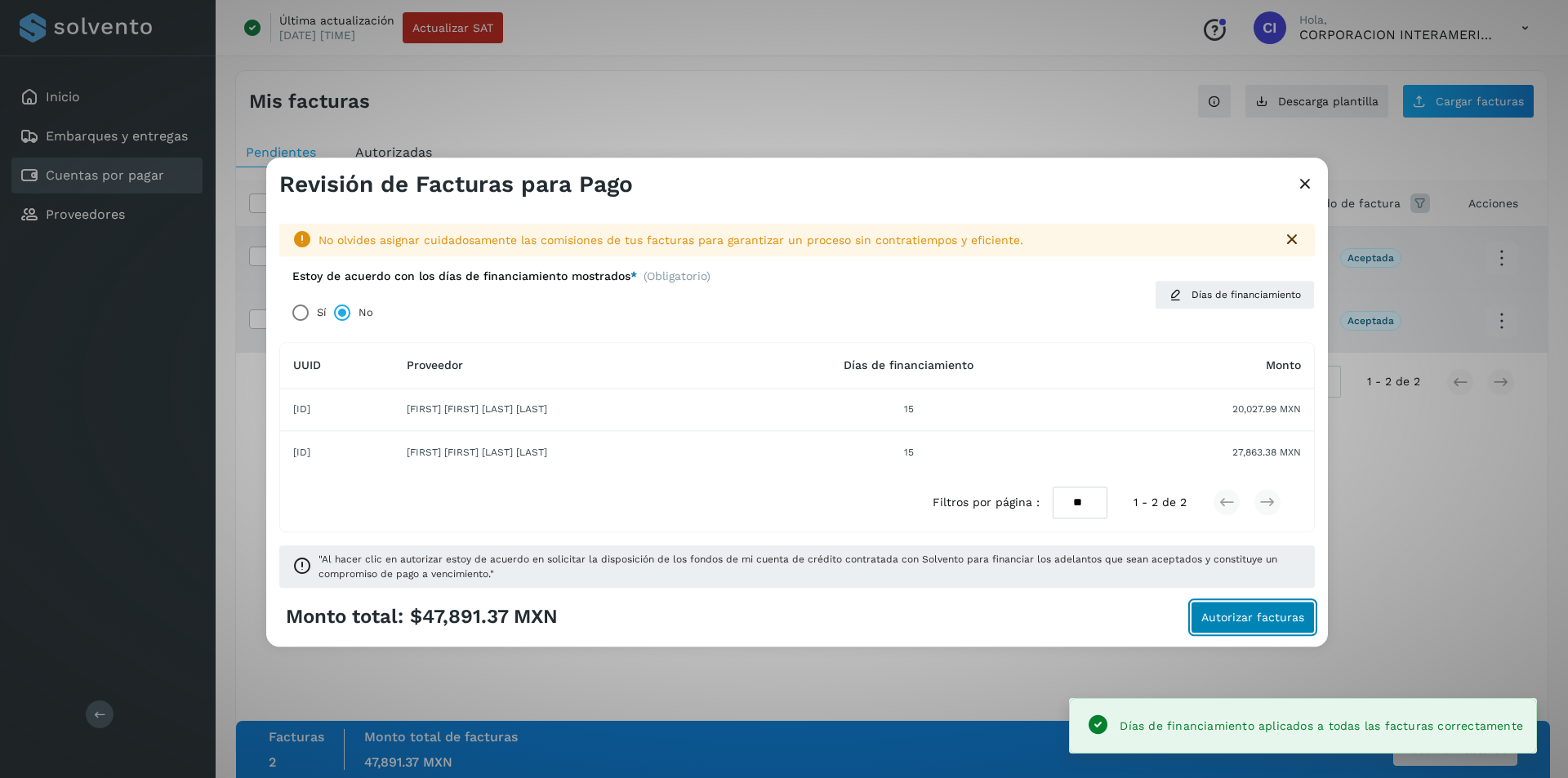 click on "Autorizar facturas" 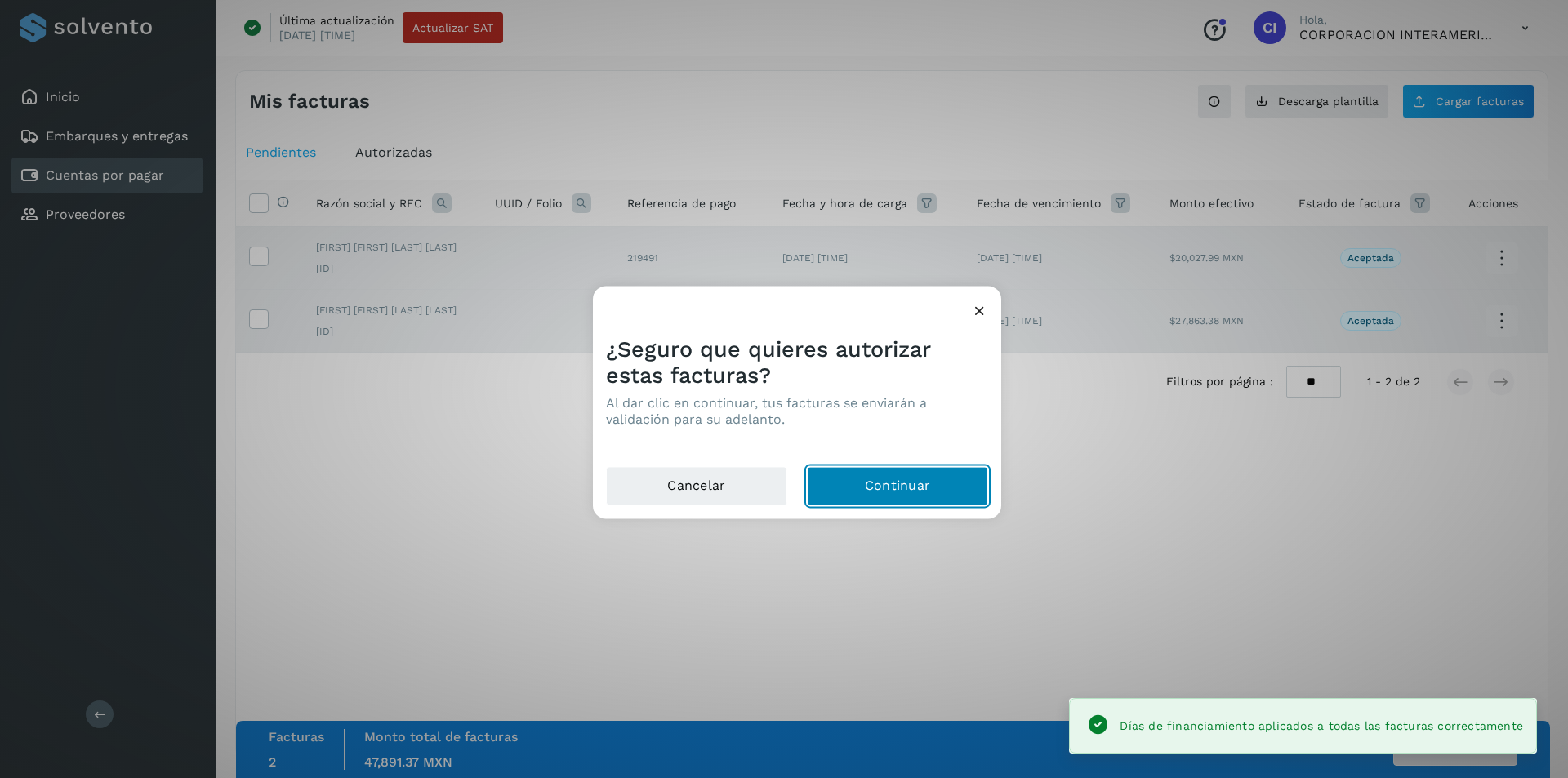 click on "Continuar" 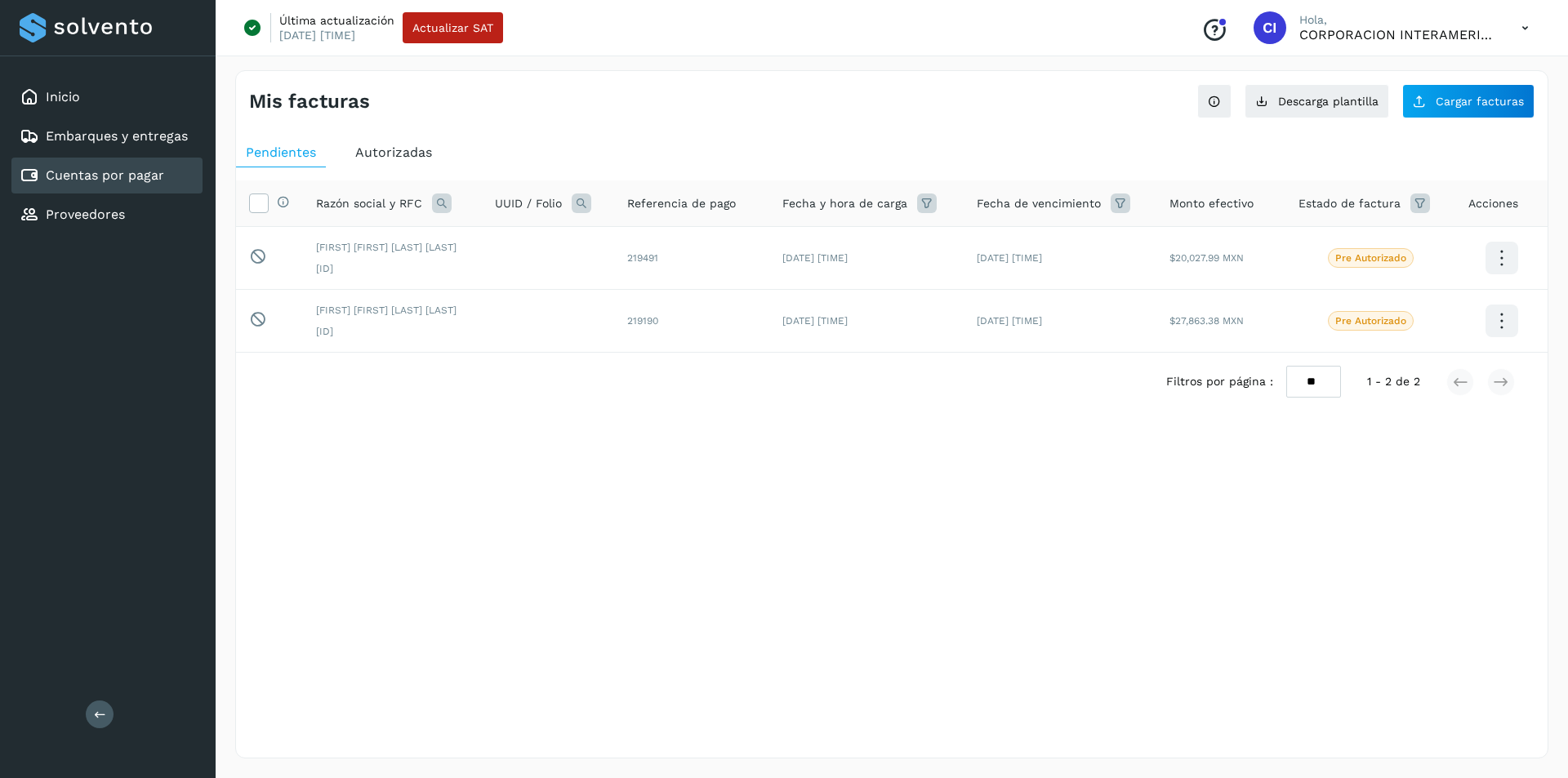 click on "Autorizadas" at bounding box center (394, 152) 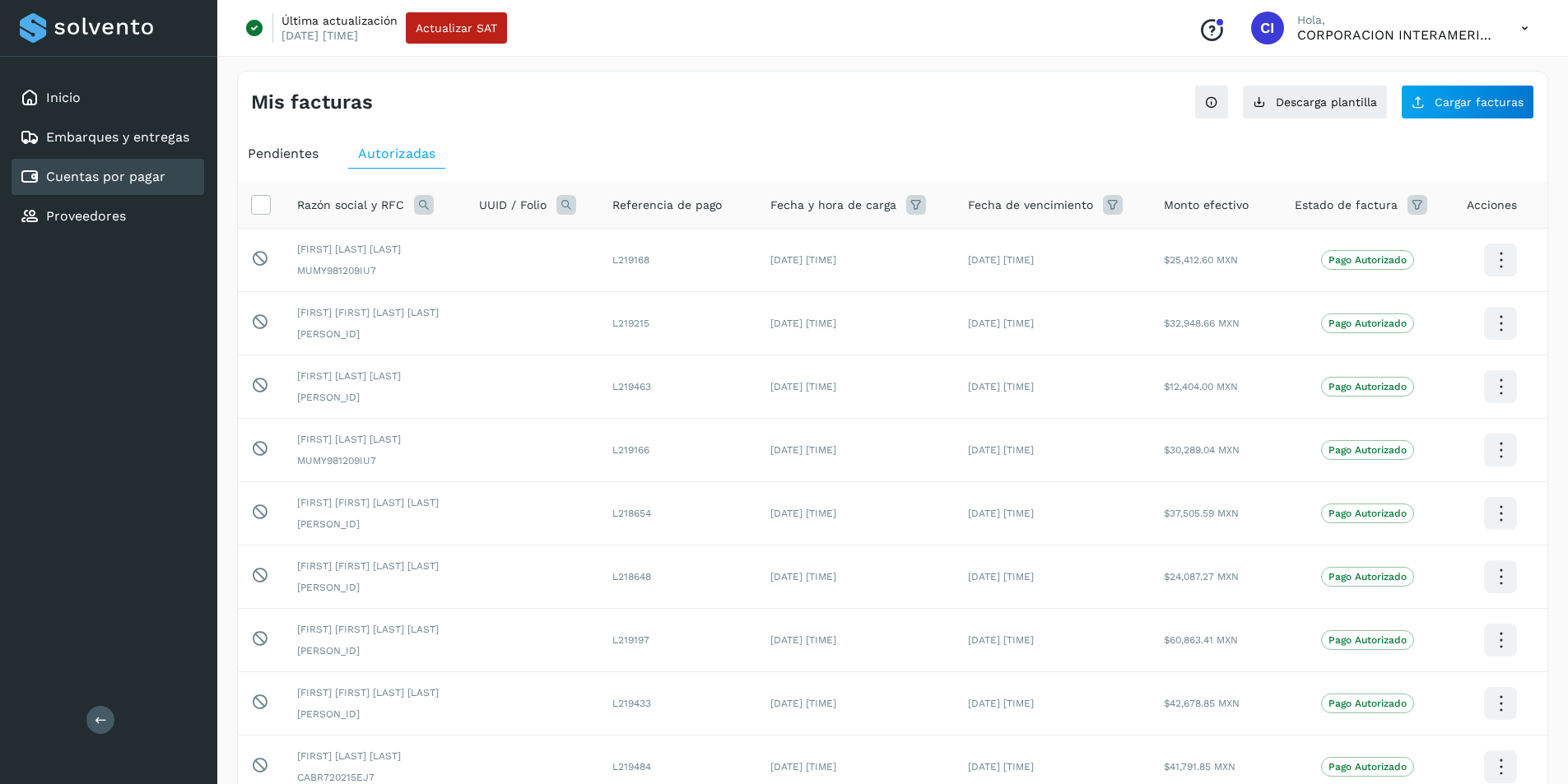 scroll, scrollTop: 2, scrollLeft: 0, axis: vertical 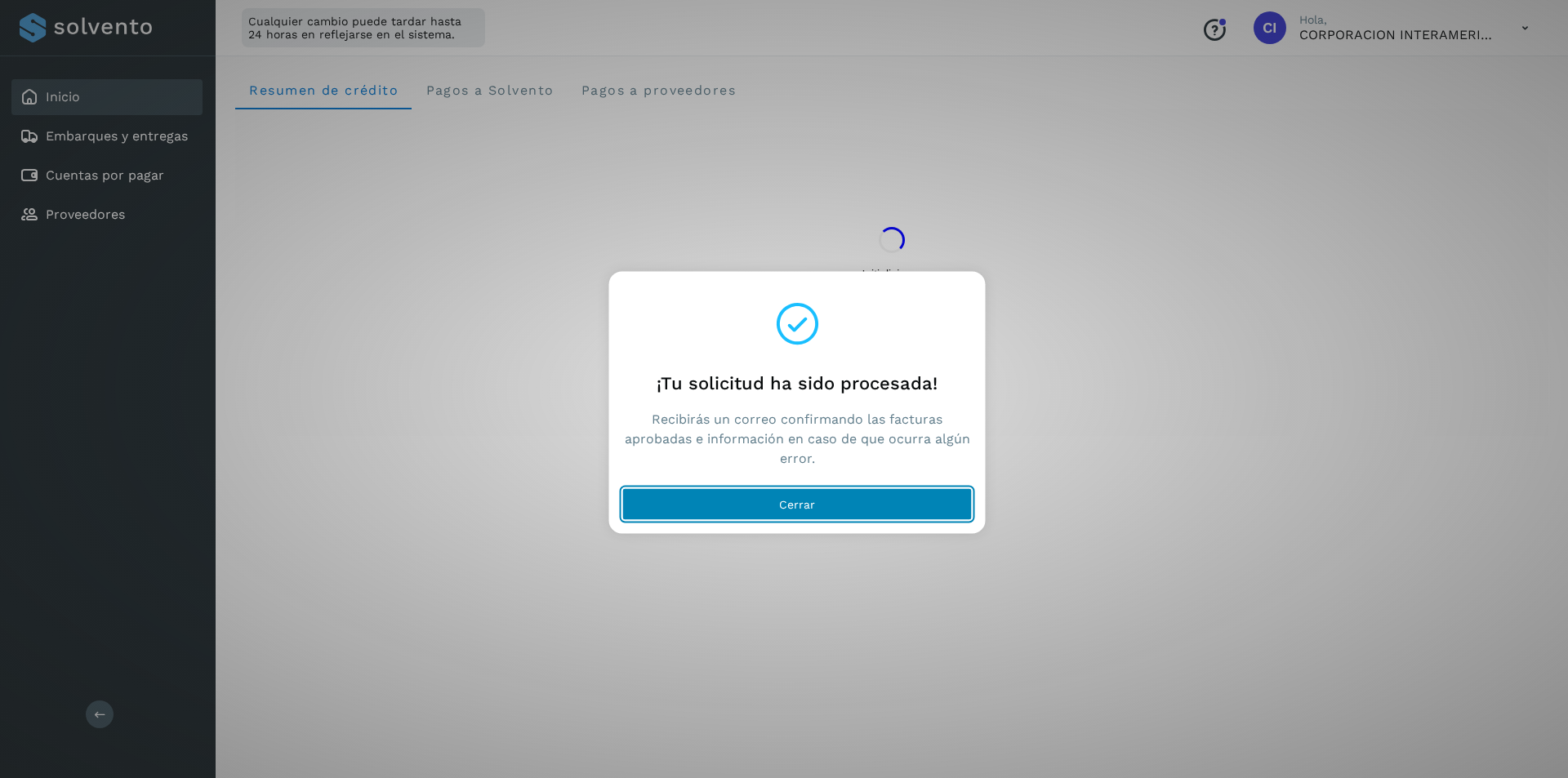 click on "Cerrar" 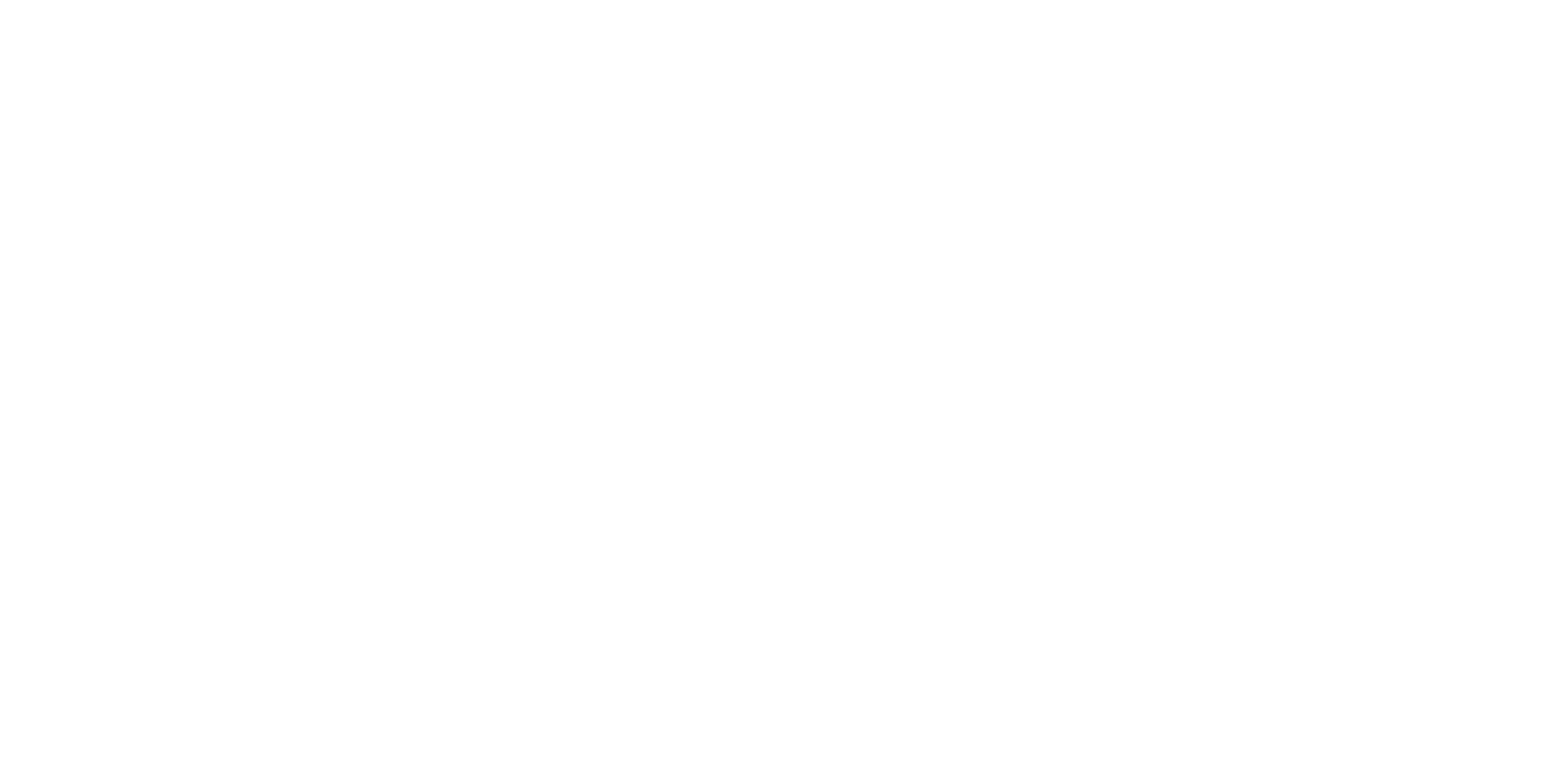 scroll, scrollTop: 0, scrollLeft: 0, axis: both 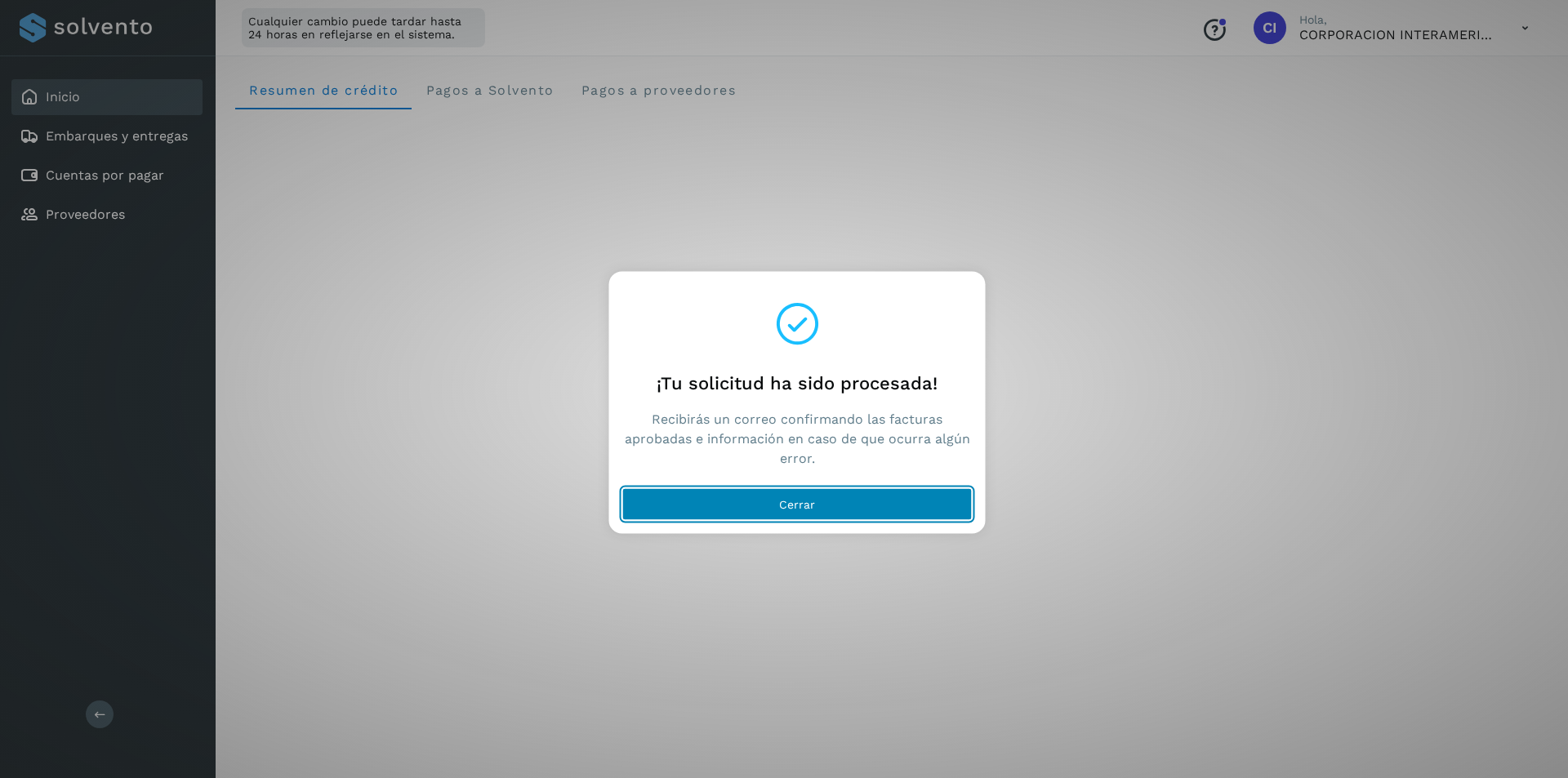 click on "Cerrar" 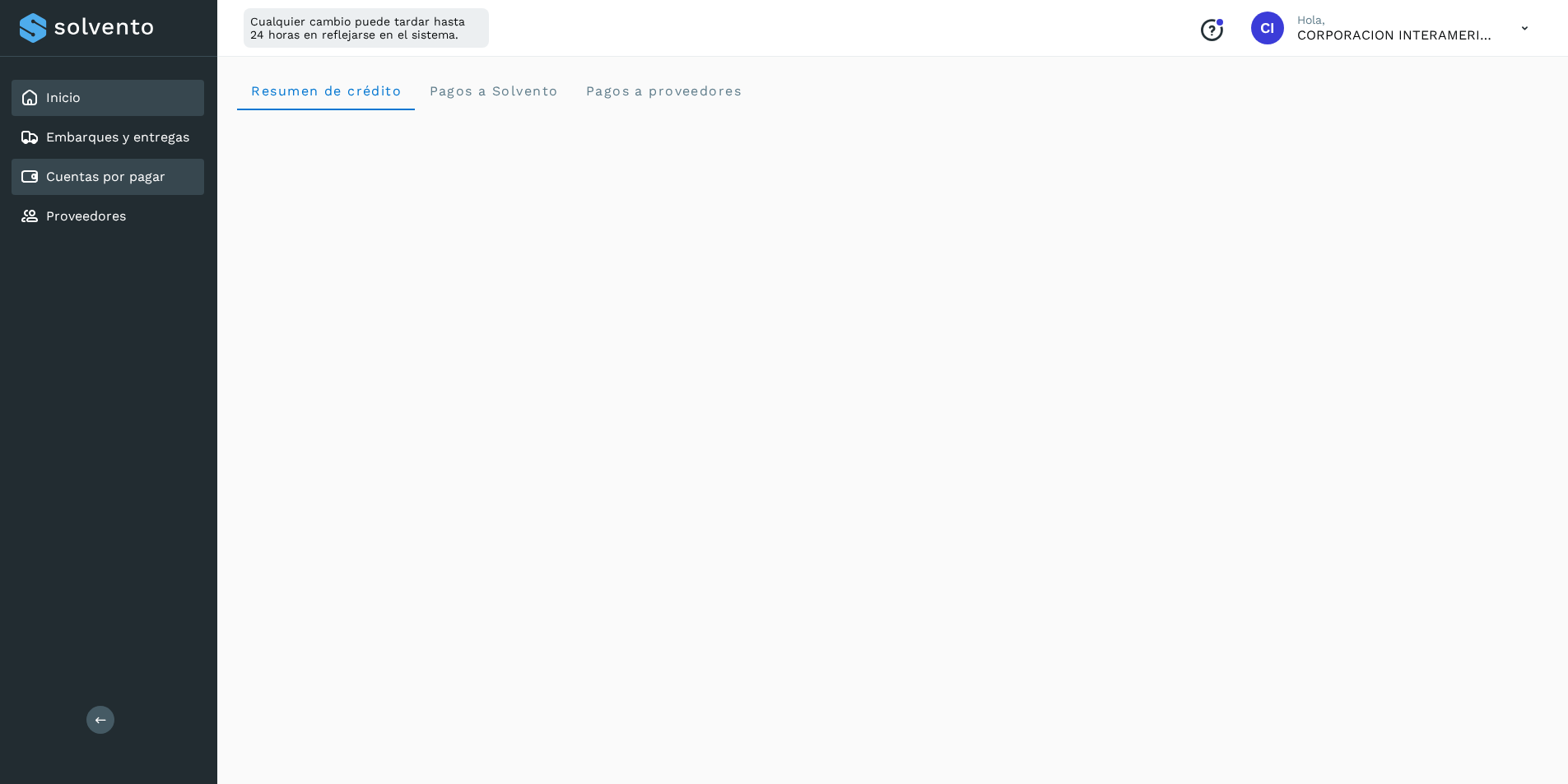 click on "Cuentas por pagar" at bounding box center [105, 176] 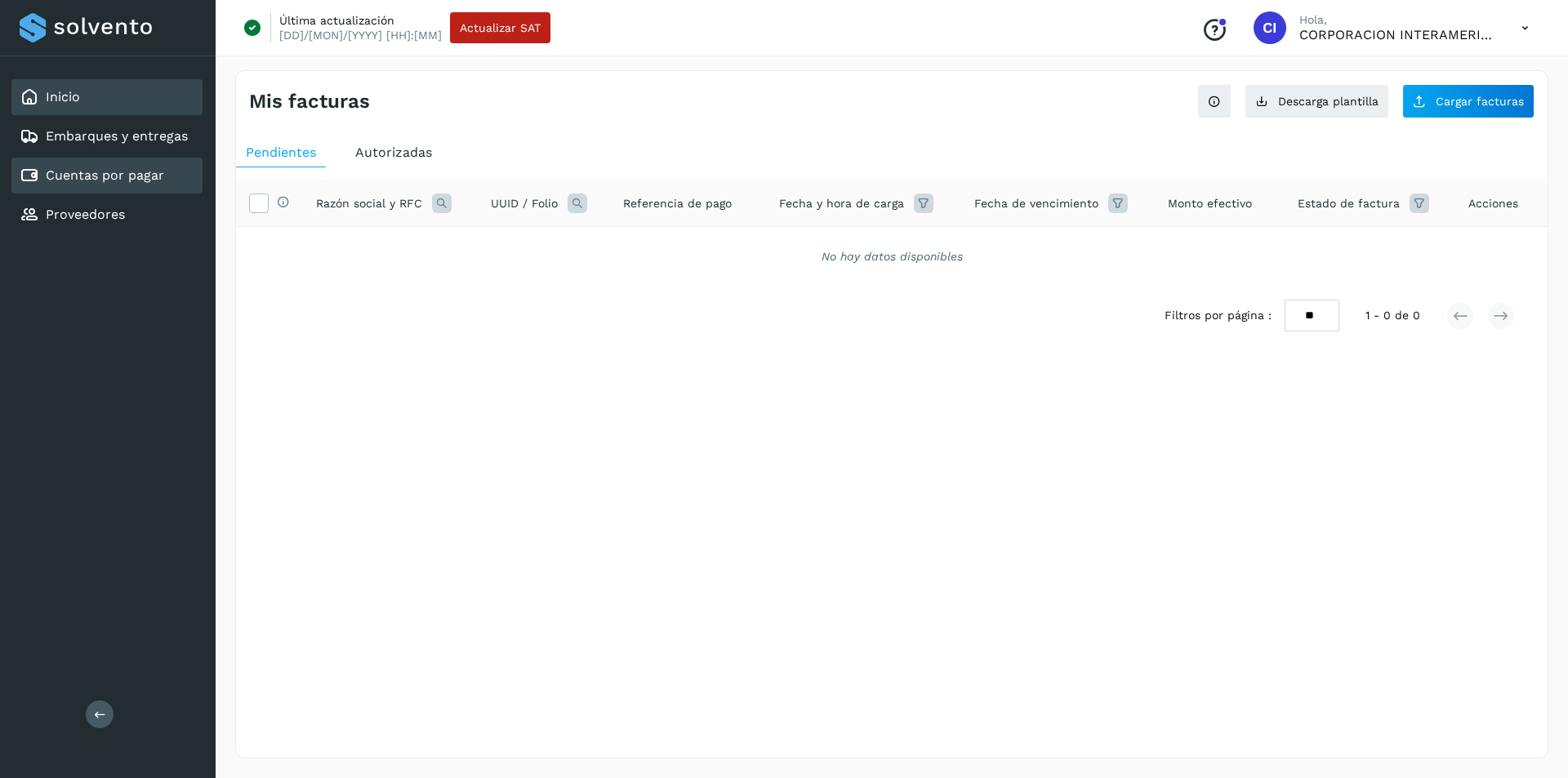 click on "Inicio" 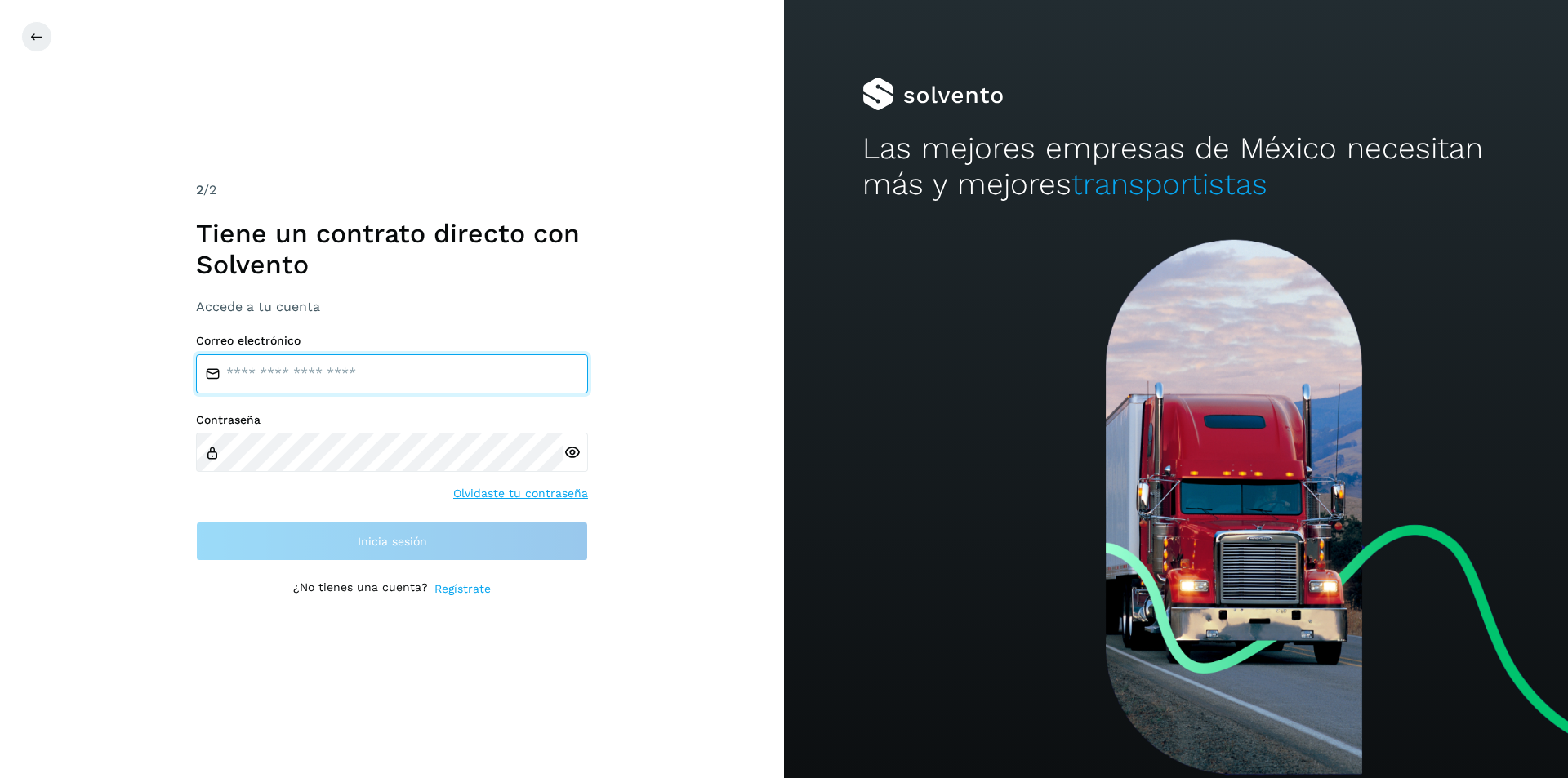 click at bounding box center [392, 374] 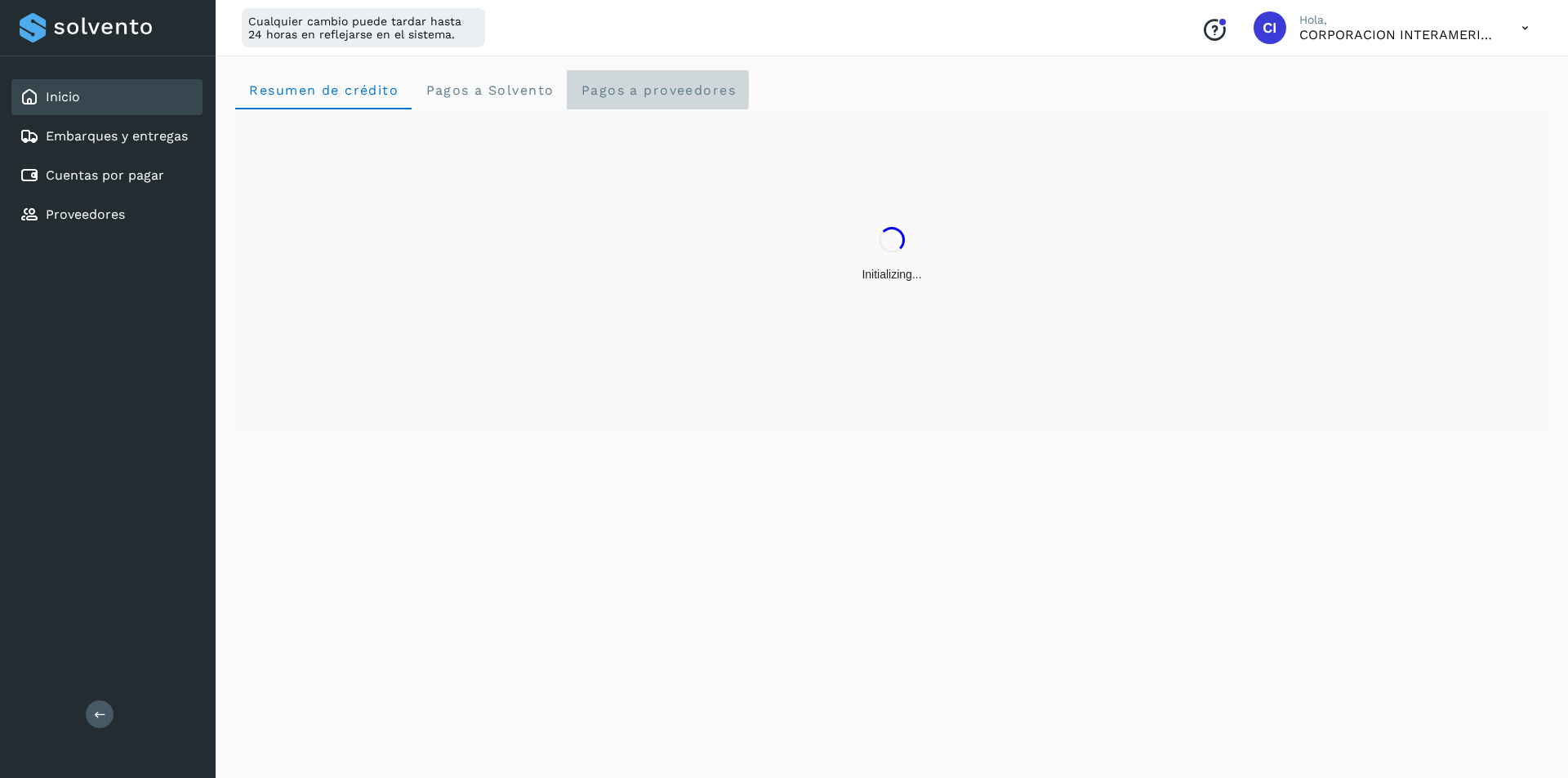 click on "Pagos a proveedores" 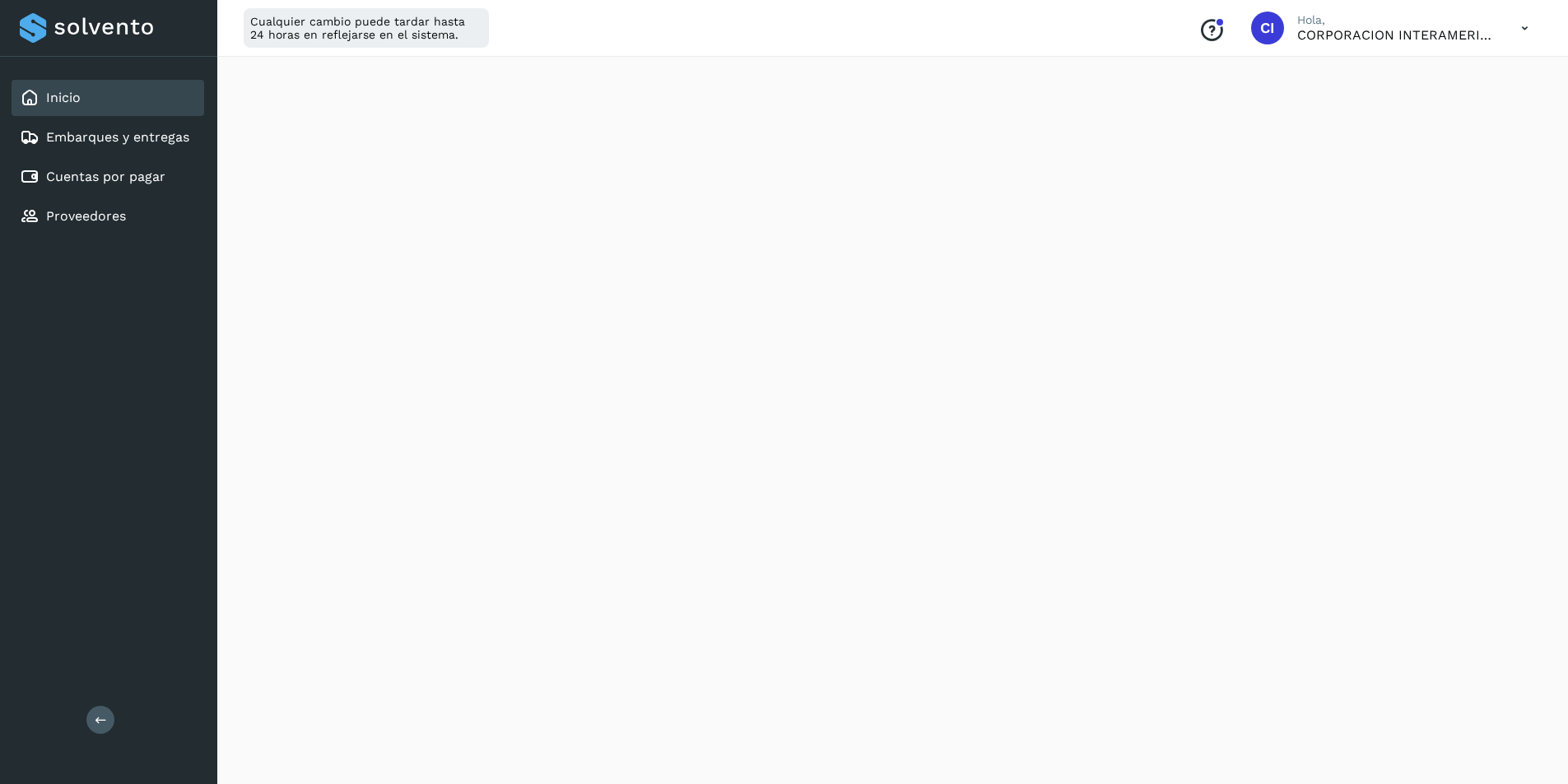 scroll, scrollTop: 517, scrollLeft: 0, axis: vertical 